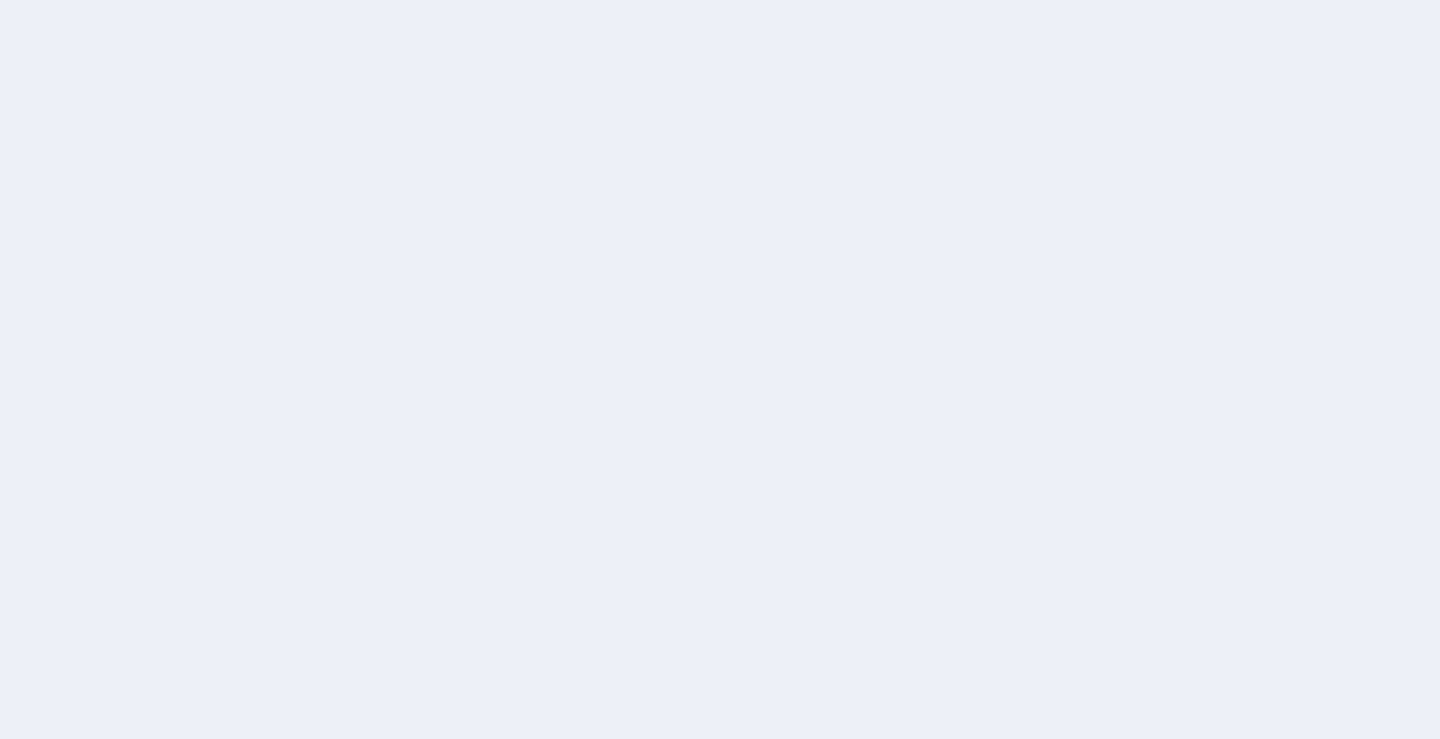 scroll, scrollTop: 0, scrollLeft: 0, axis: both 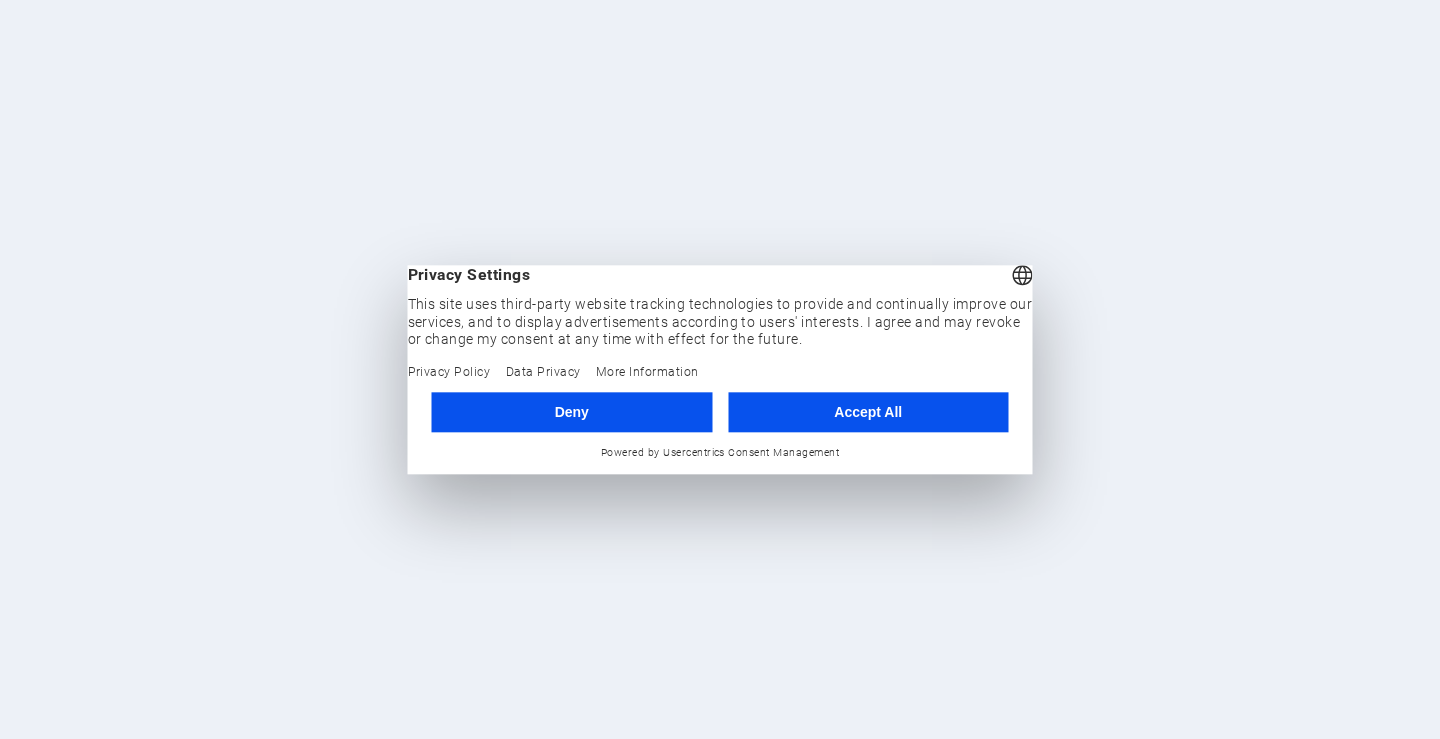 click on "Deny" at bounding box center (572, 412) 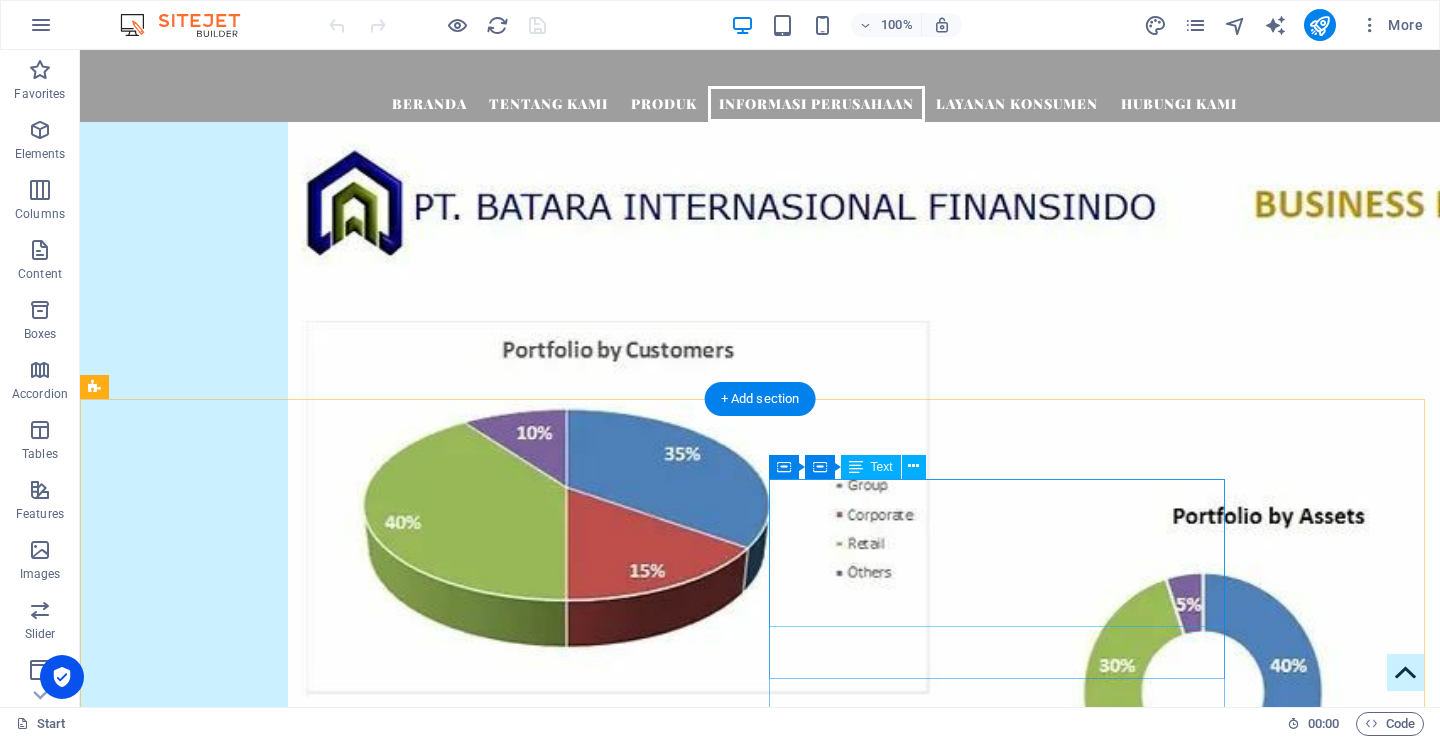 scroll, scrollTop: 3797, scrollLeft: 0, axis: vertical 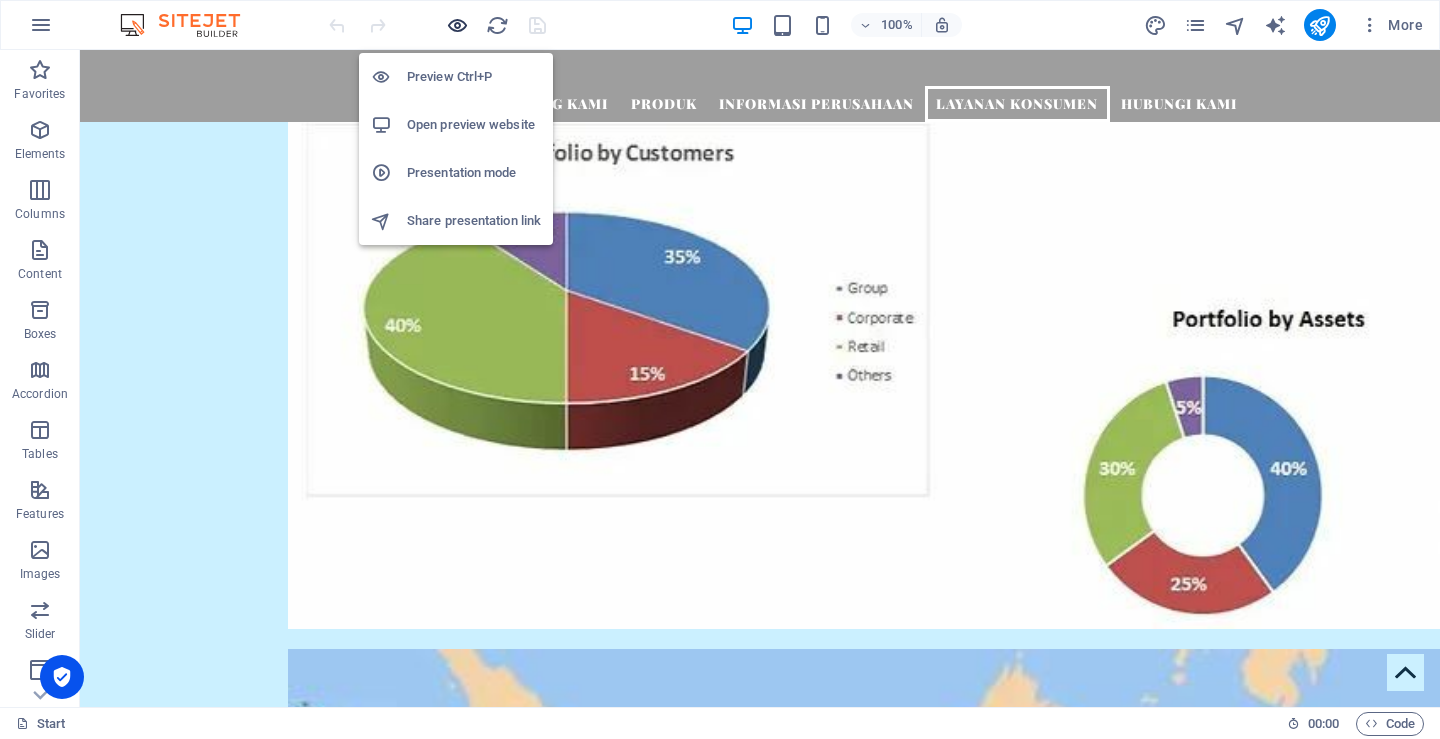 click at bounding box center (457, 25) 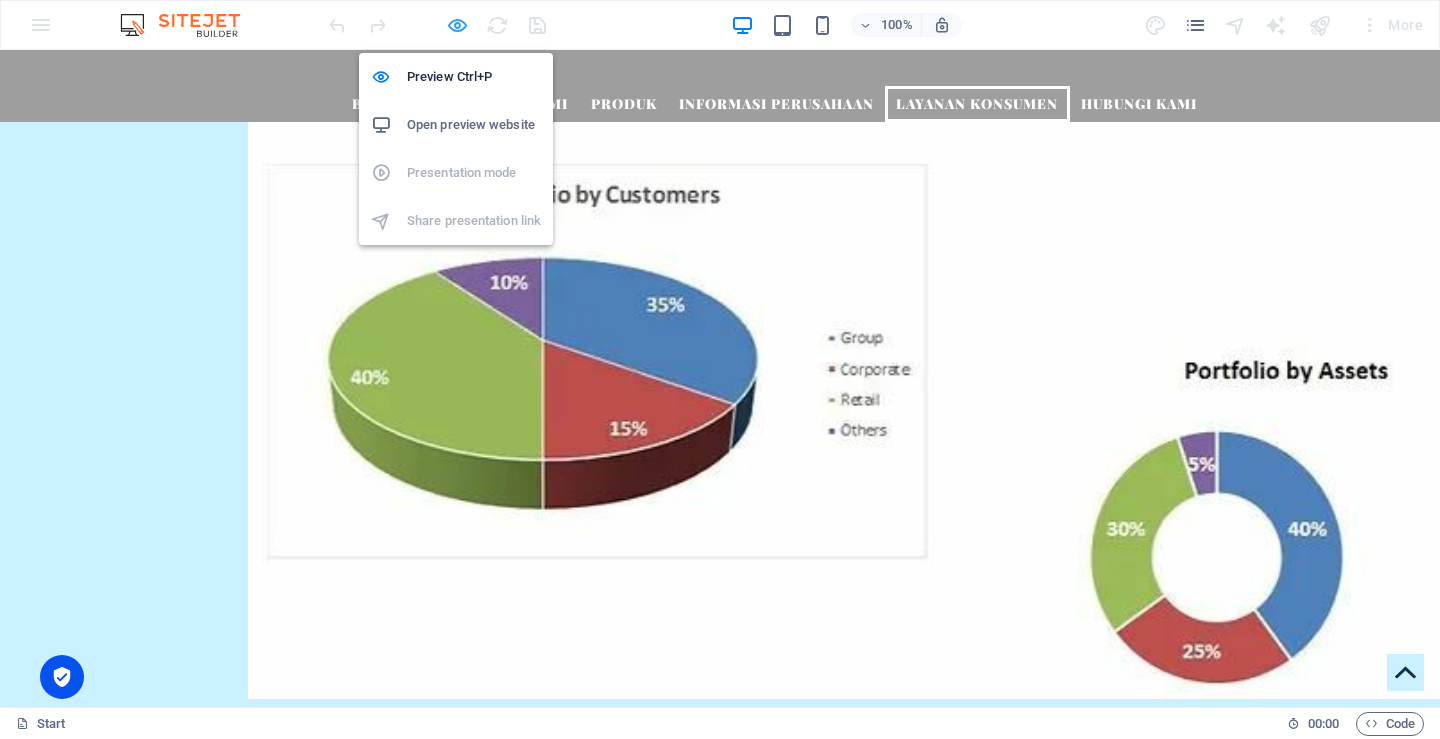 scroll, scrollTop: 3679, scrollLeft: 0, axis: vertical 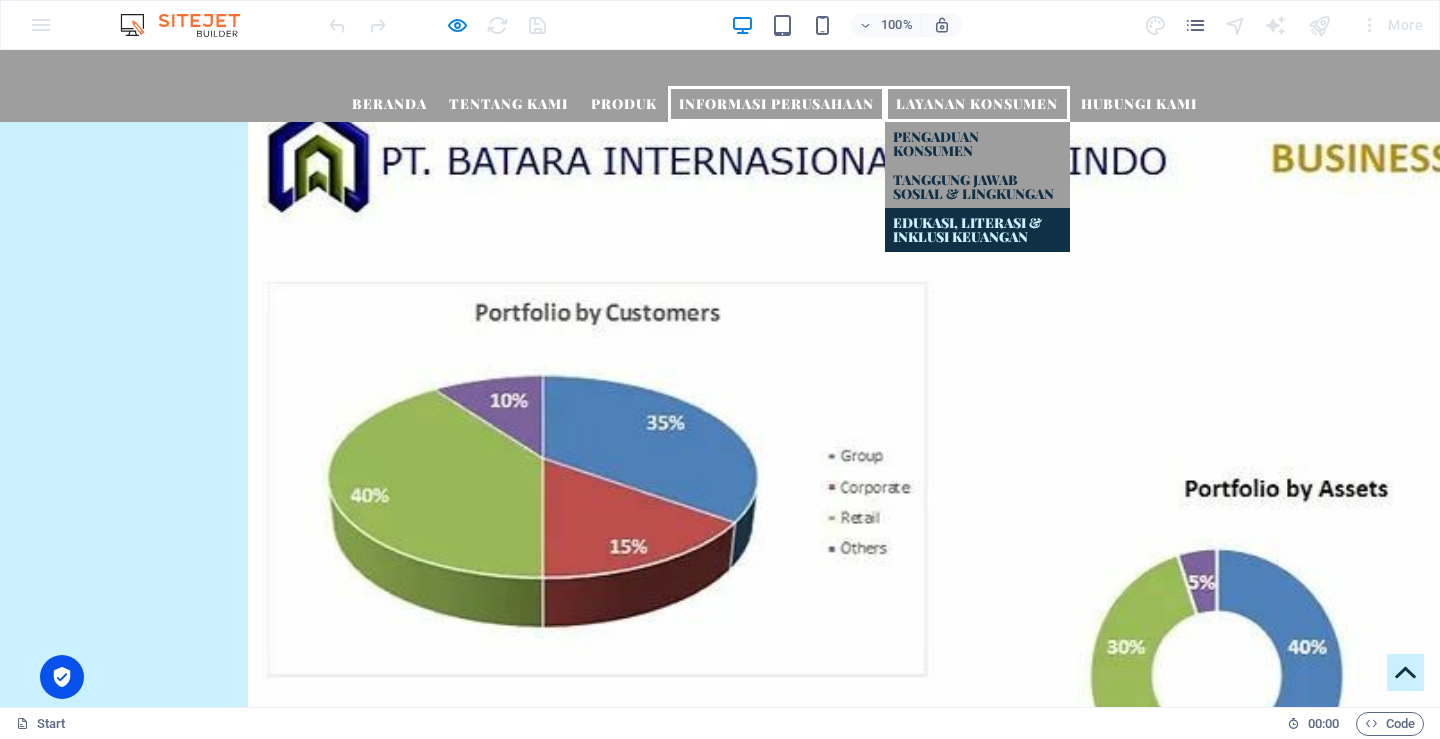 click on "Edukasi, Literasi & Inklusi Keuangan" at bounding box center (977, 229) 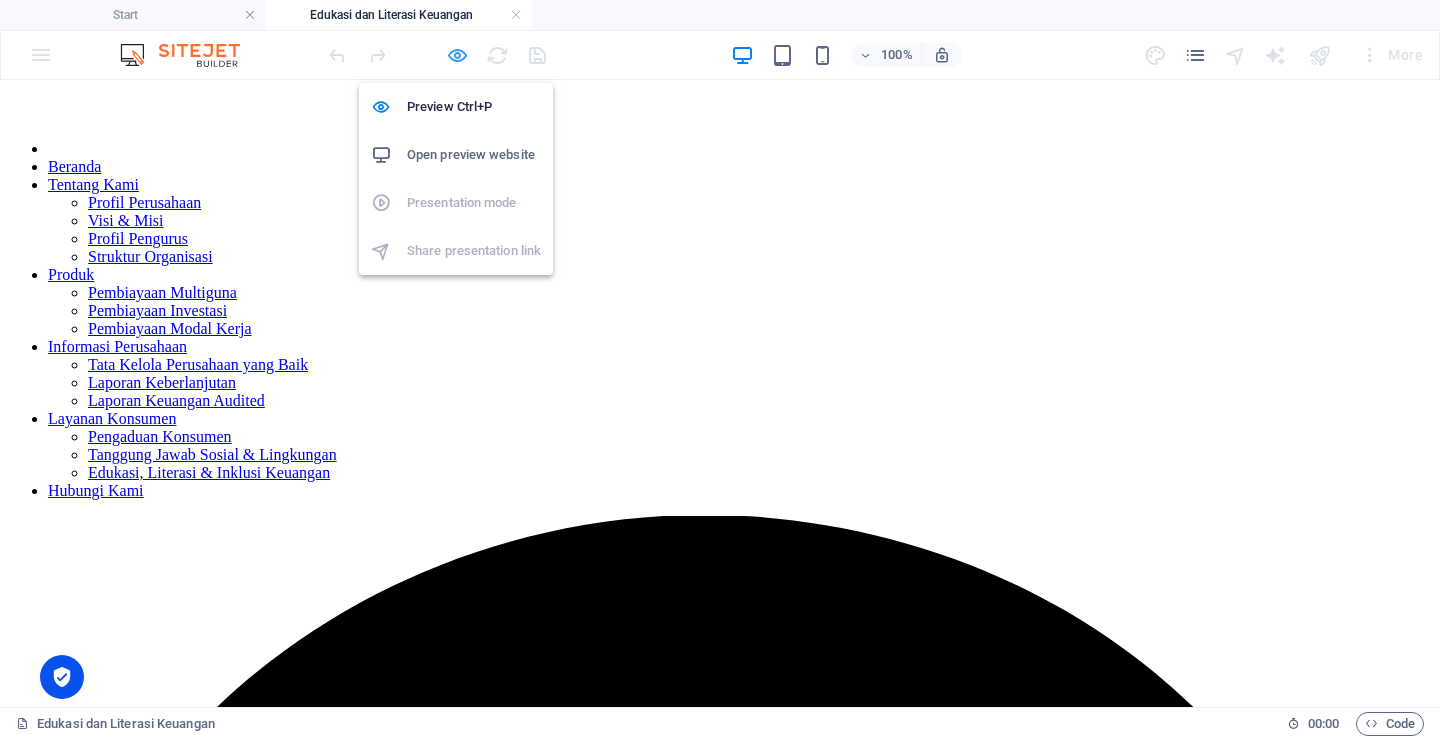 scroll, scrollTop: 0, scrollLeft: 0, axis: both 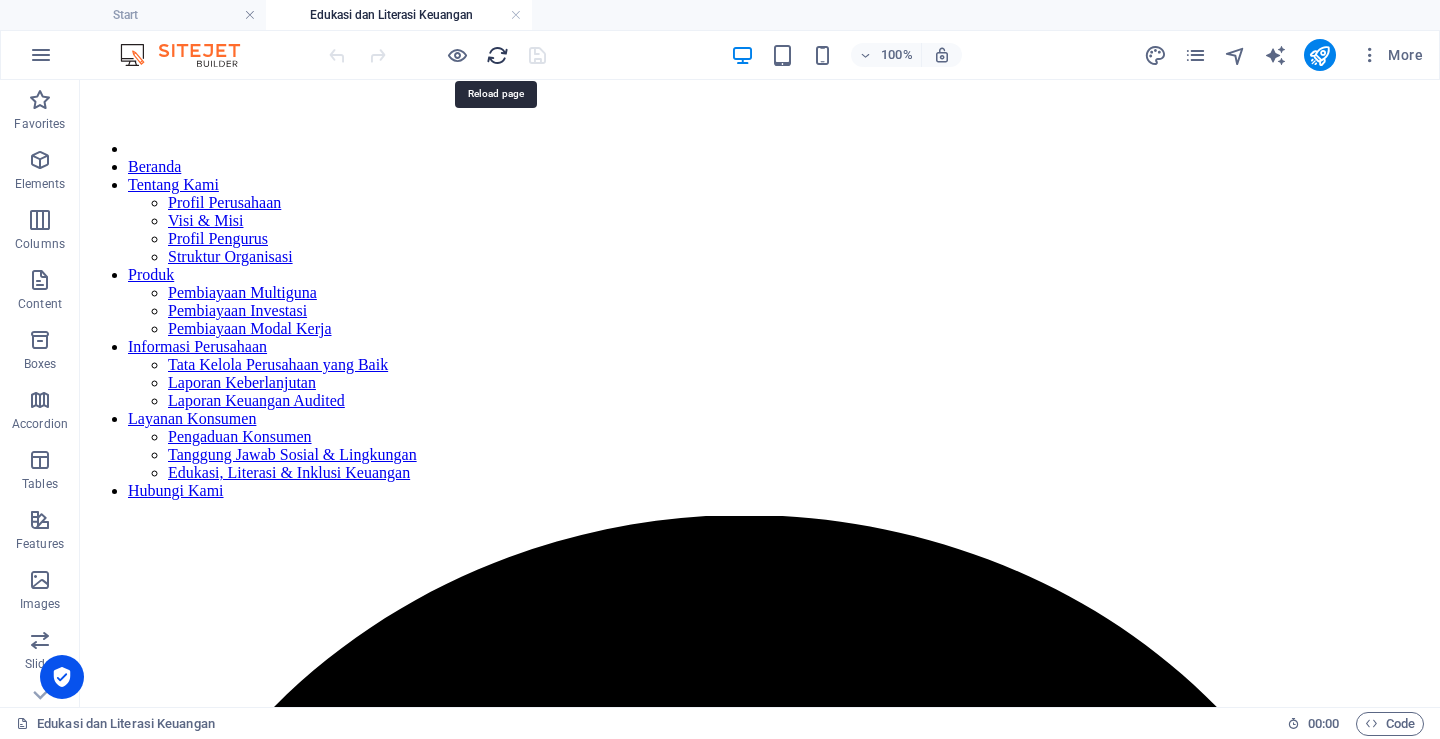 click at bounding box center [497, 55] 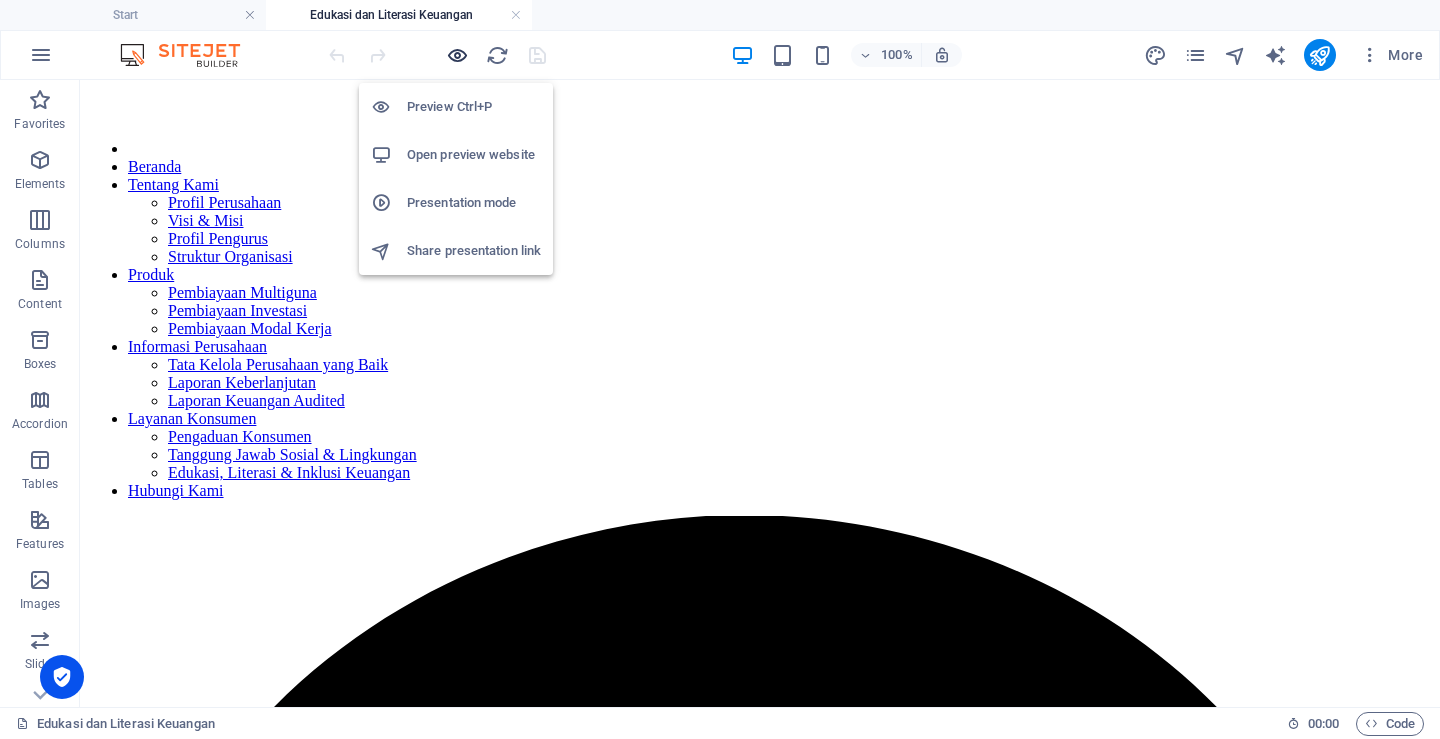 scroll, scrollTop: 0, scrollLeft: 0, axis: both 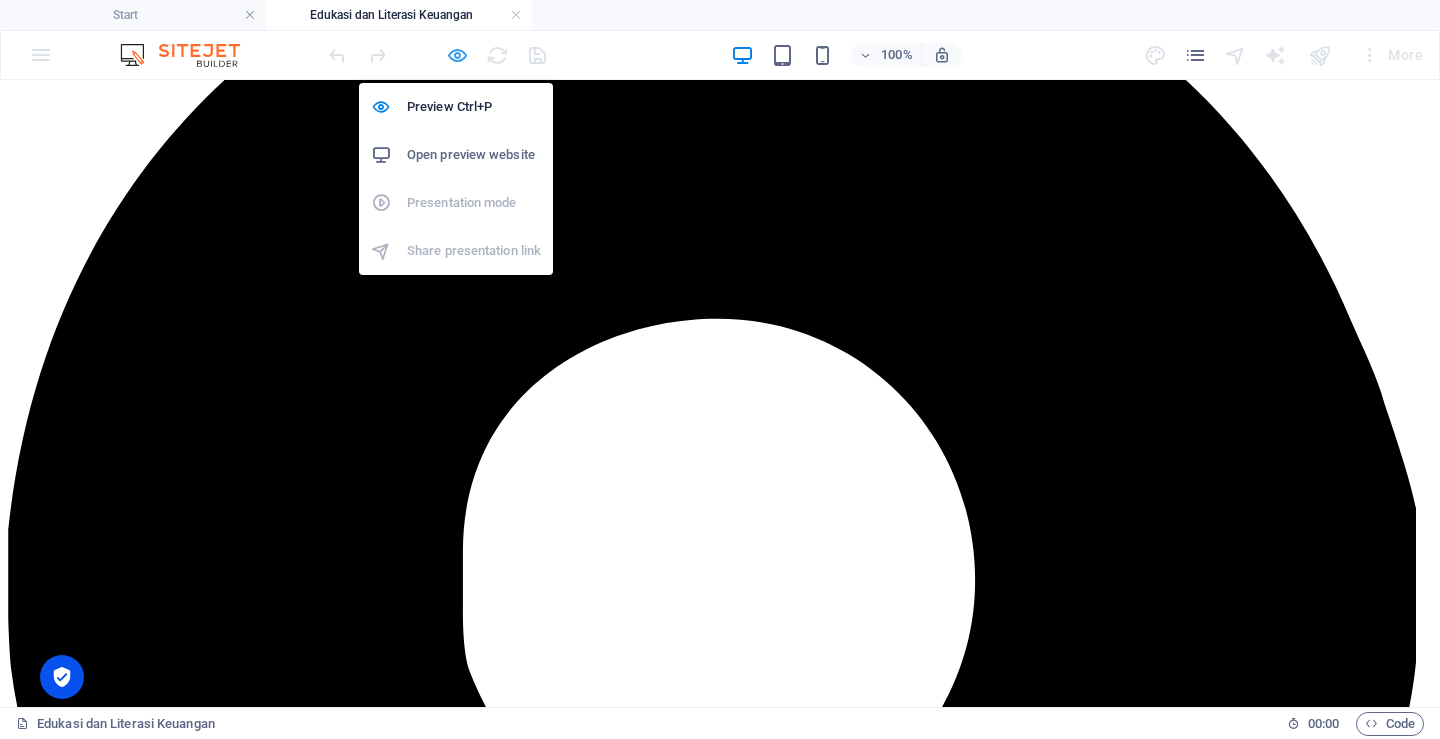 click at bounding box center (457, 55) 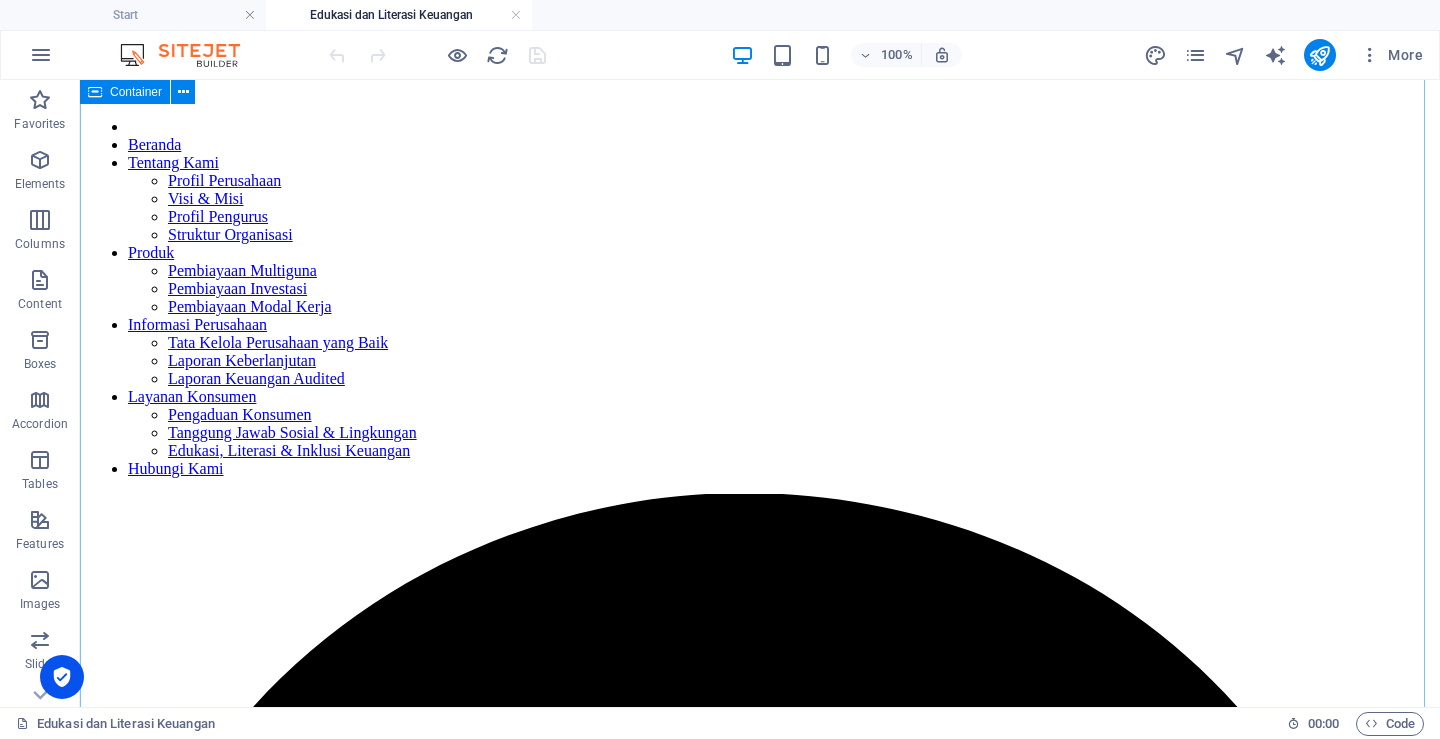 scroll, scrollTop: 0, scrollLeft: 0, axis: both 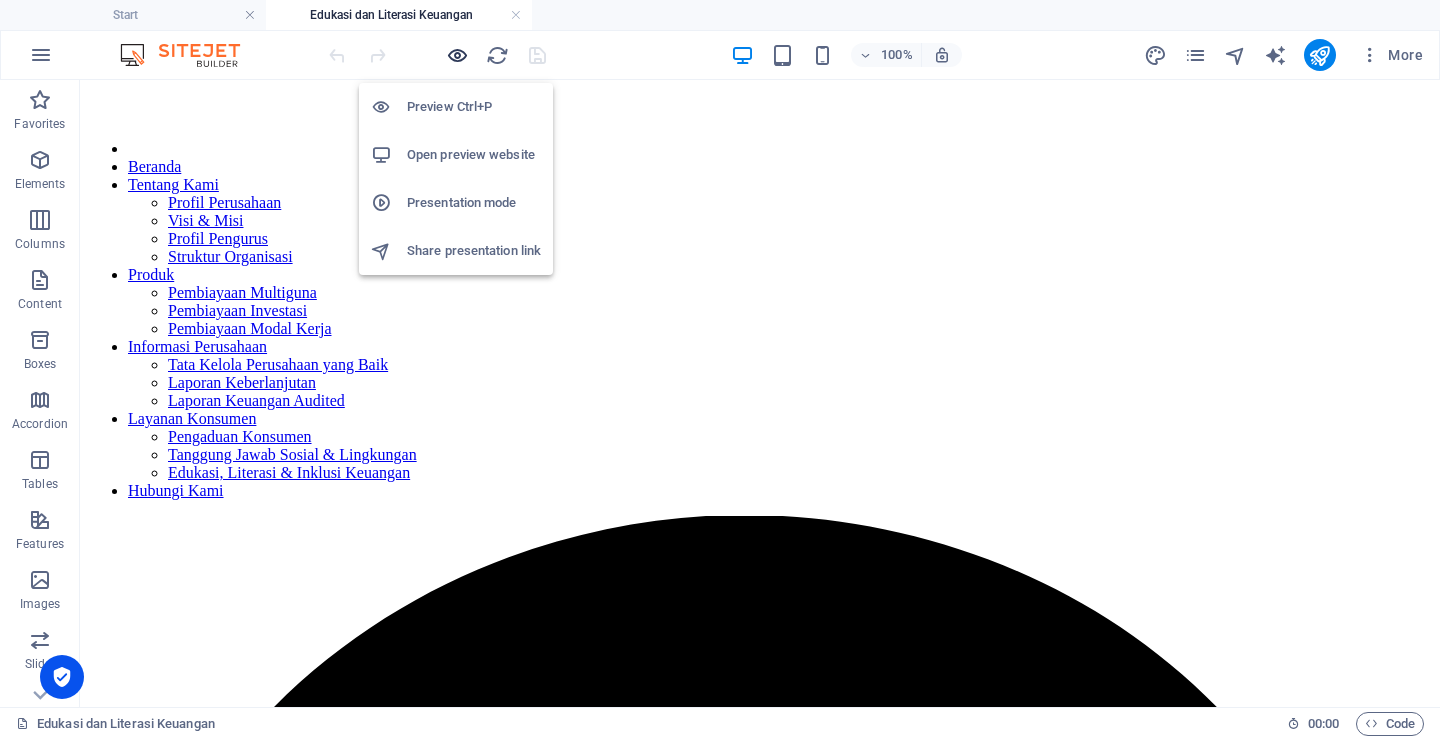 click at bounding box center (457, 55) 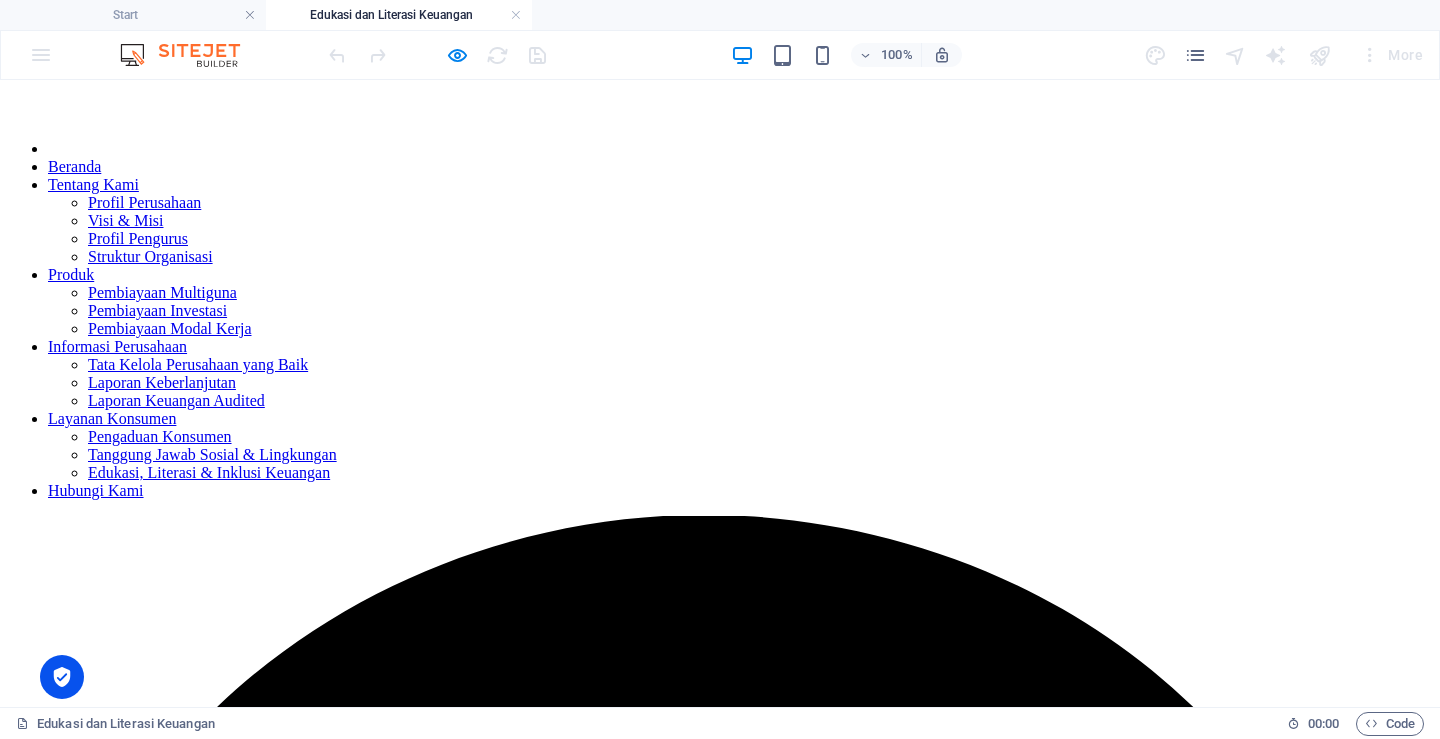 click on "Pengaduan Konsumen" at bounding box center [160, 436] 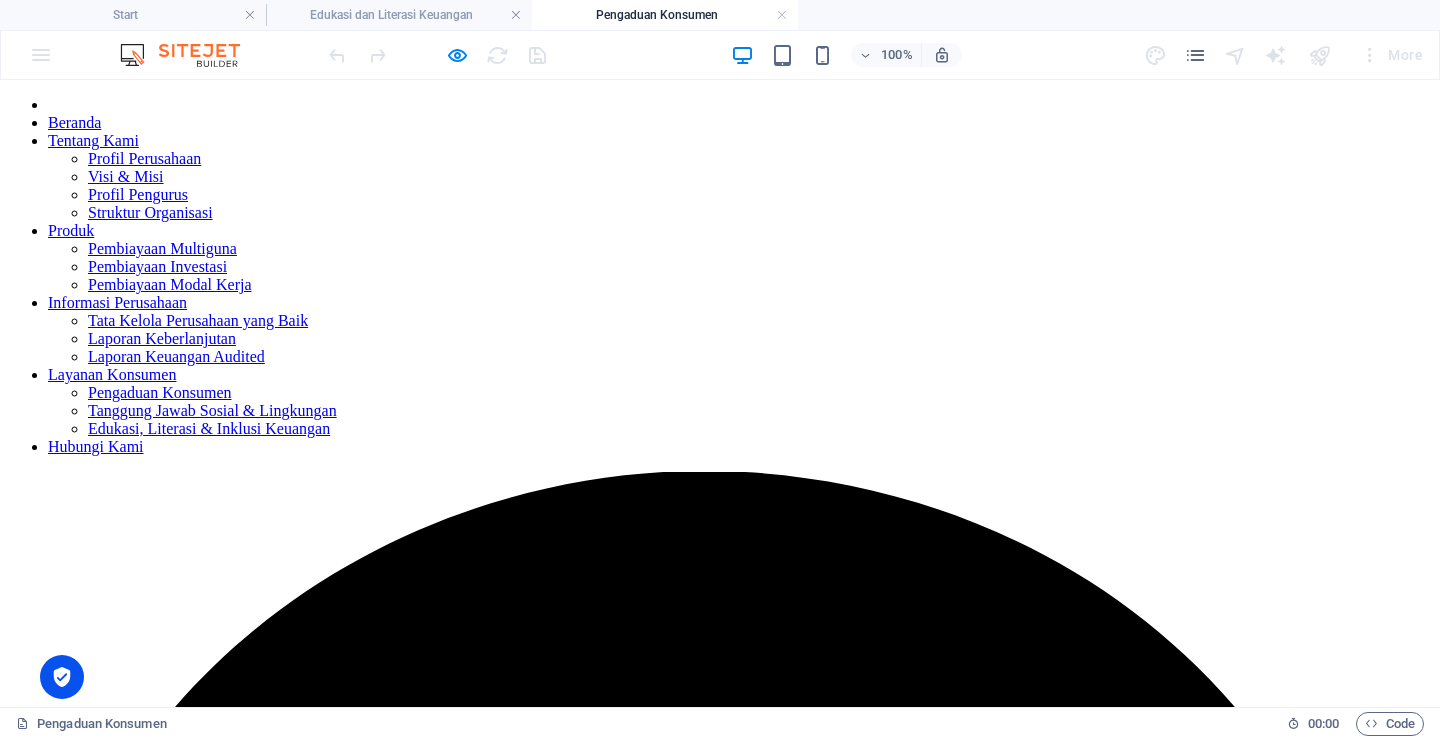 scroll, scrollTop: 0, scrollLeft: 0, axis: both 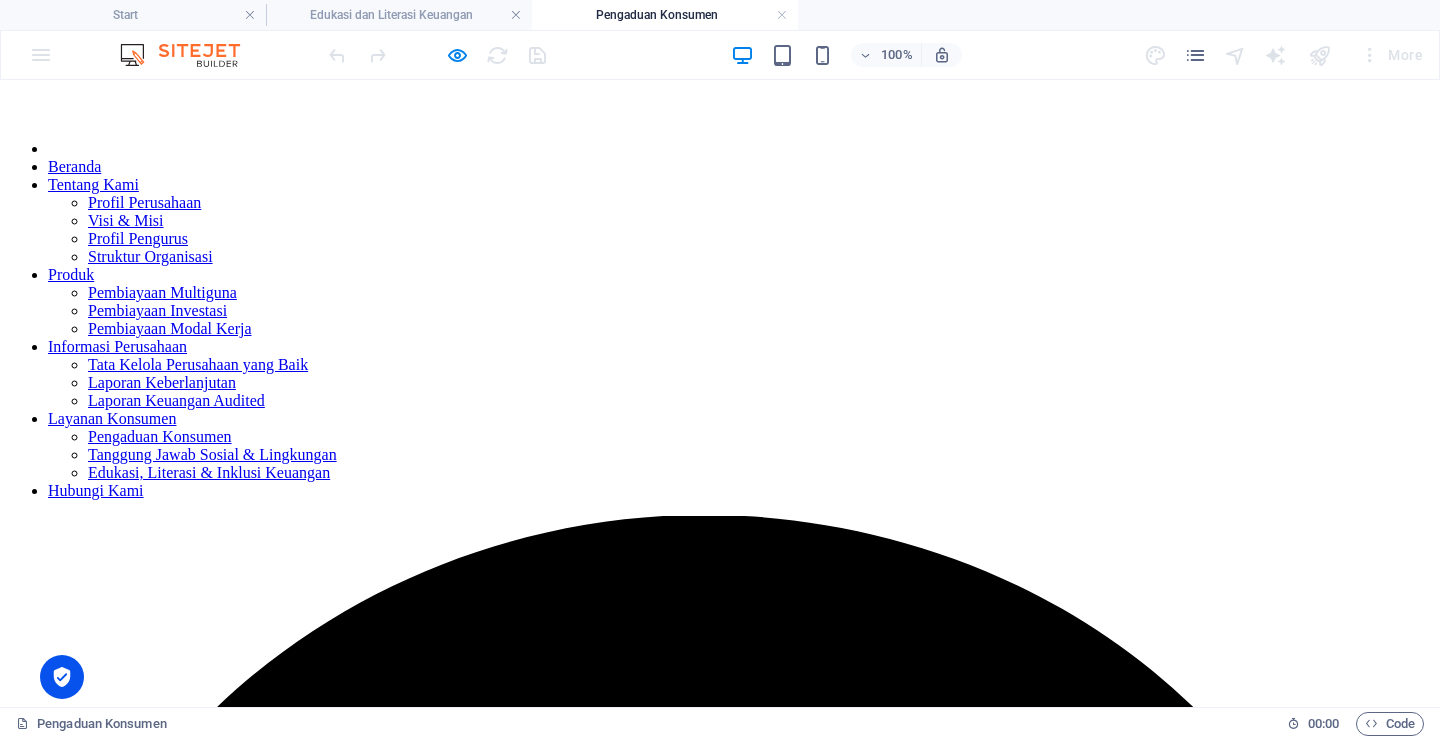 click on "Beranda Tentang Kami Profil Perusahaan Visi & Misi Profil Pengurus Struktur Organisasi Produk Pembiayaan Multiguna Pembiayaan Investasi Pembiayaan Modal Kerja Informasi Perusahaan Tata Kelola Perusahaan [PERSON_NAME] Laporan Keberlanjutan Laporan Keuangan Audited Layanan Konsumen Pengaduan Konsumen Tanggung Jawab Sosial & Lingkungan Edukasi, Literasi & Inklusi Keuangan Hubungi Kami" at bounding box center [720, 320] 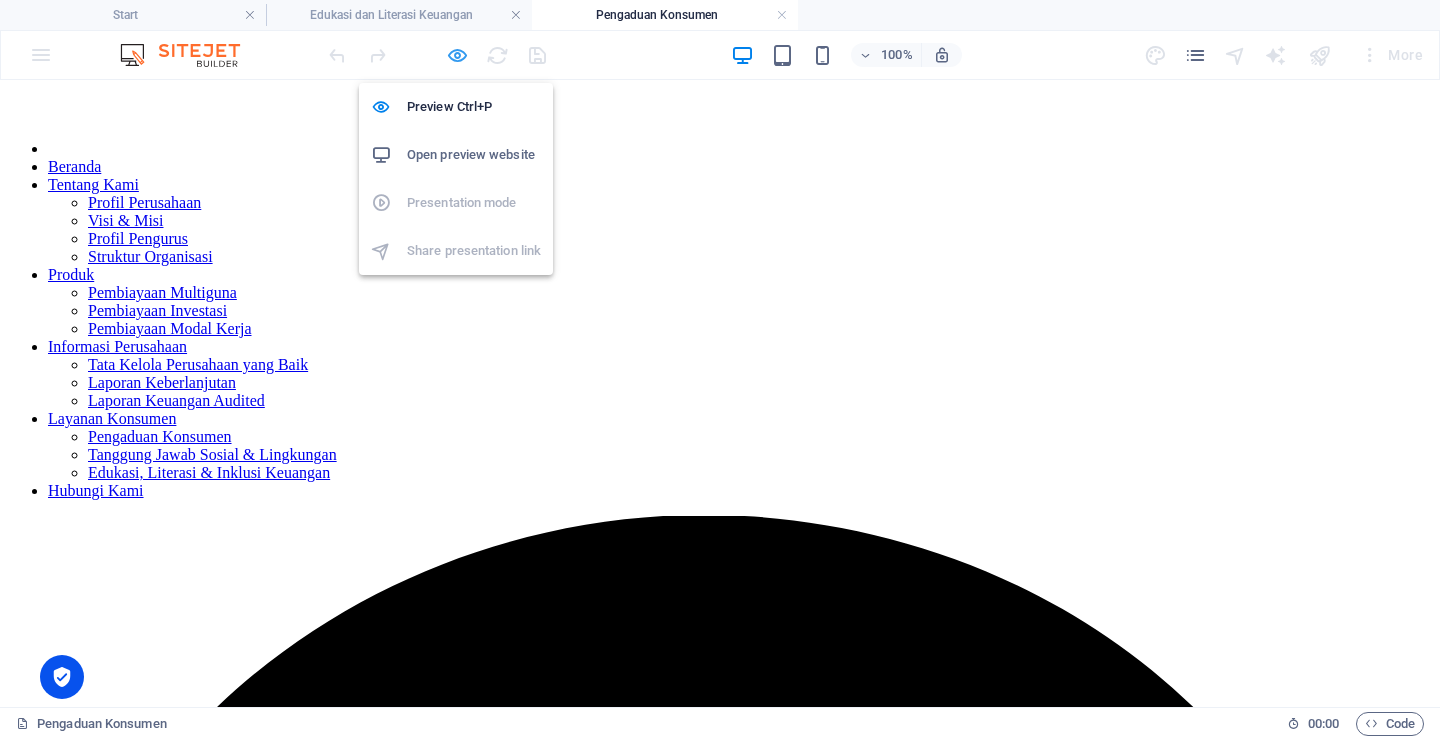 click at bounding box center [457, 55] 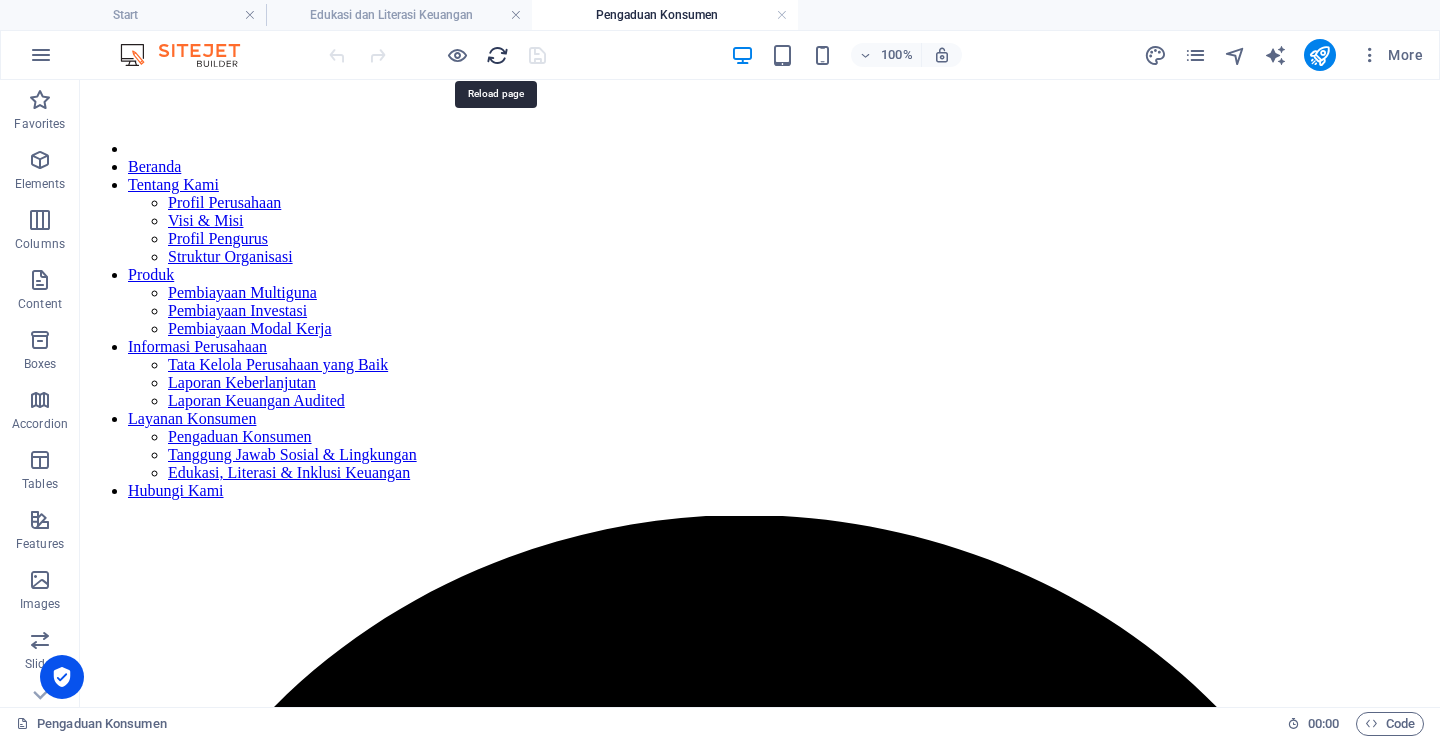 click at bounding box center [497, 55] 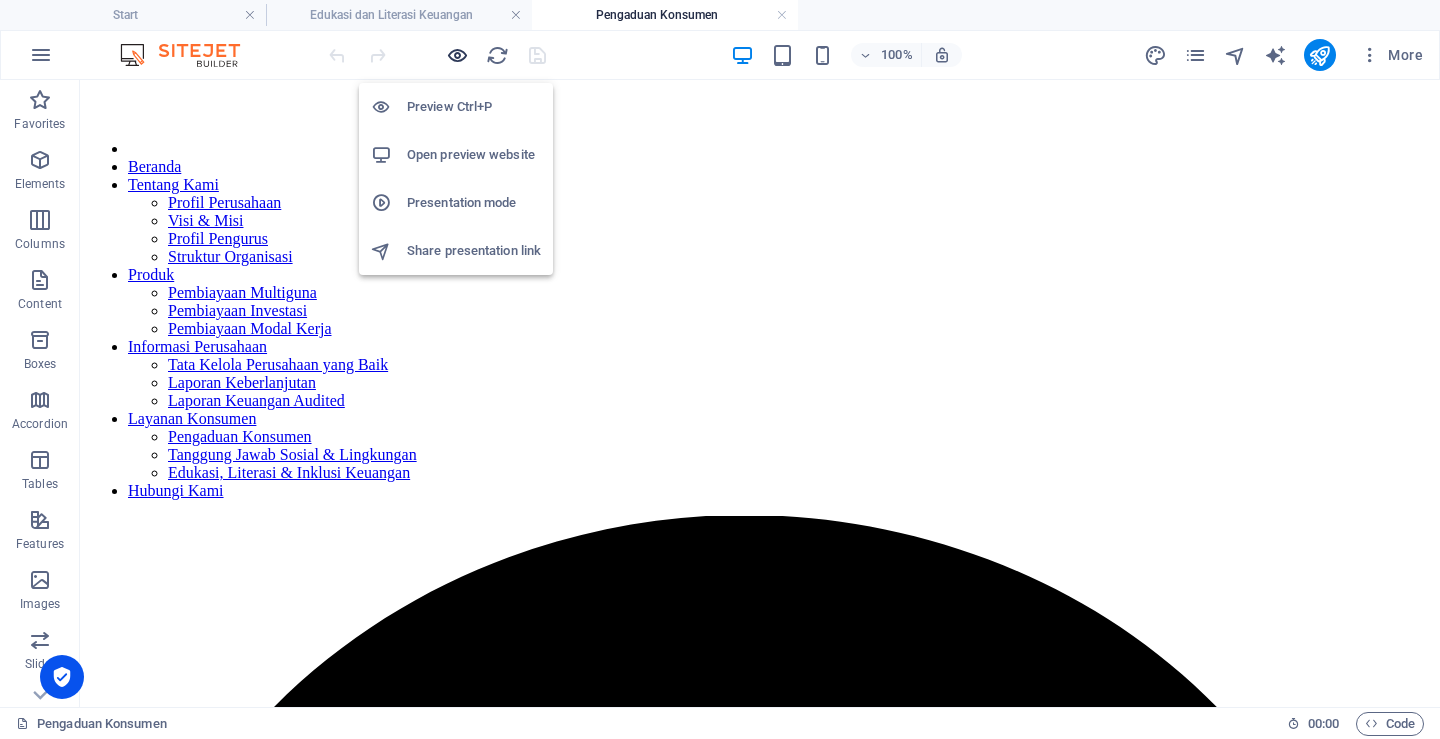 click at bounding box center (457, 55) 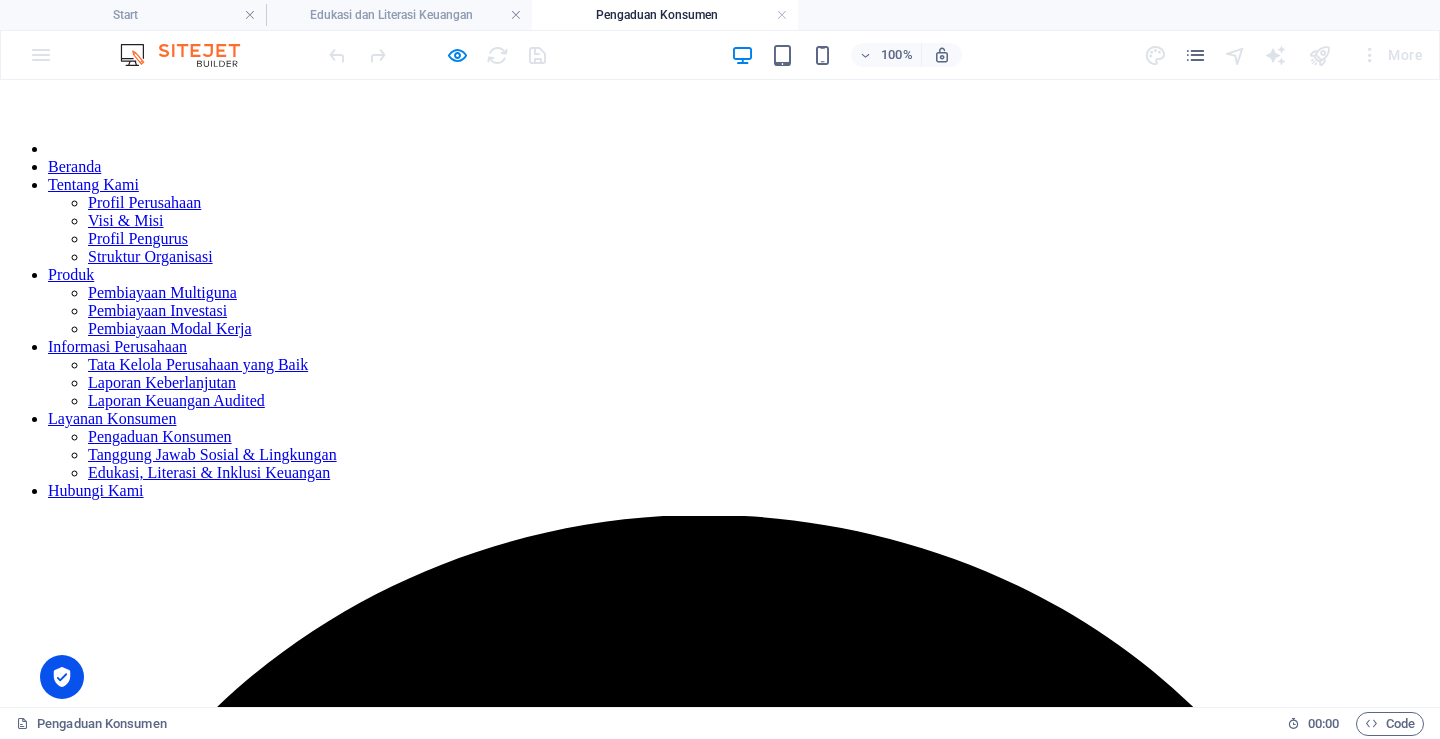 scroll, scrollTop: 0, scrollLeft: 0, axis: both 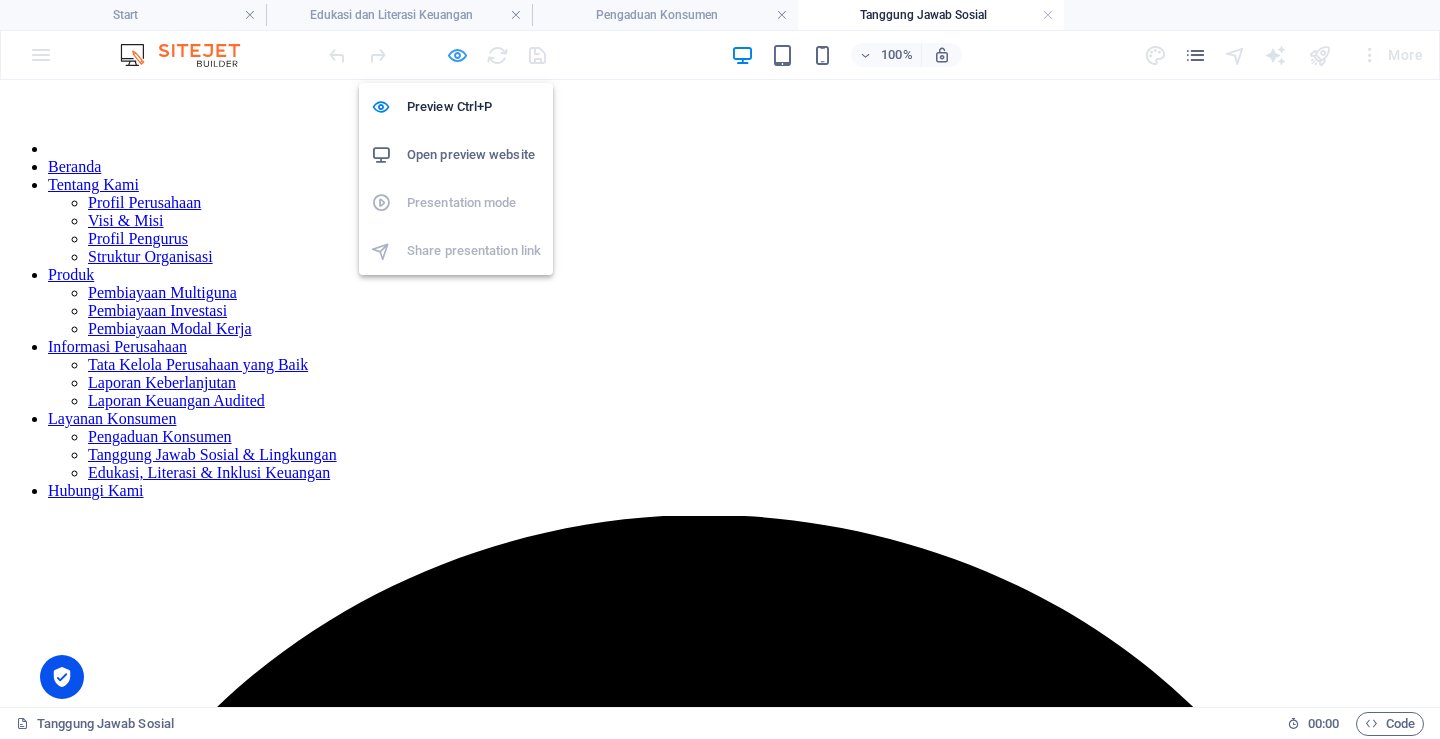 click at bounding box center [457, 55] 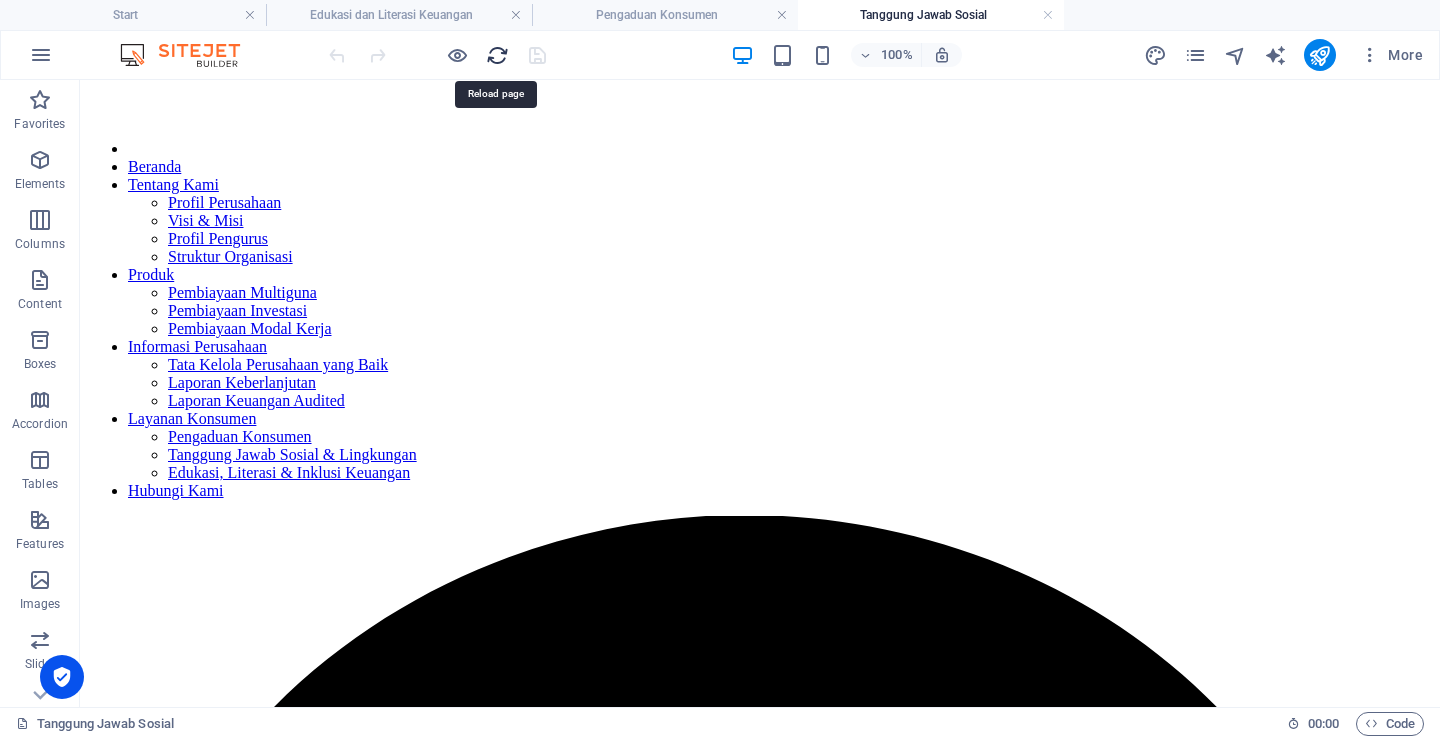 click at bounding box center (497, 55) 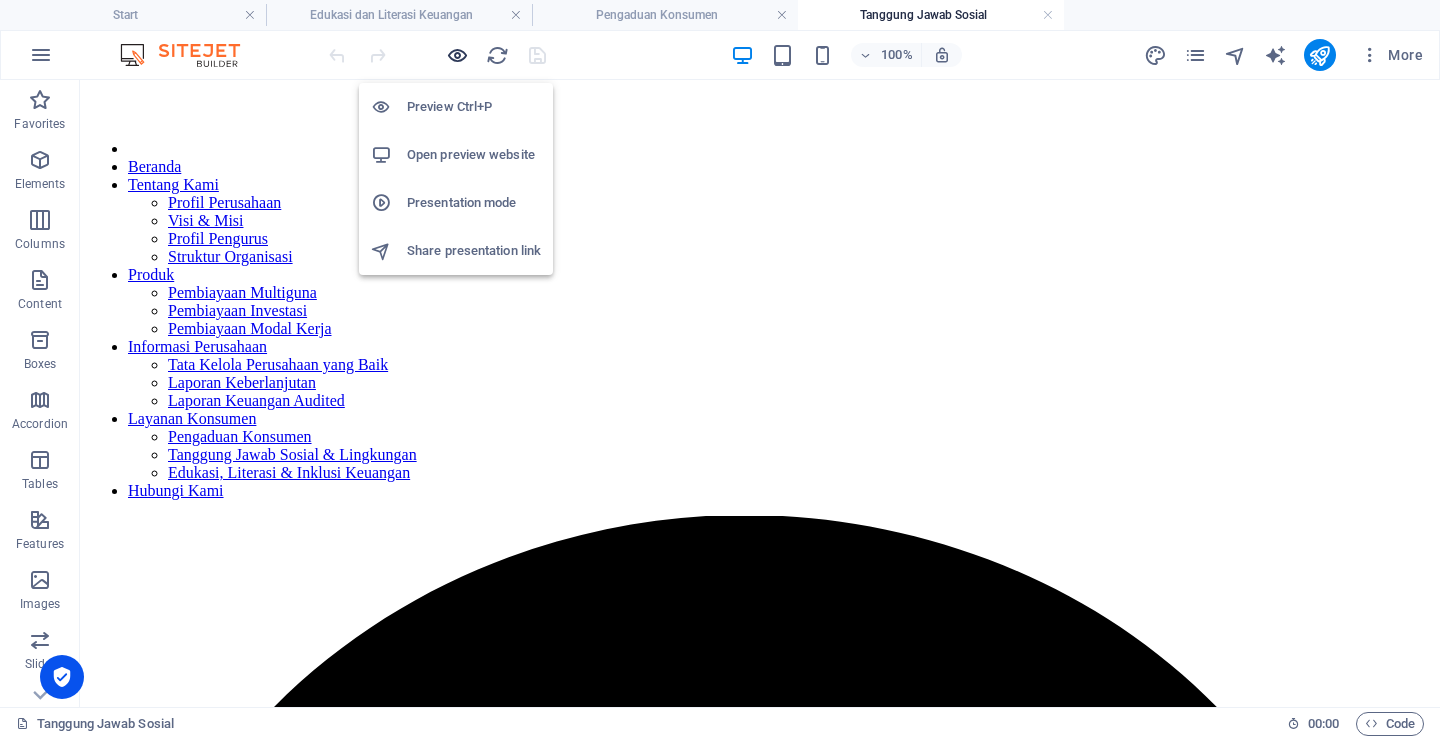 click at bounding box center [457, 55] 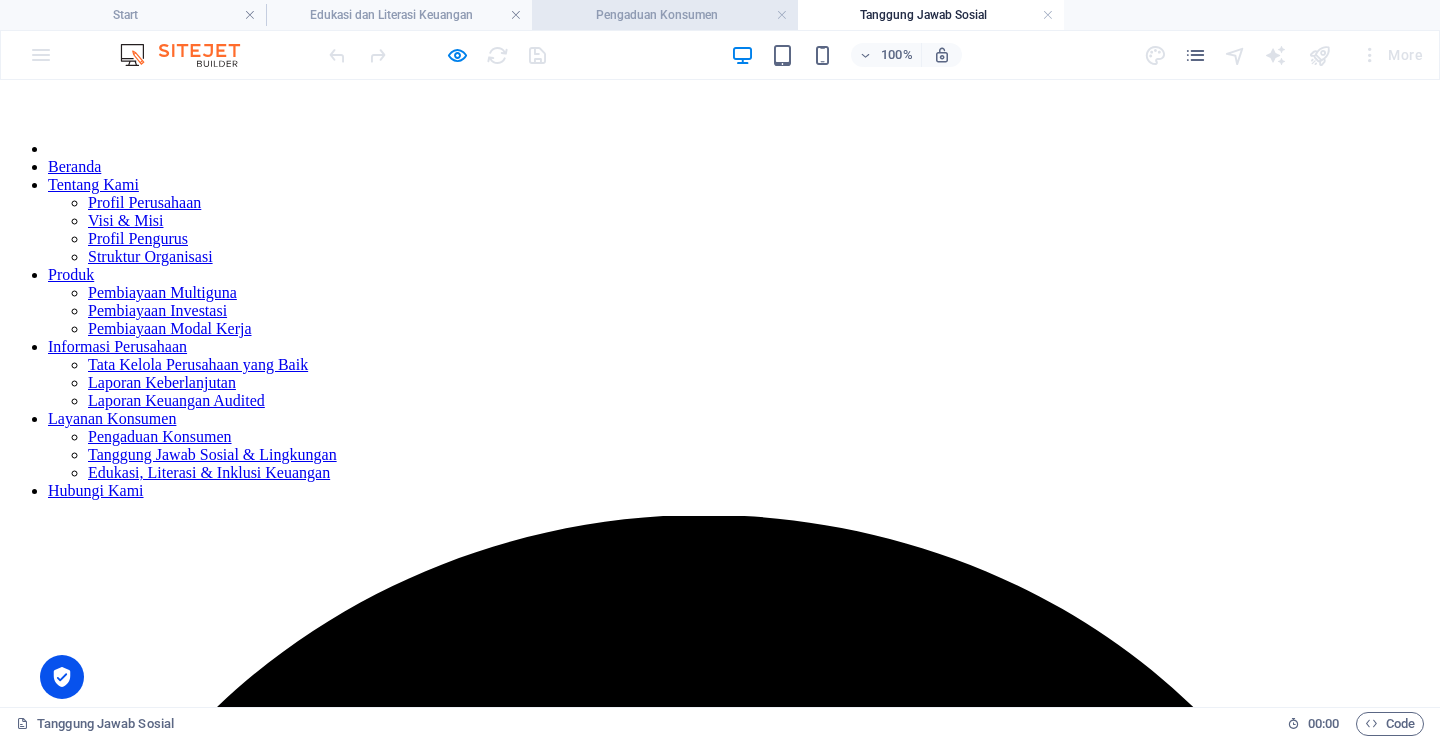 click on "Pengaduan Konsumen" at bounding box center [665, 15] 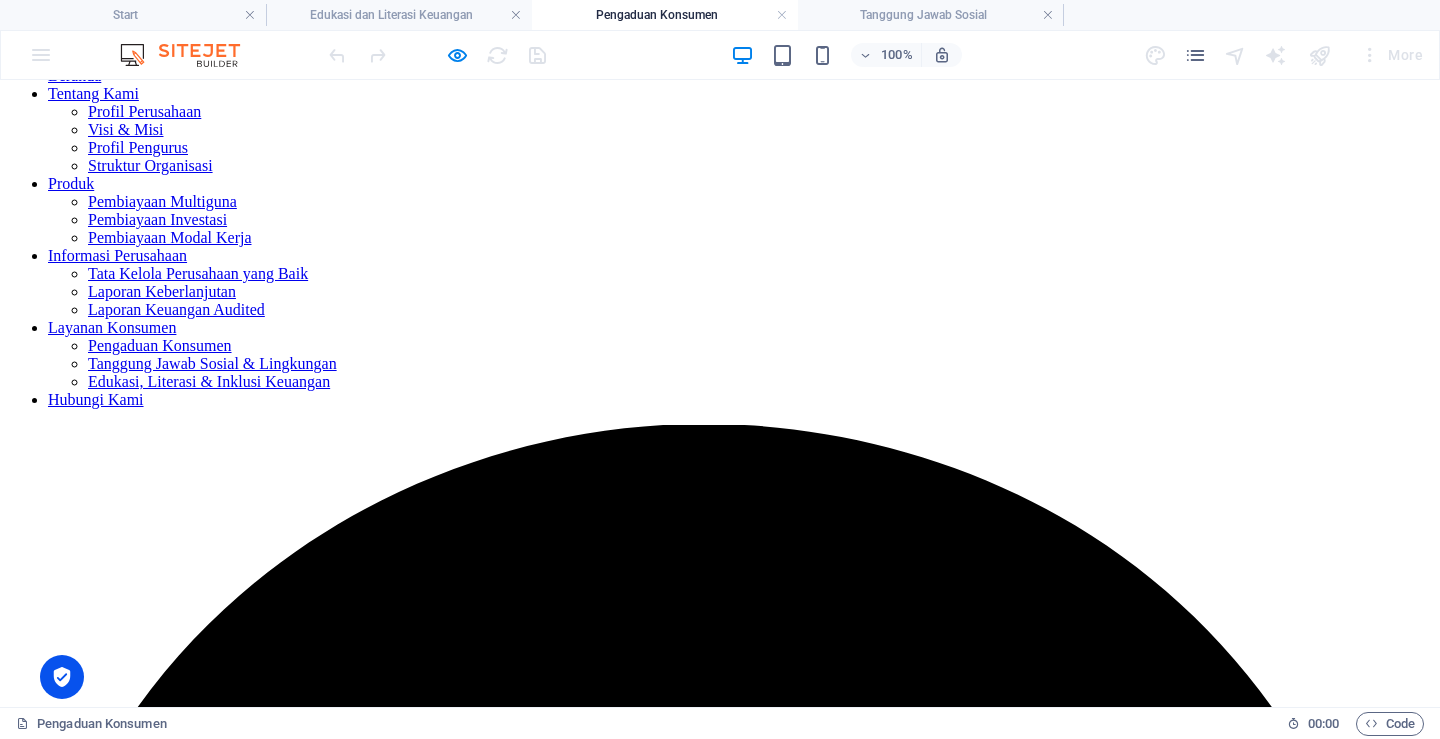 scroll, scrollTop: 0, scrollLeft: 0, axis: both 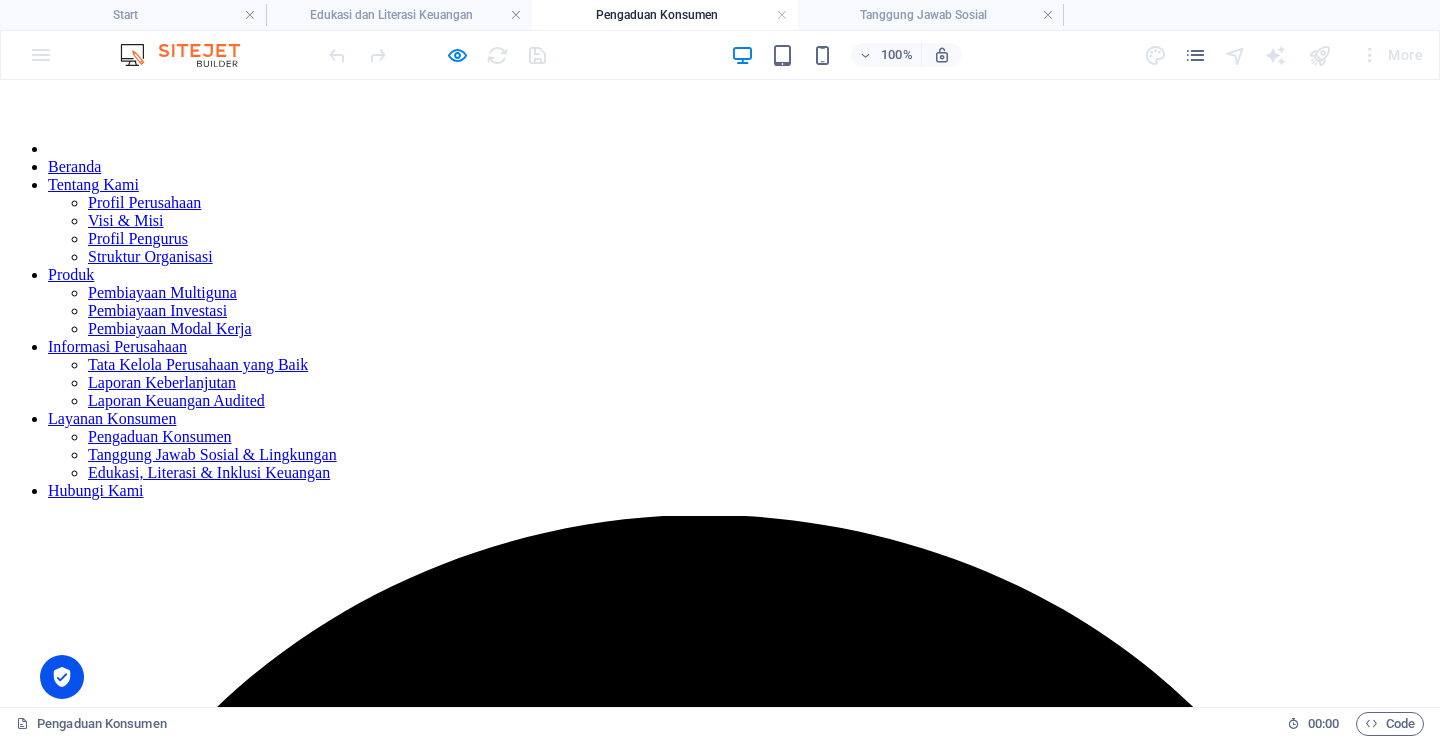 click on "Tanggung Jawab Sosial & Lingkungan" at bounding box center [212, 454] 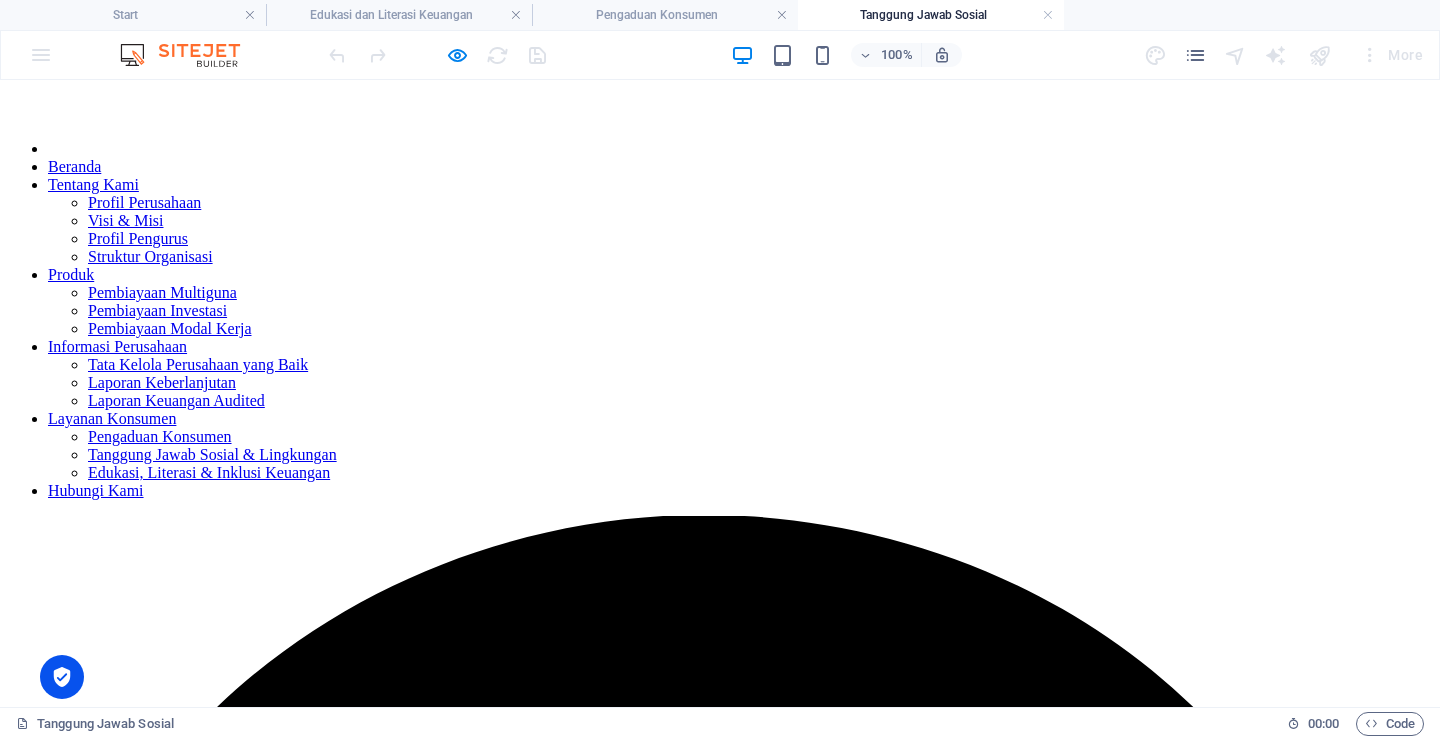 click at bounding box center [768, 4933] 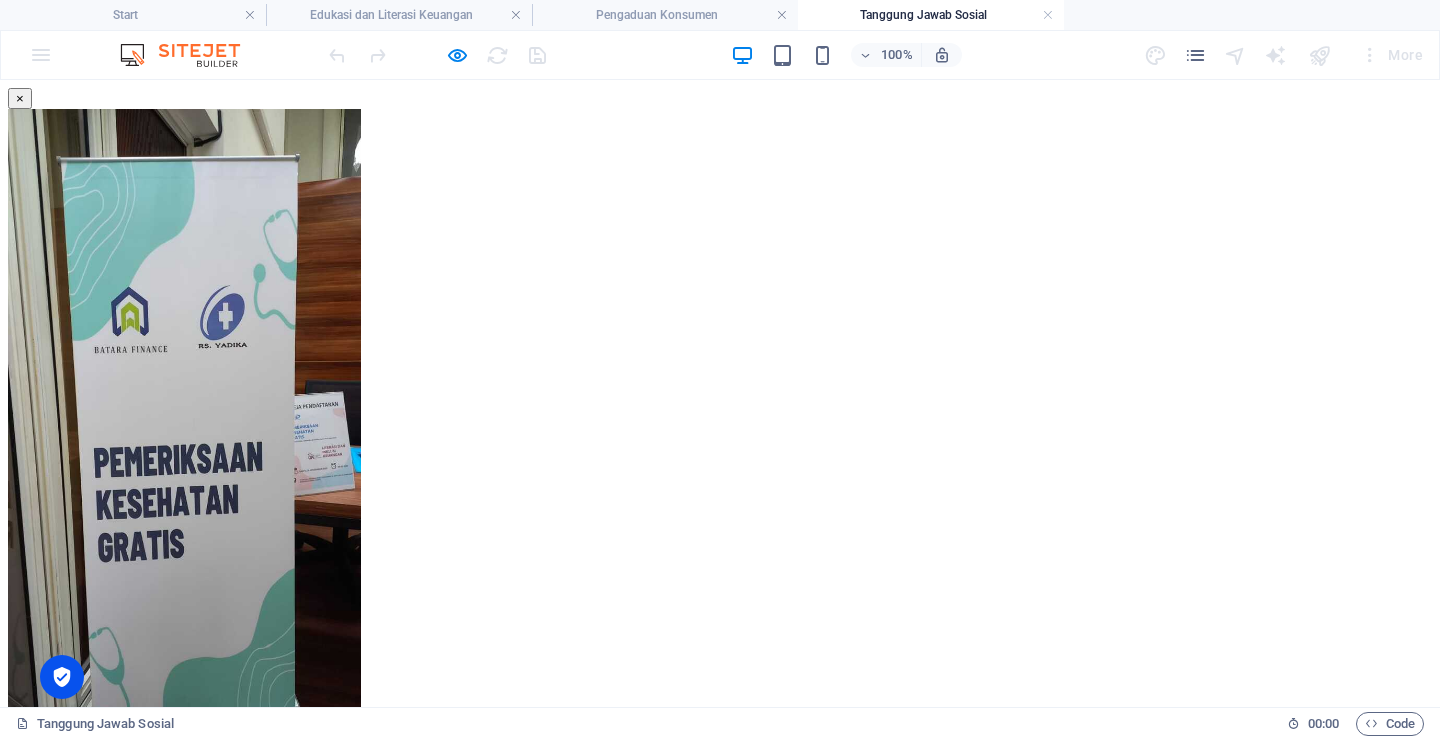 click at bounding box center [32, 790] 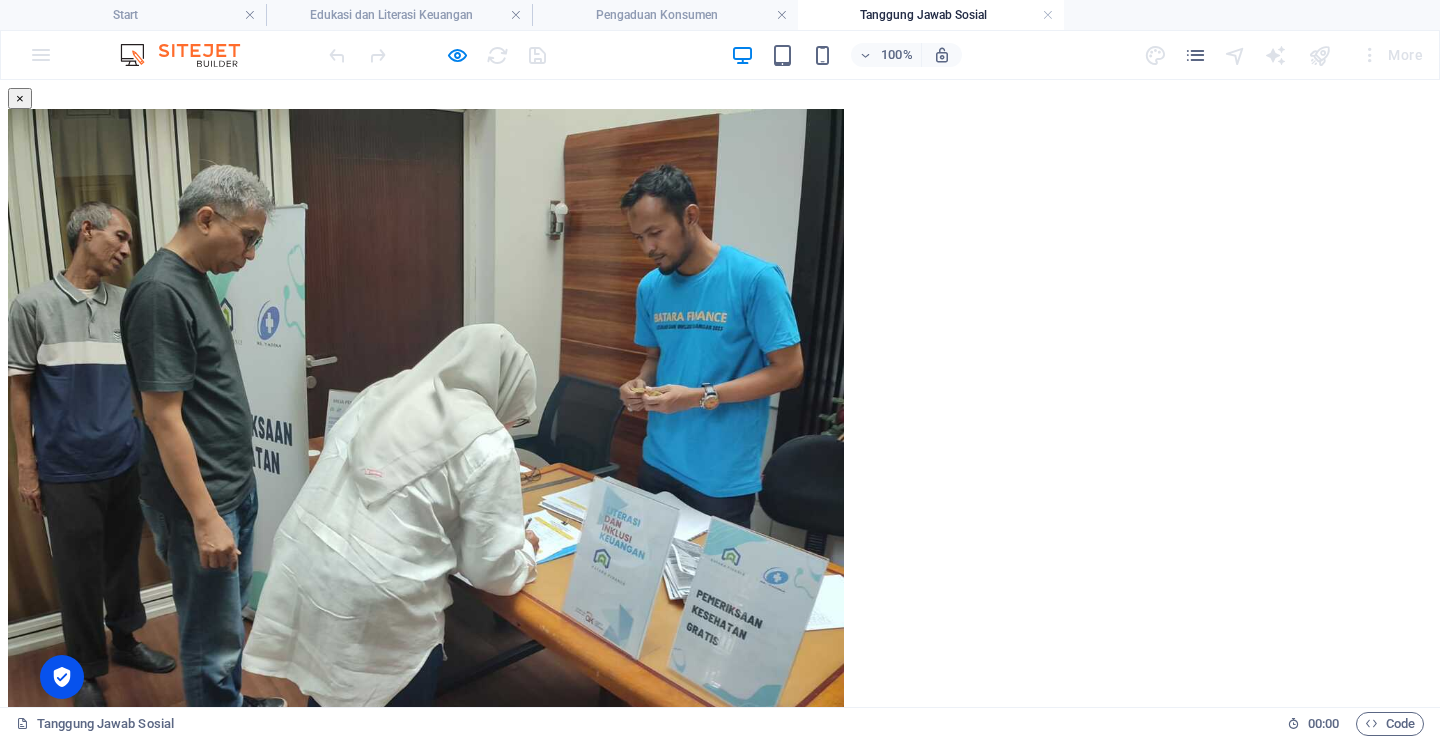 click at bounding box center [32, 790] 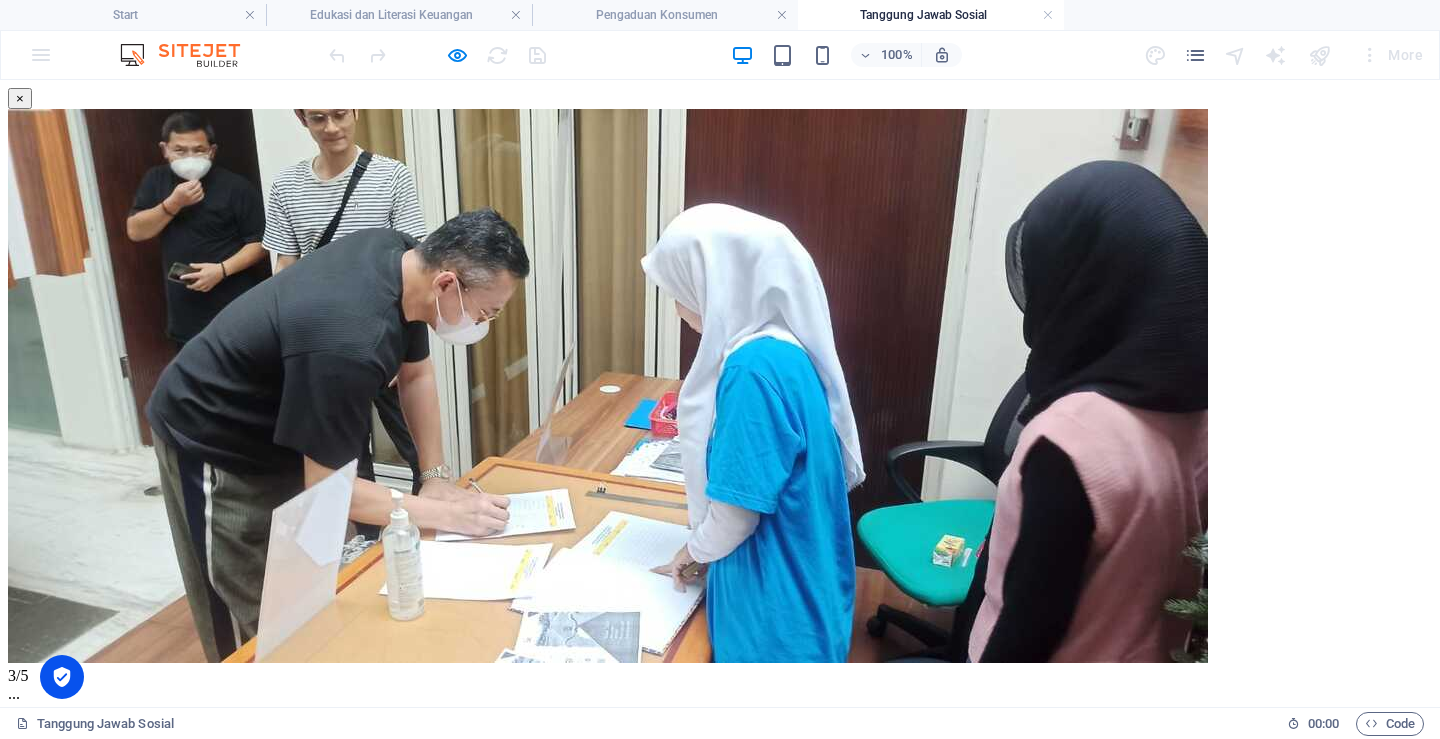 click at bounding box center (32, 717) 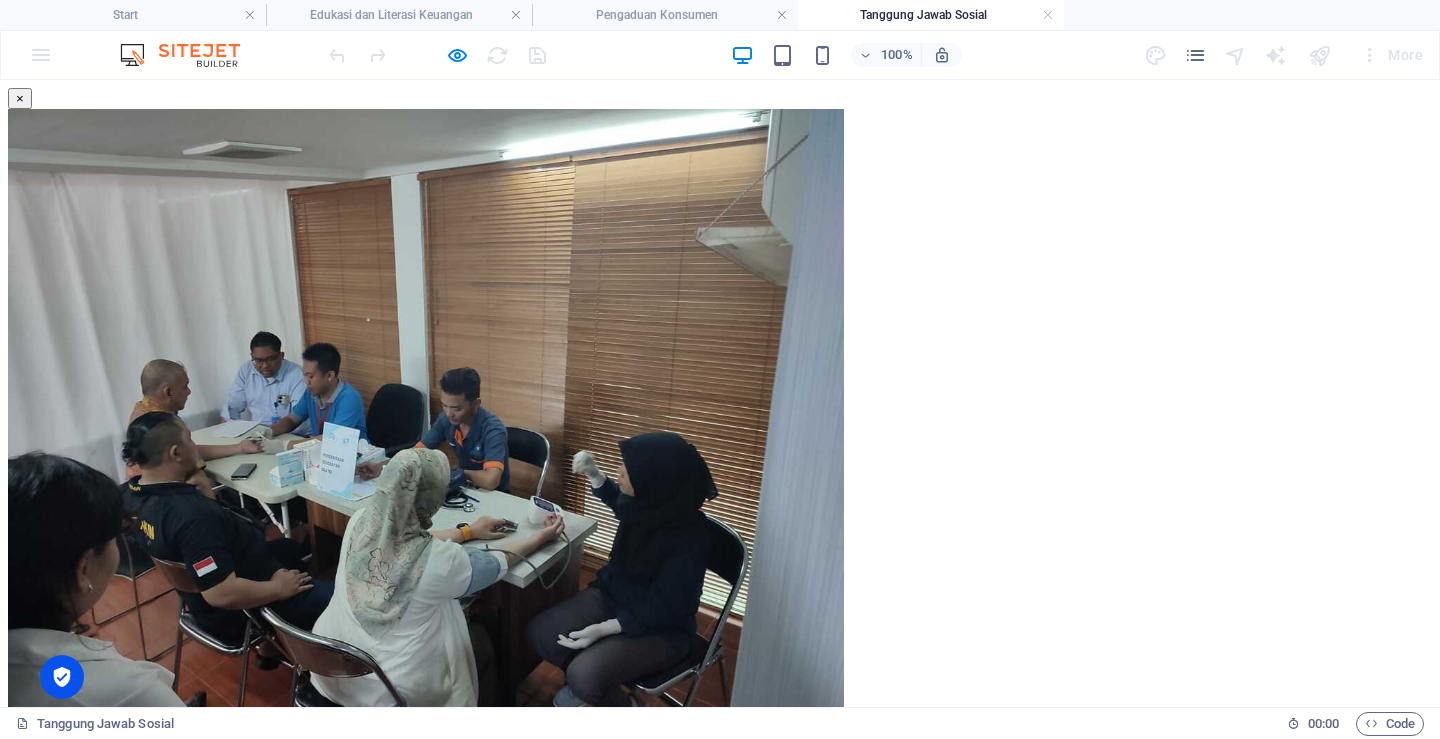 click at bounding box center [32, 790] 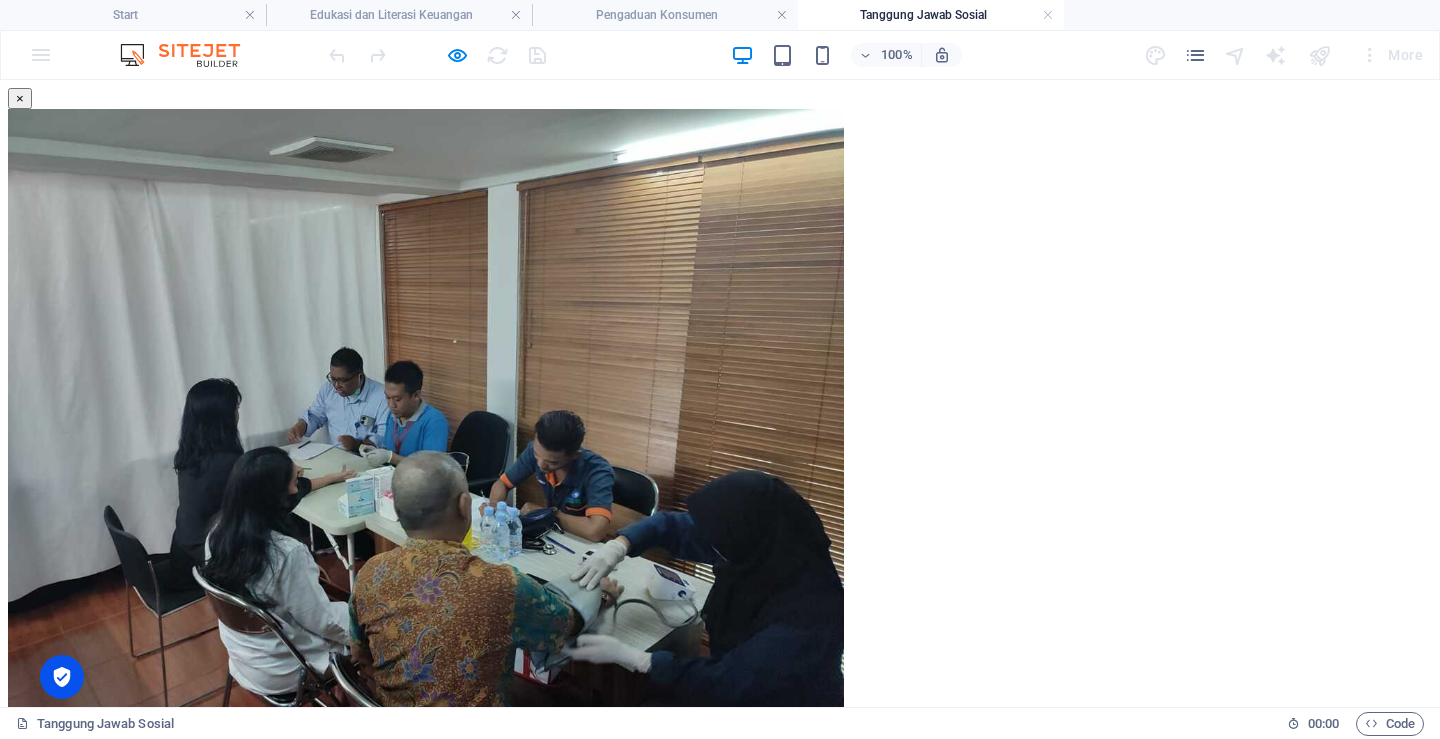 click at bounding box center (32, 790) 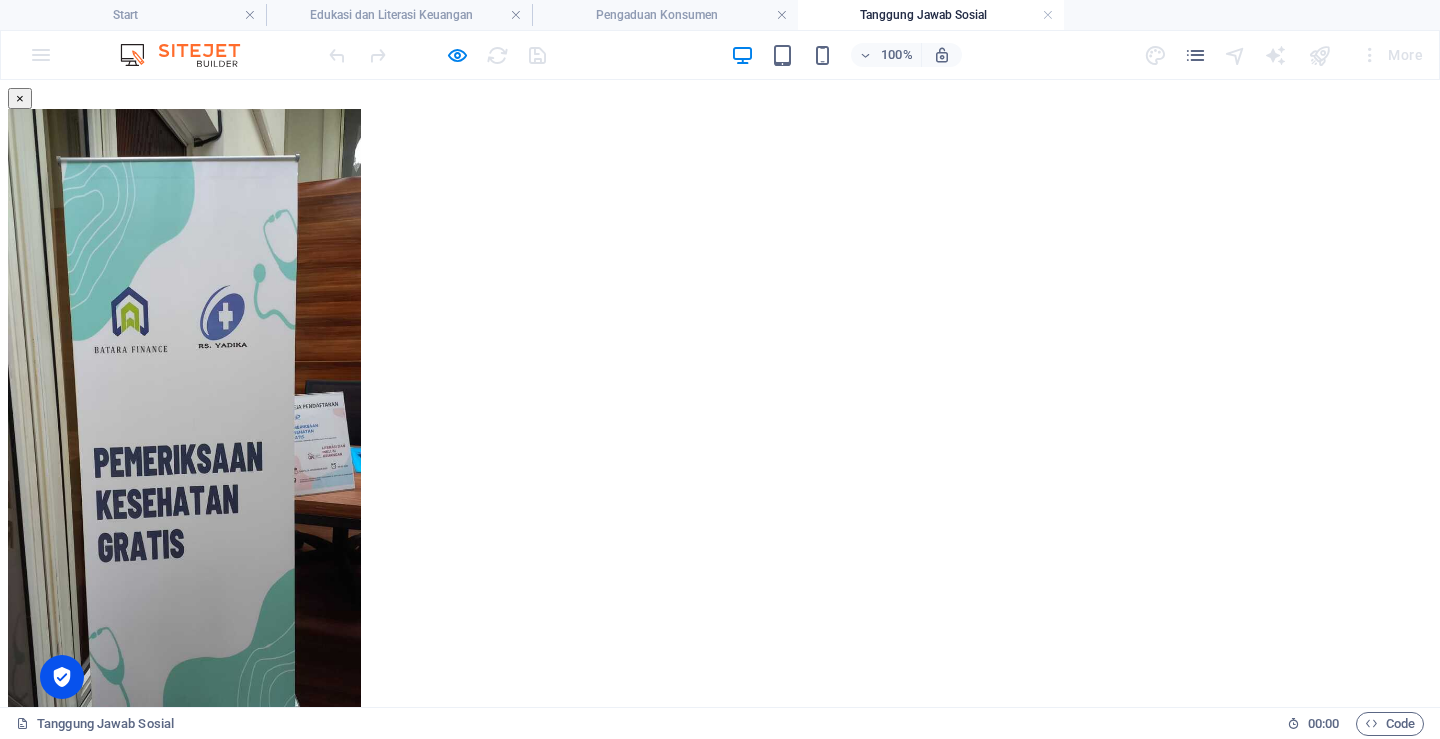 click at bounding box center [32, 790] 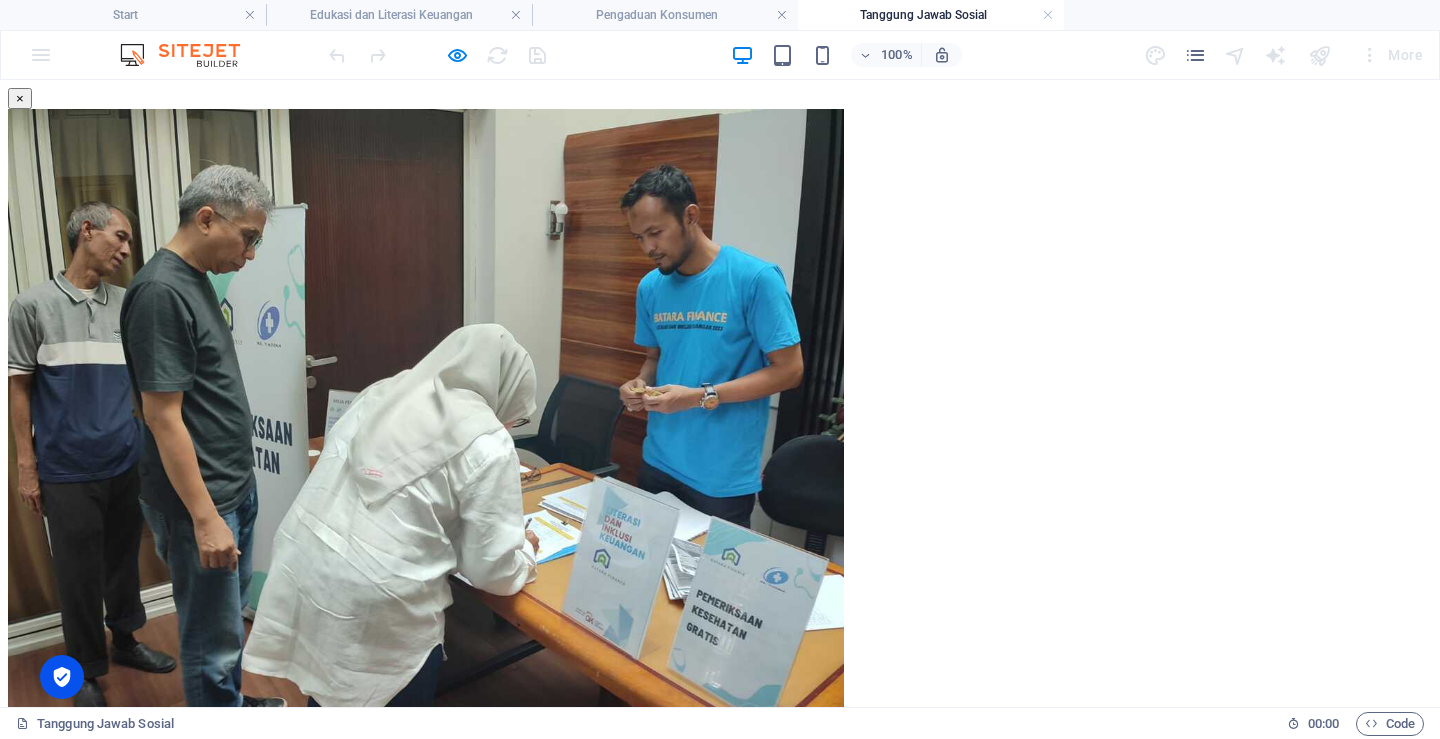 click at bounding box center [32, 790] 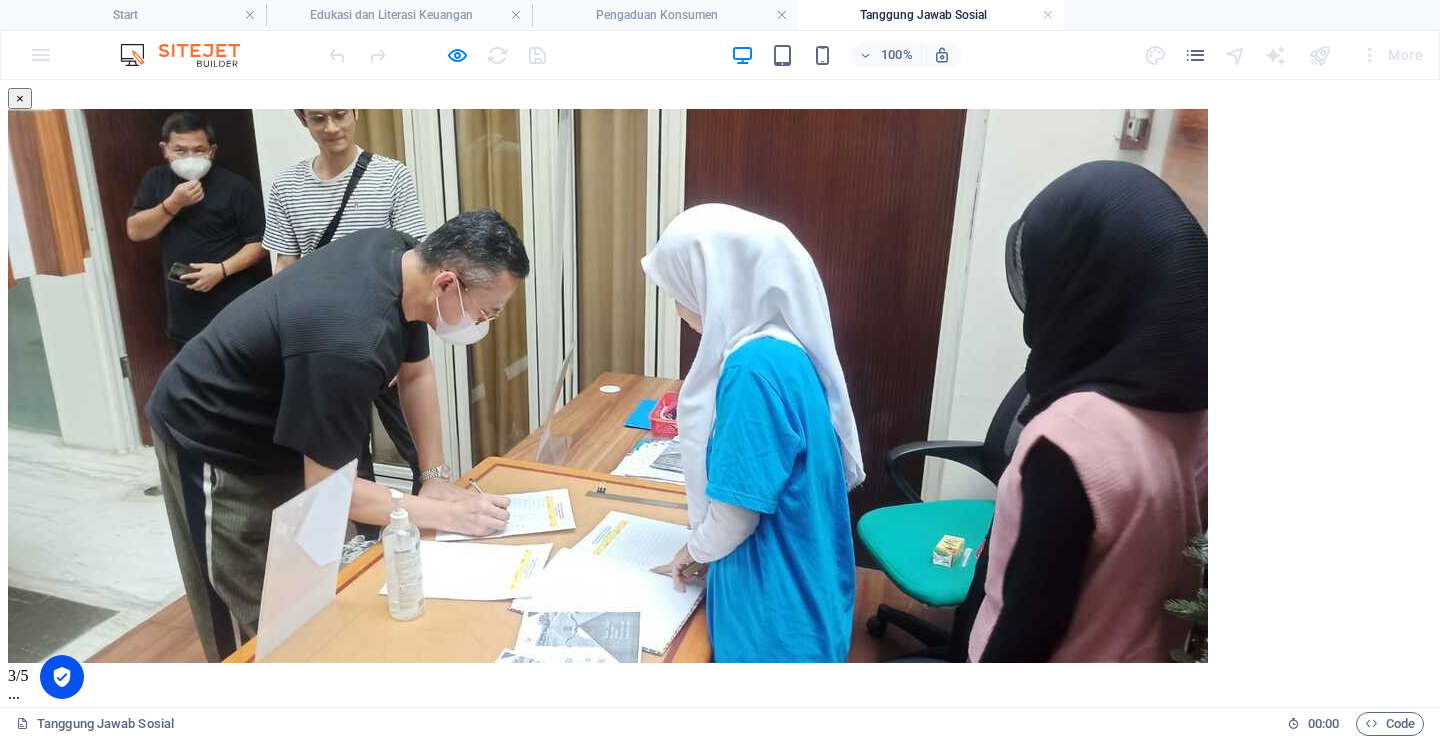 click at bounding box center [32, 717] 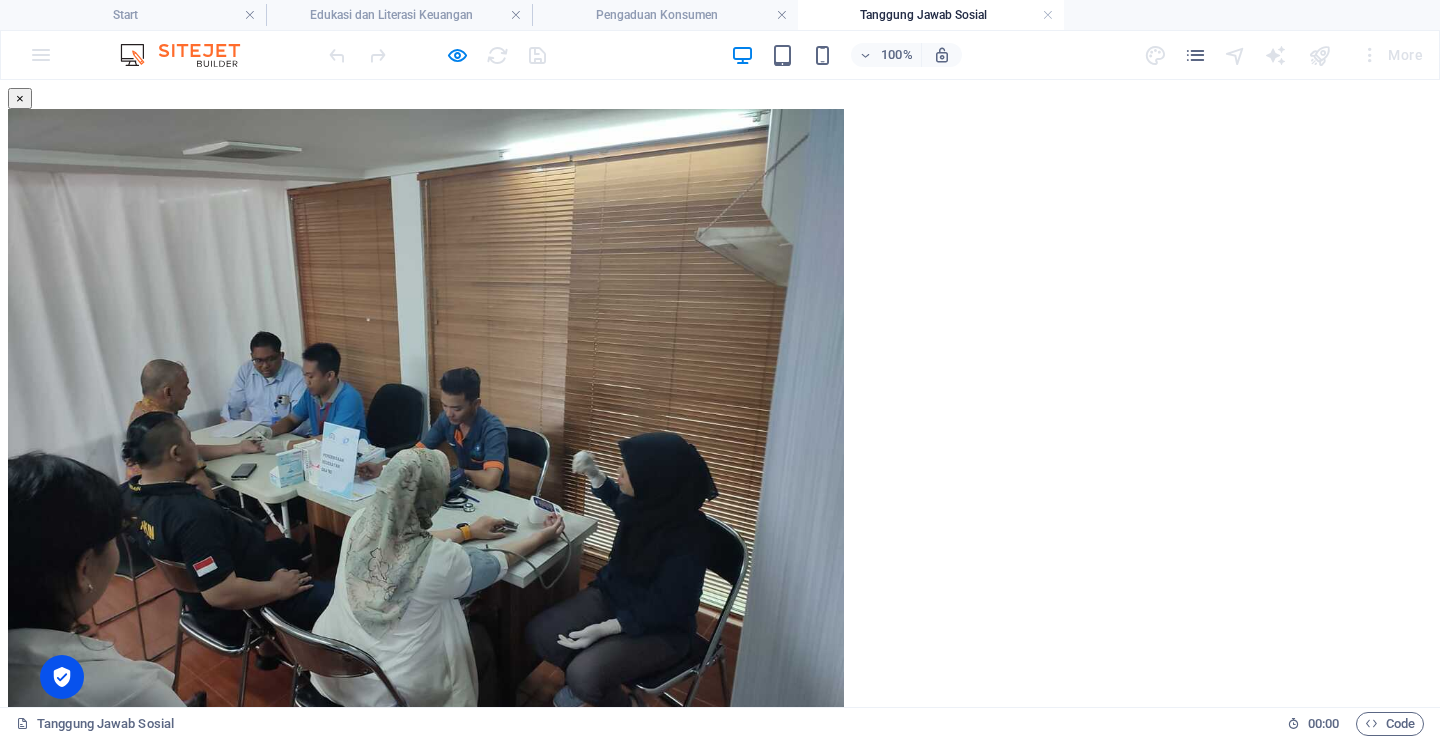 click at bounding box center [32, 790] 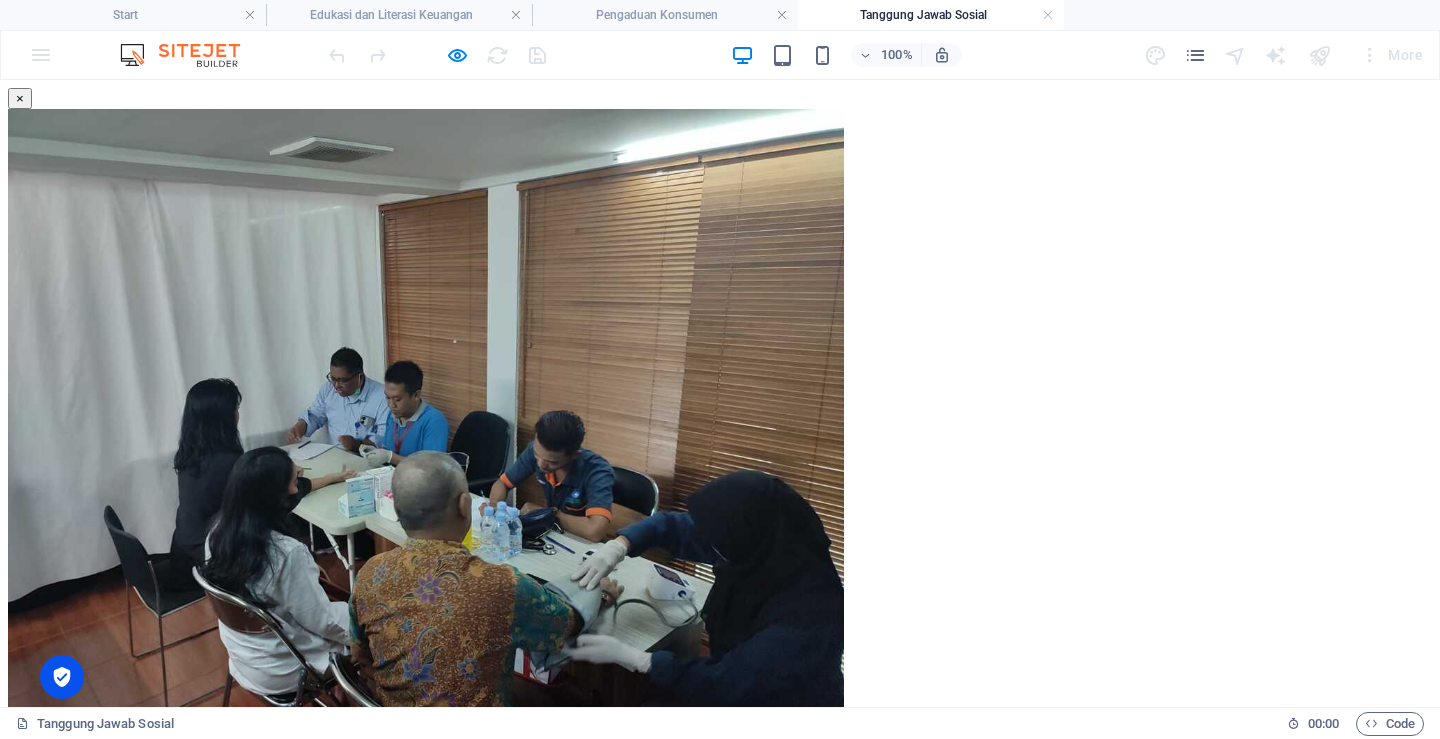 click at bounding box center (32, 790) 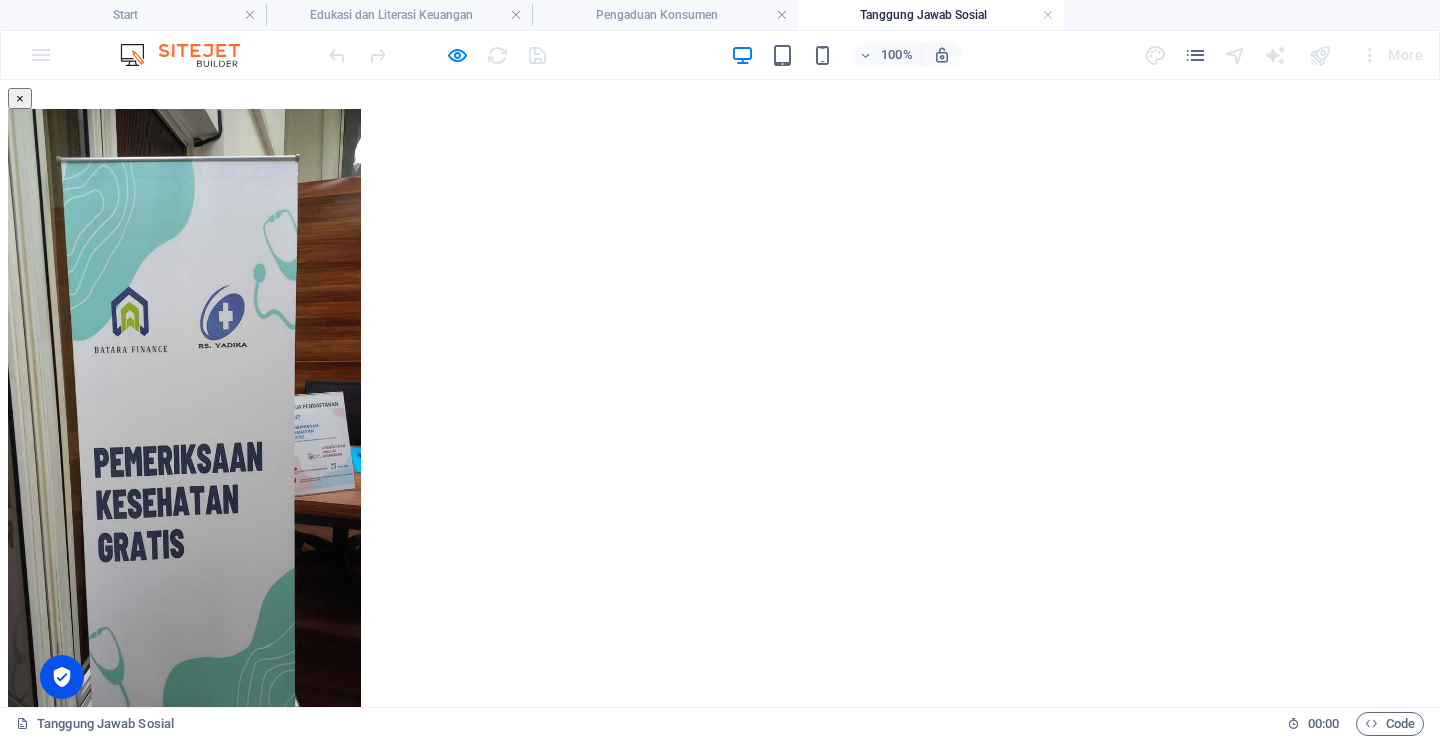 click at bounding box center [32, 790] 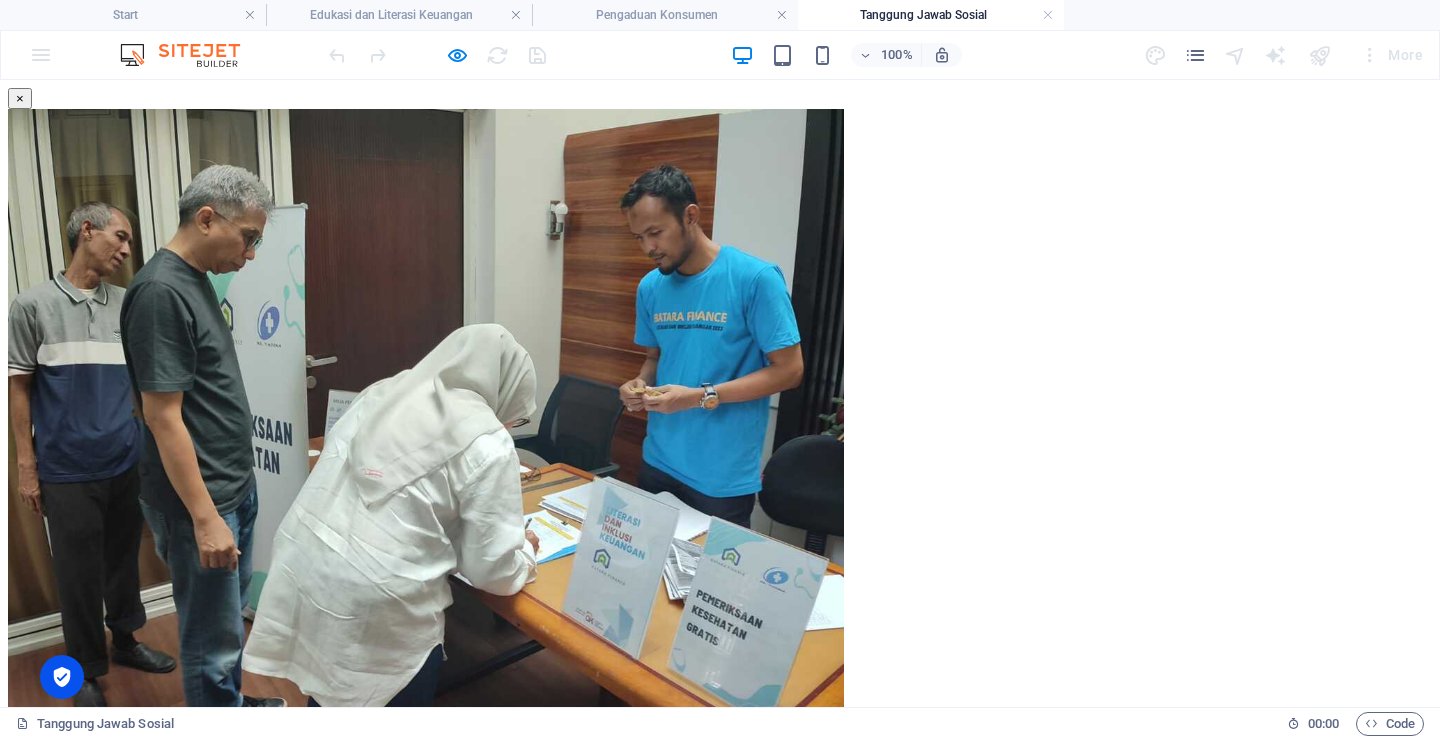 click at bounding box center (32, 790) 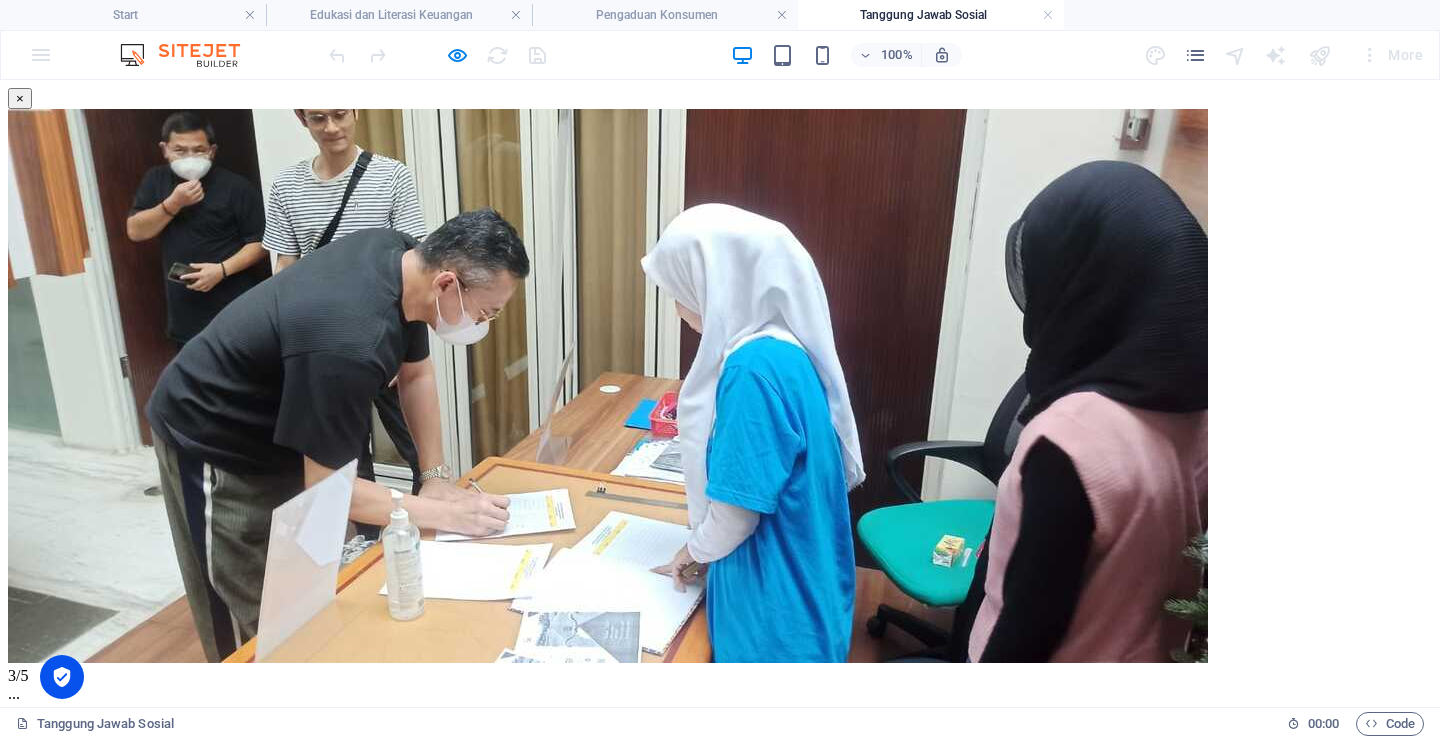 click at bounding box center [32, 717] 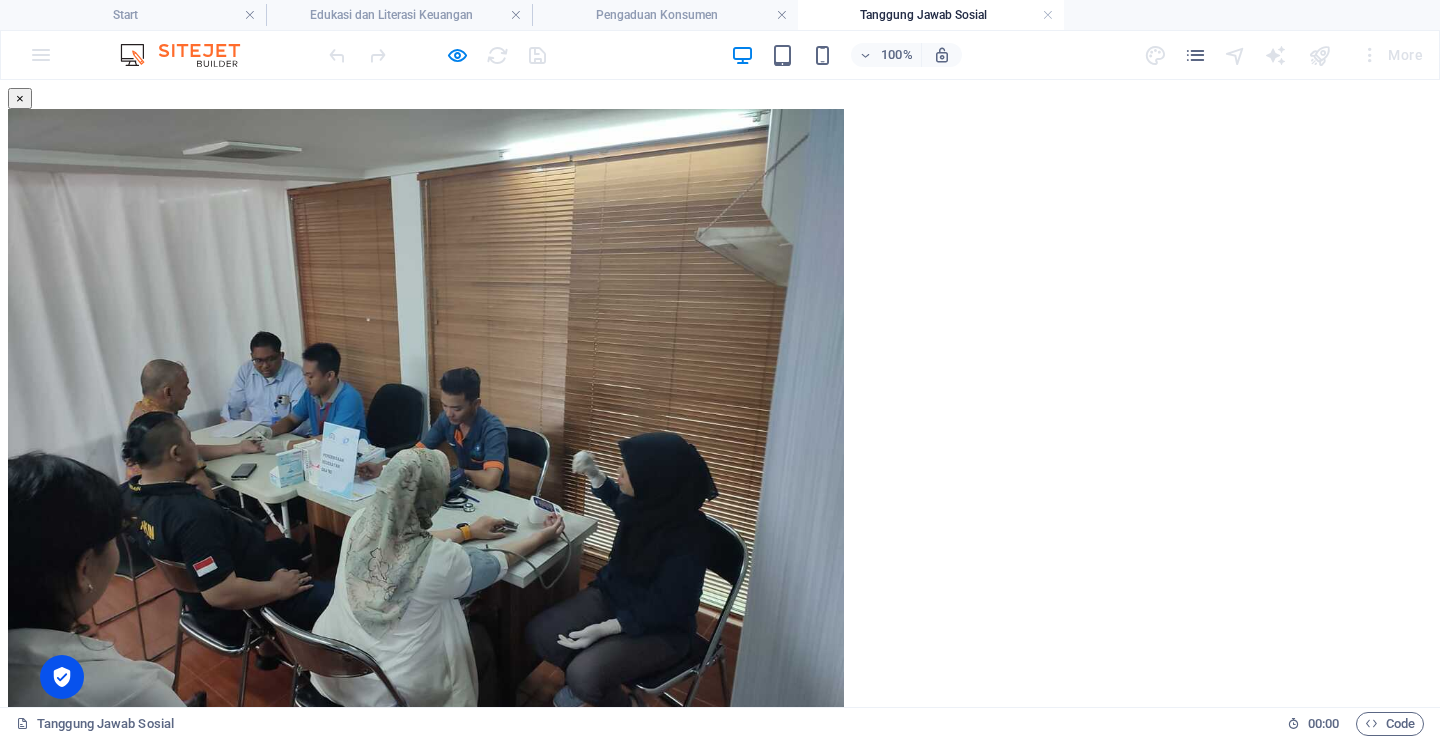click at bounding box center [32, 790] 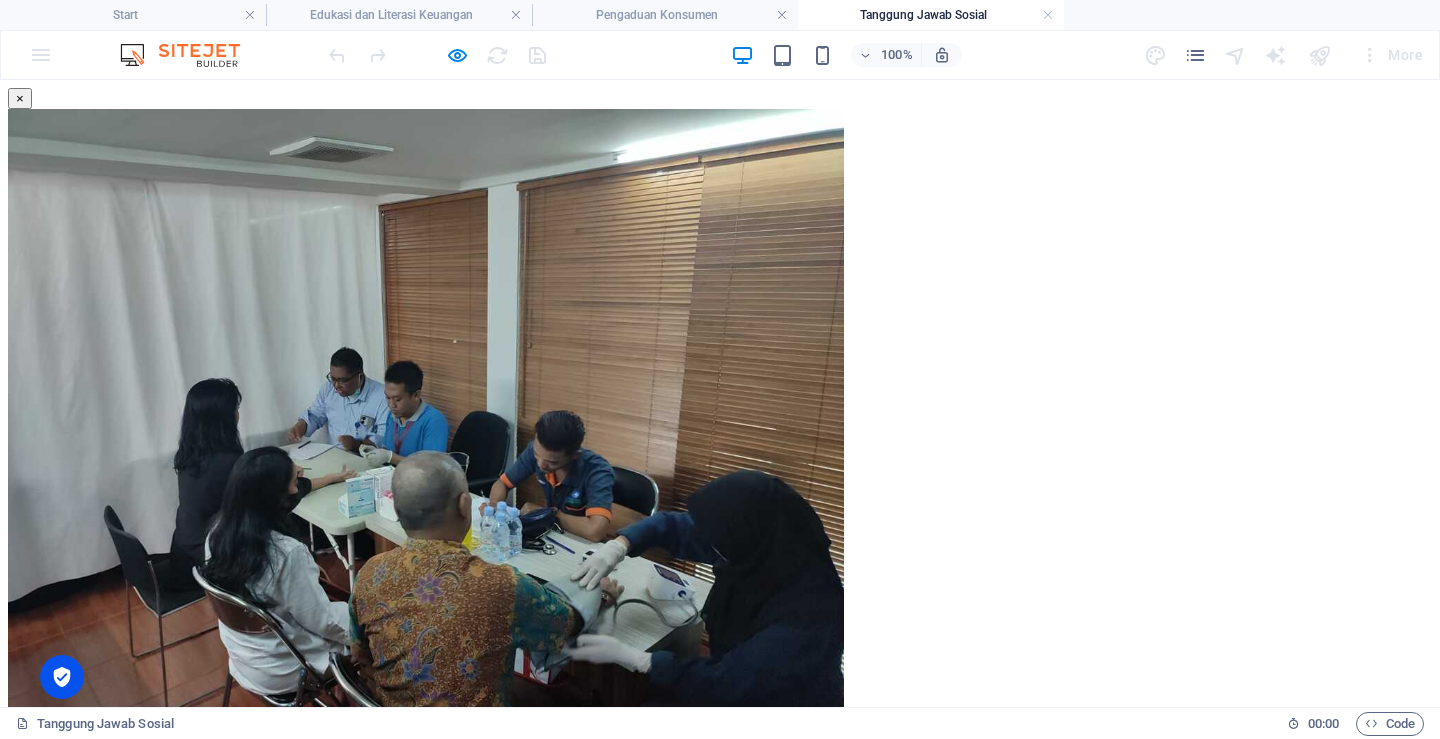 click on "×" at bounding box center (20, 98) 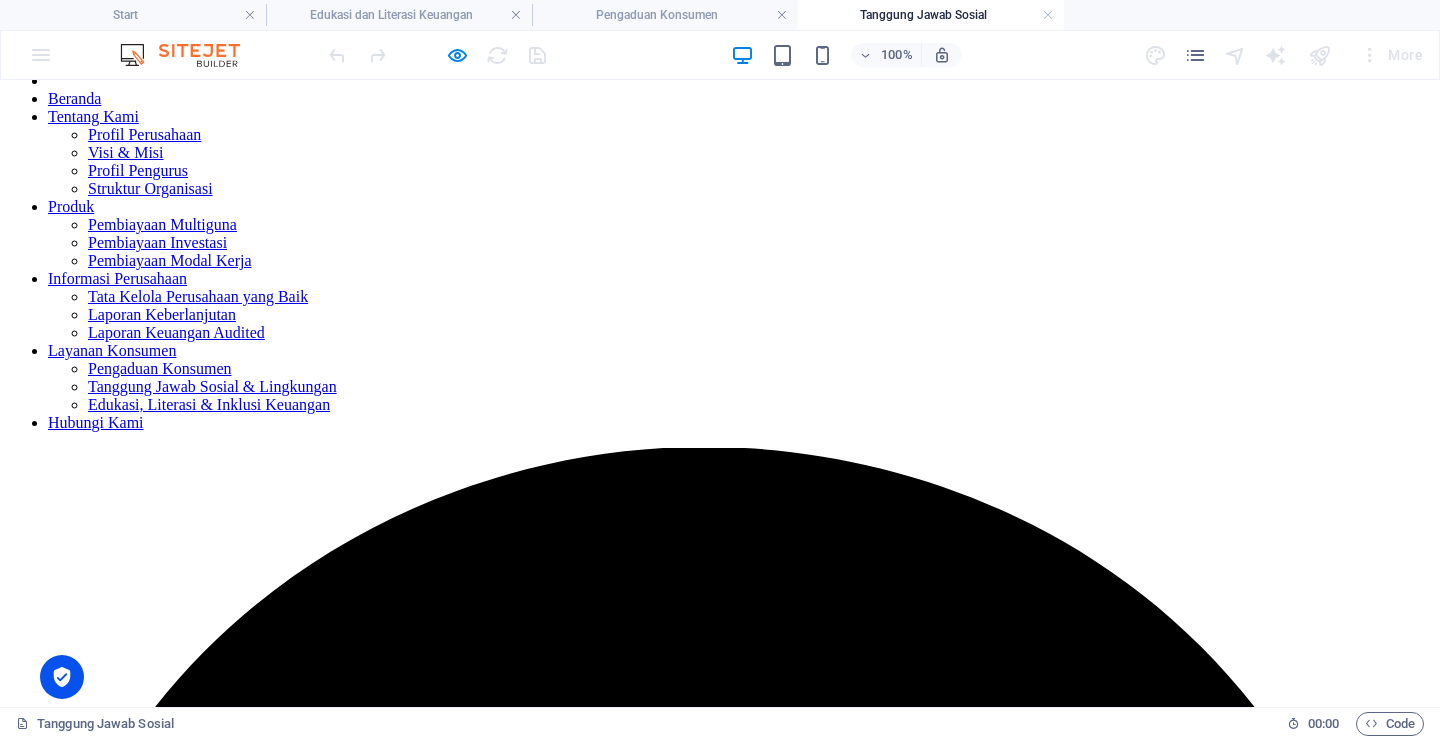 scroll, scrollTop: 100, scrollLeft: 0, axis: vertical 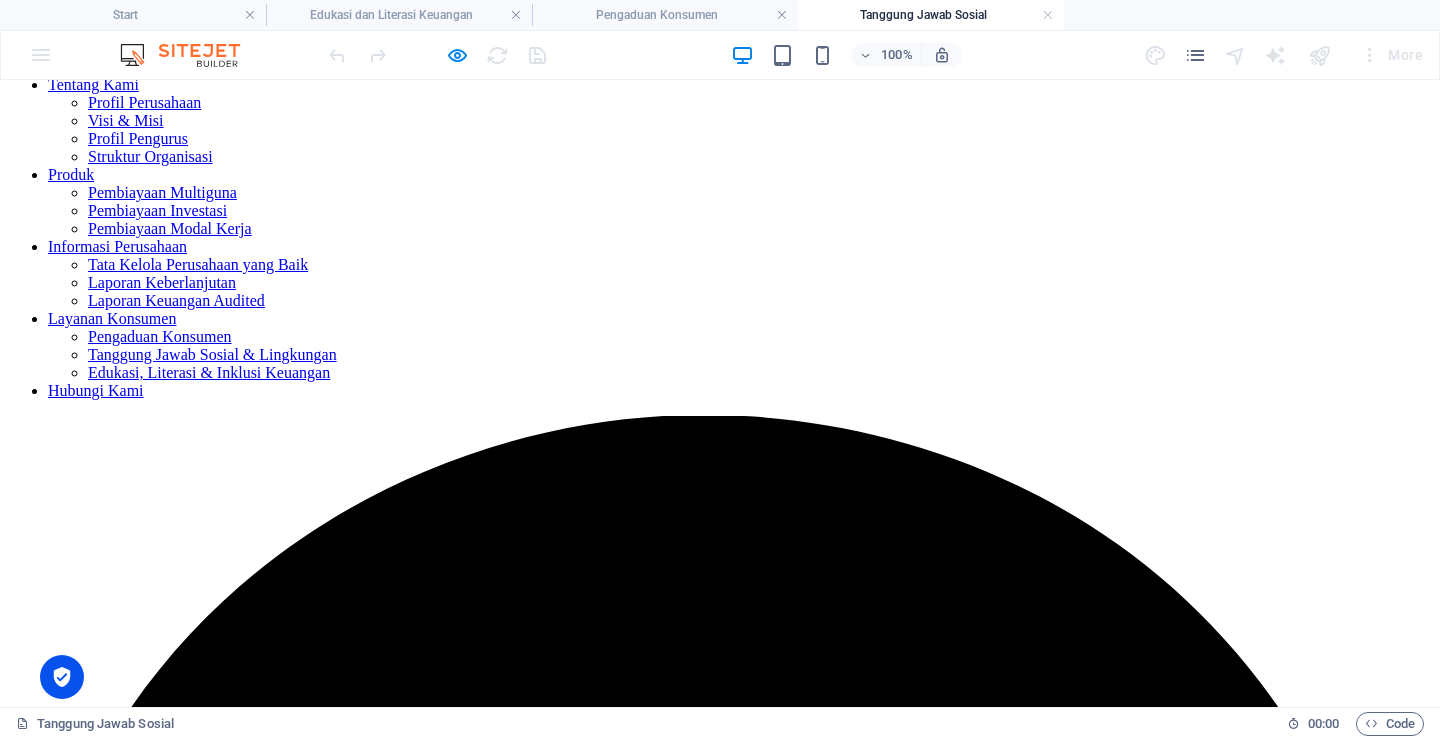 click at bounding box center (768, 8482) 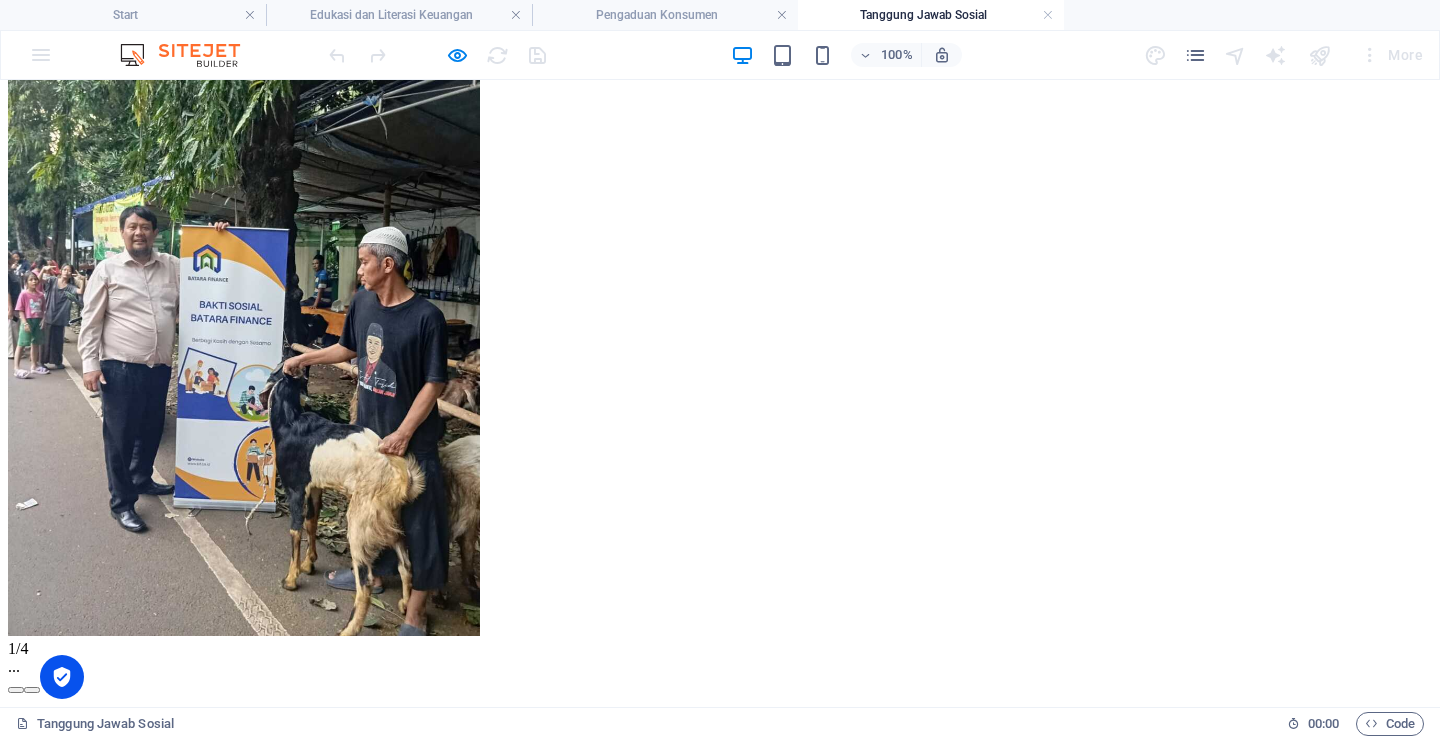 click at bounding box center [32, 690] 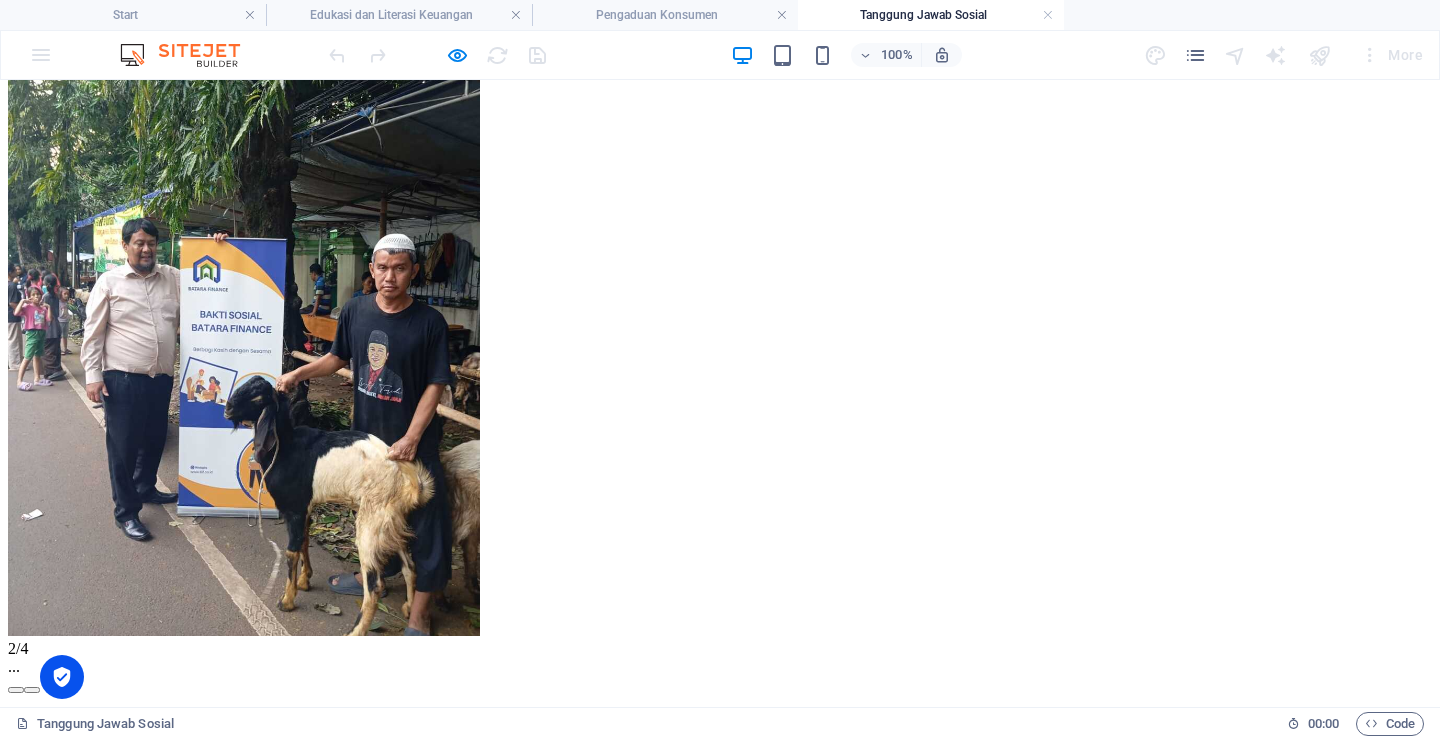 click at bounding box center [32, 690] 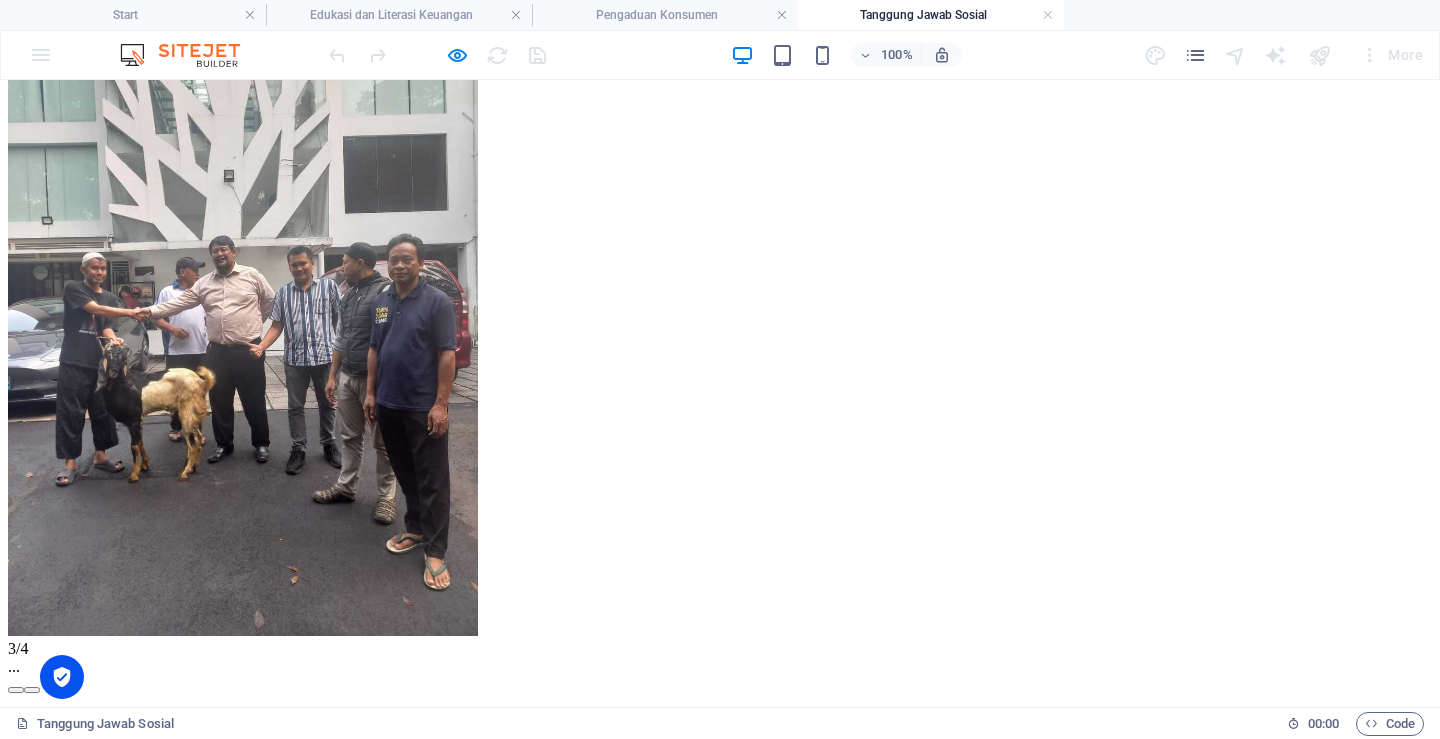click at bounding box center [32, 690] 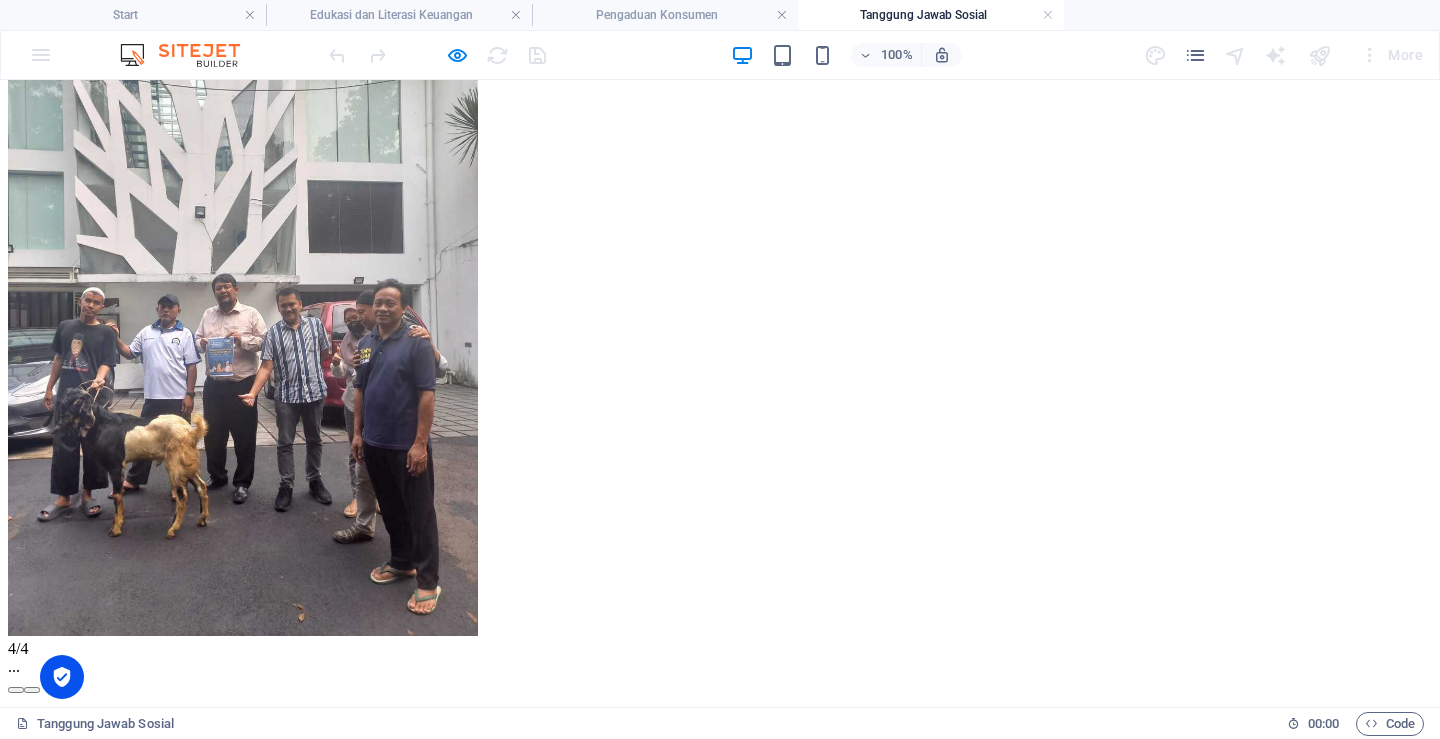 click at bounding box center [32, 690] 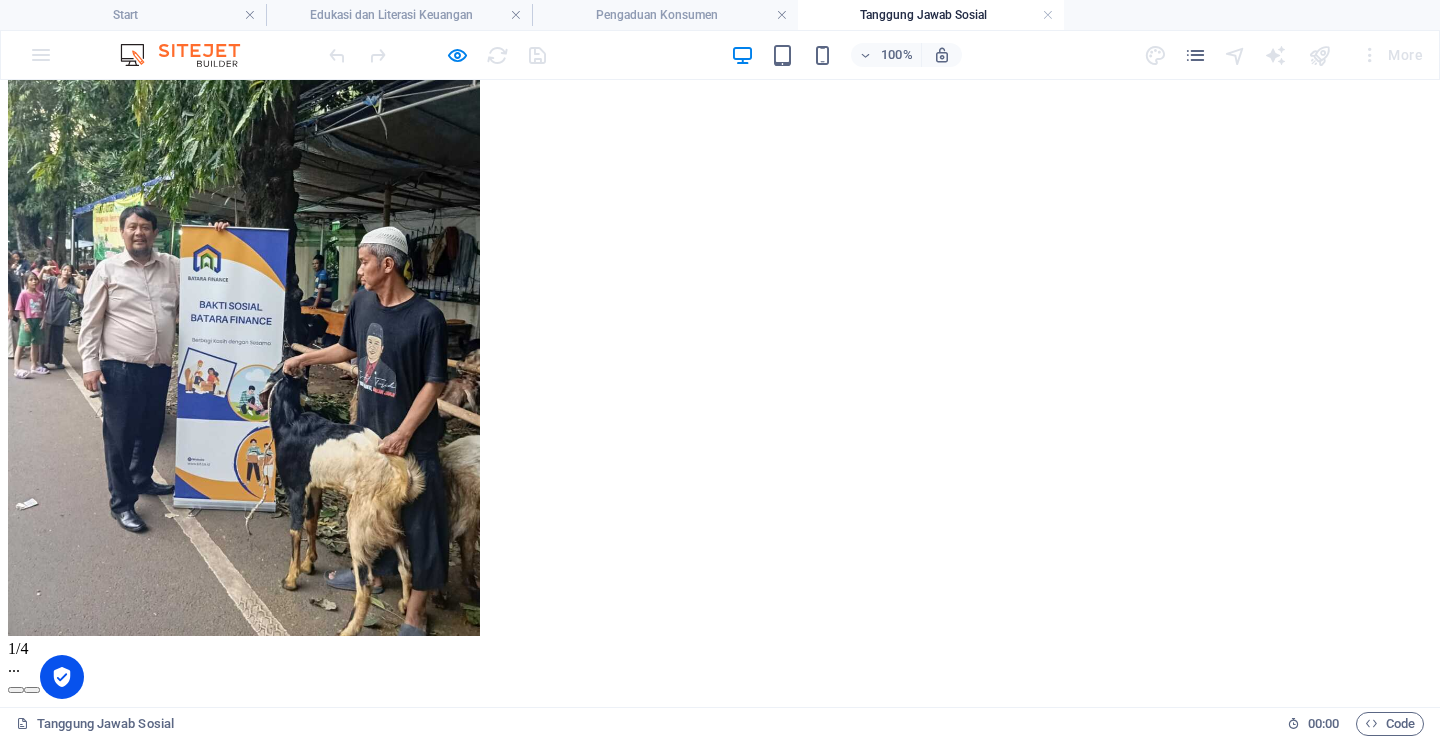 click at bounding box center (32, 690) 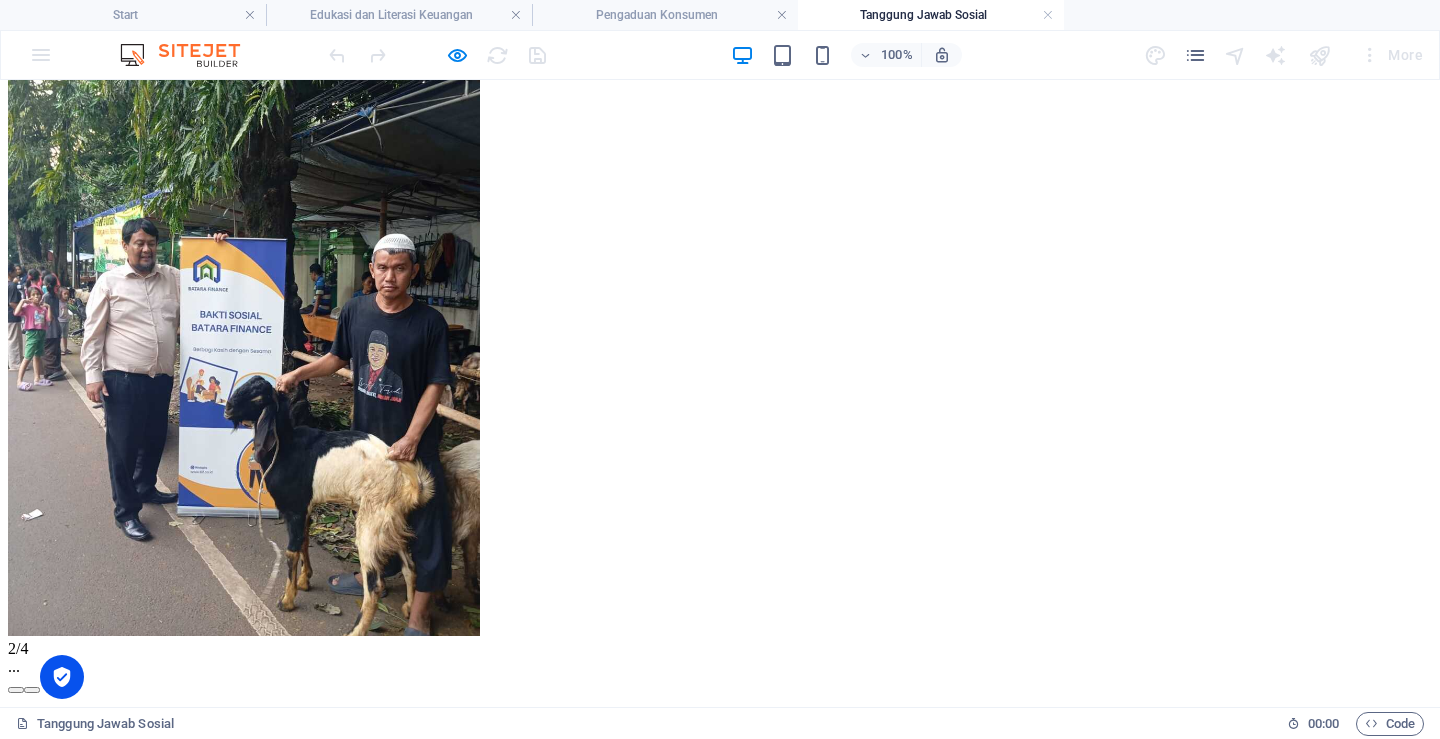 click on "×" at bounding box center (20, -2) 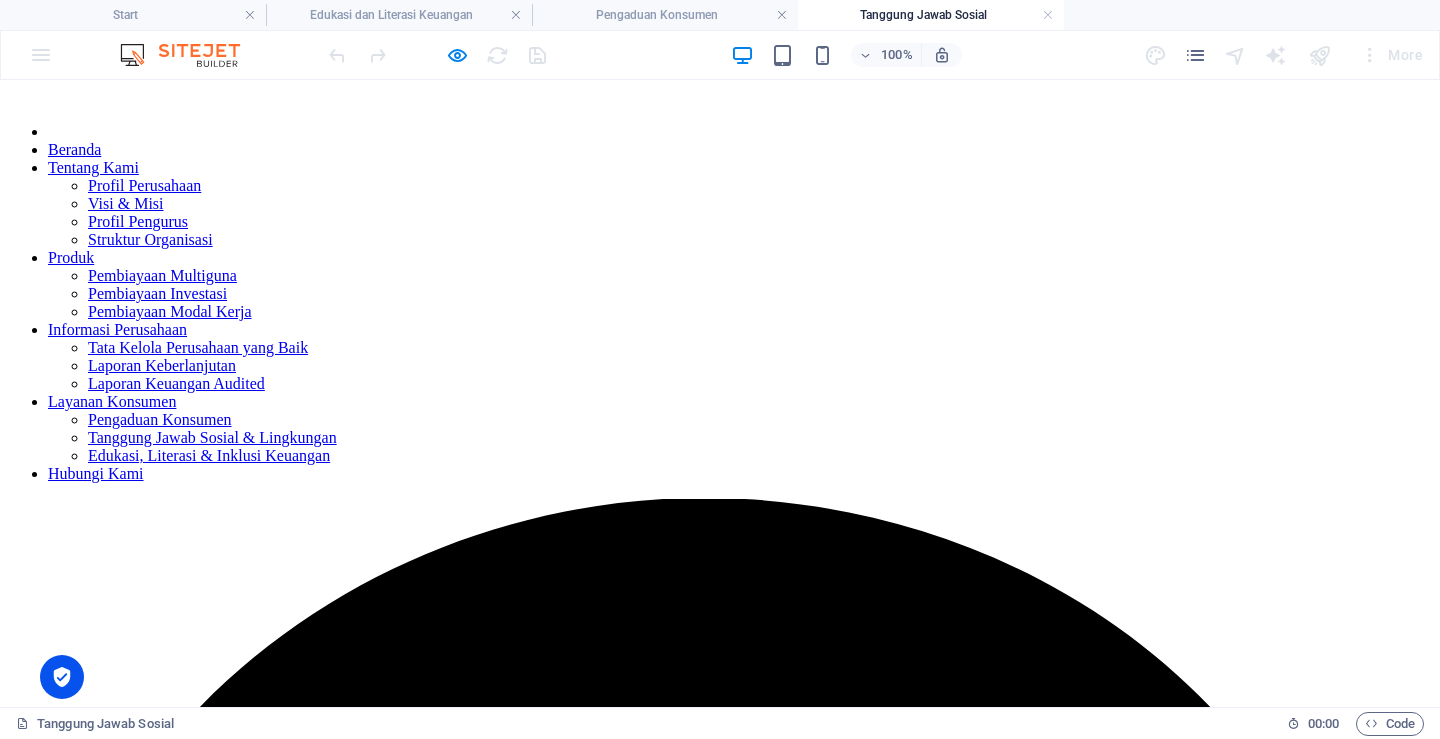 scroll, scrollTop: 0, scrollLeft: 0, axis: both 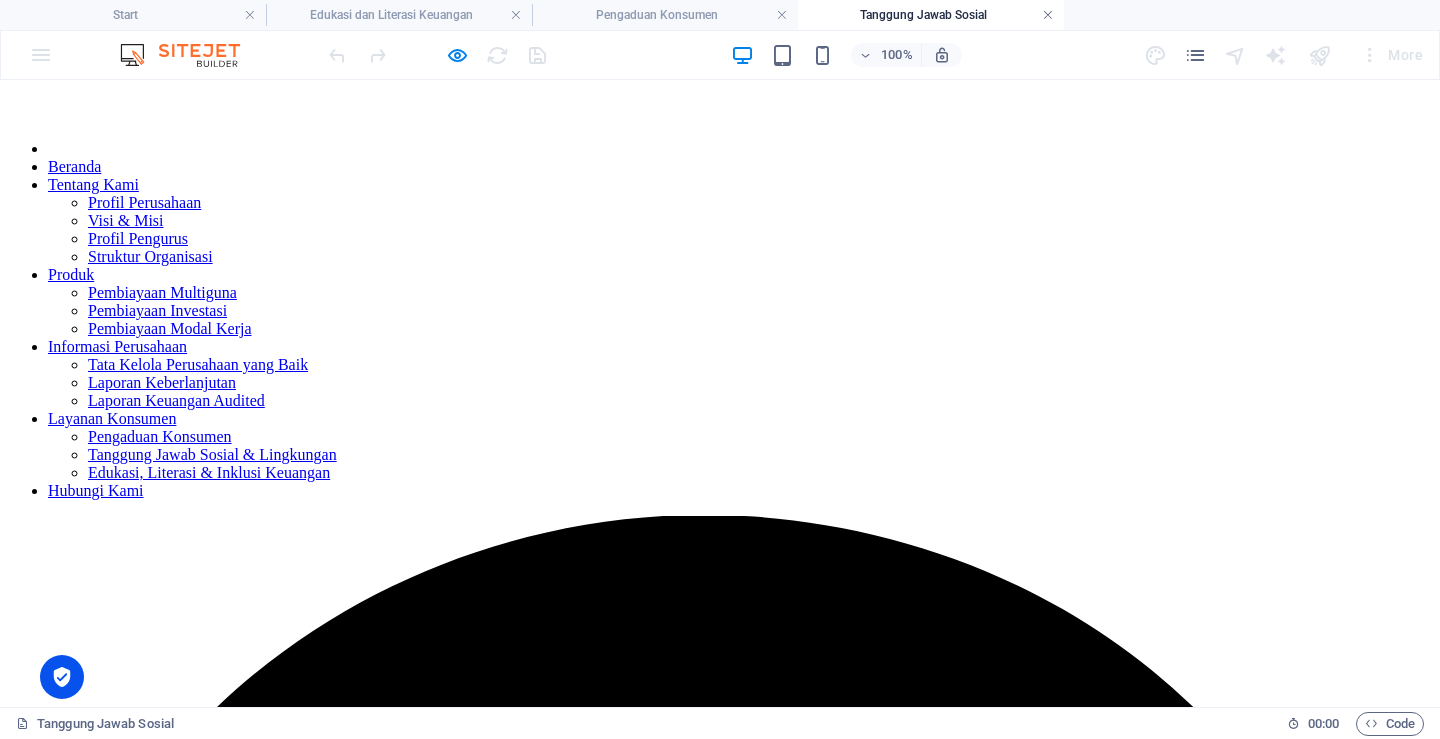 click at bounding box center (1048, 15) 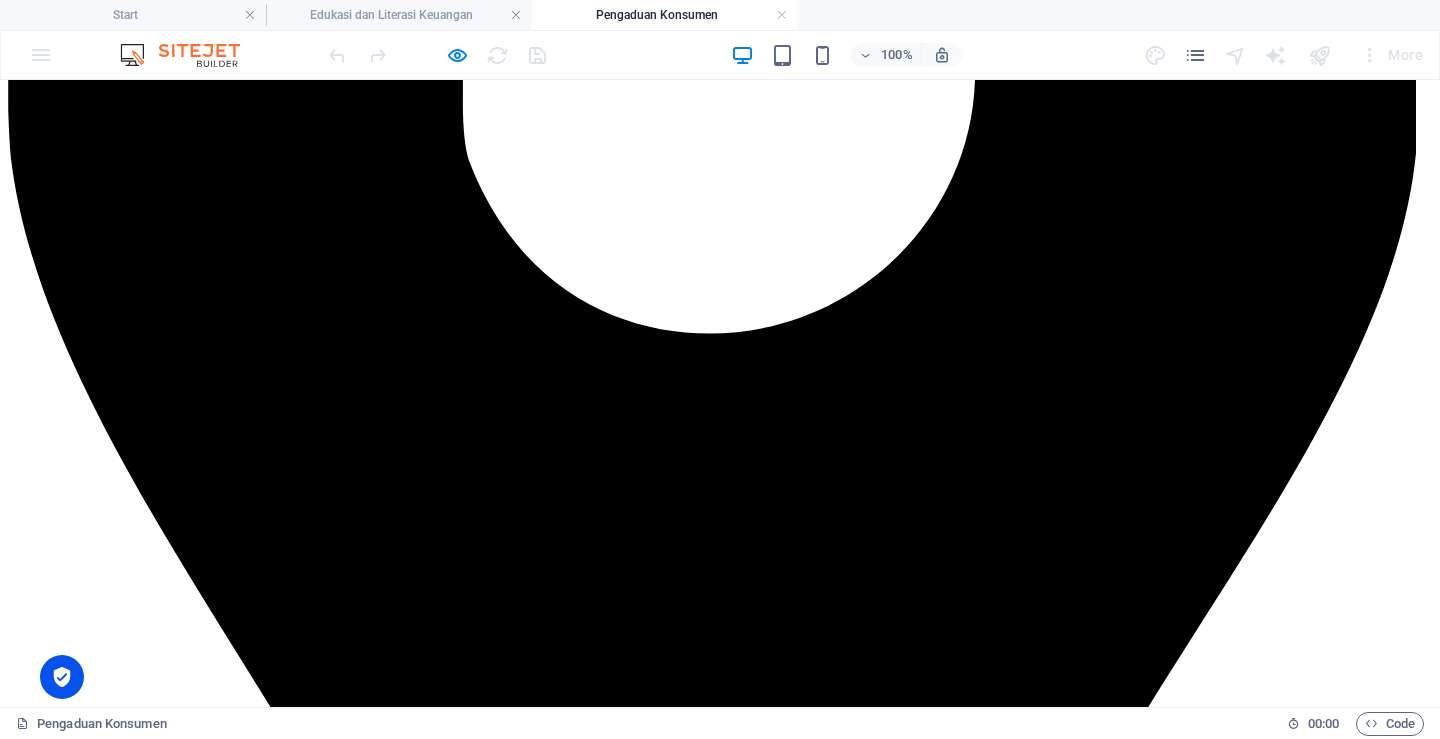 scroll, scrollTop: 1282, scrollLeft: 0, axis: vertical 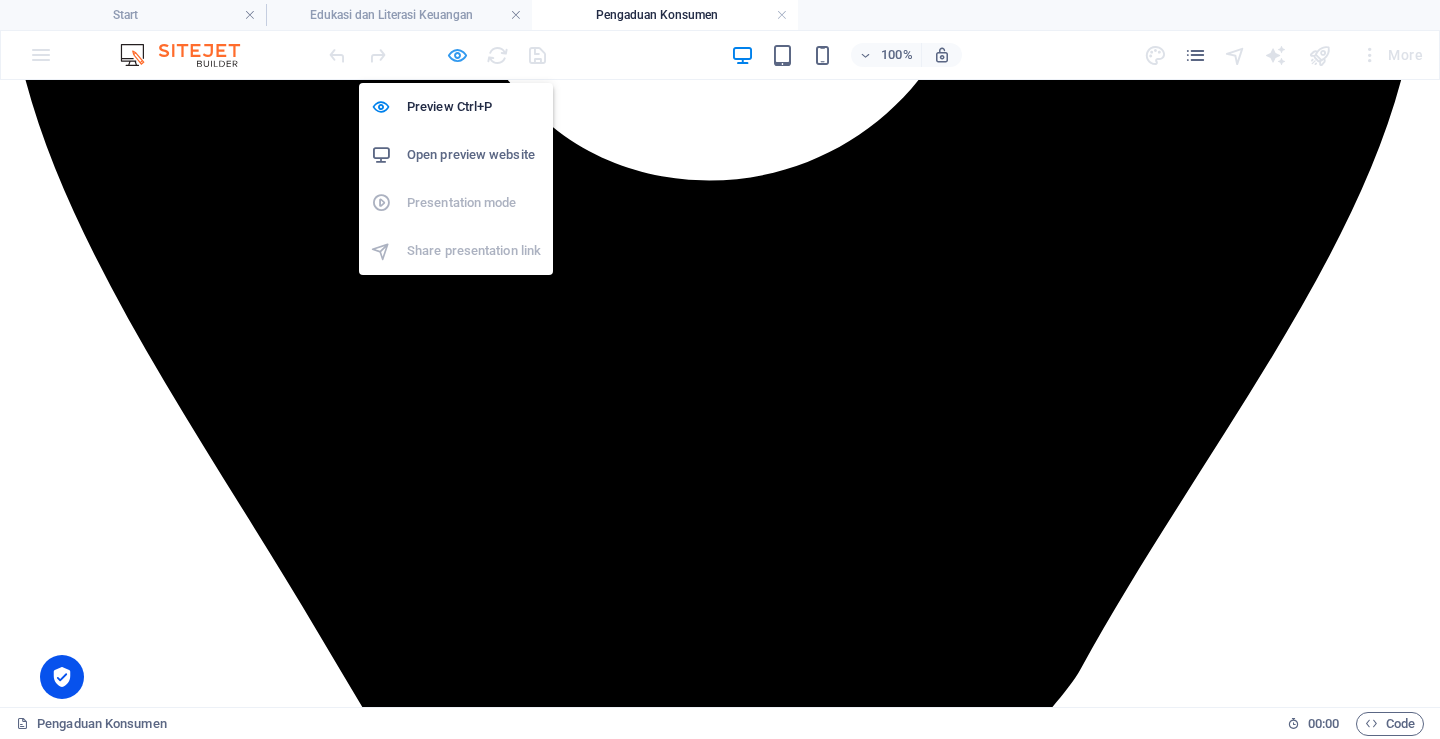 click at bounding box center (457, 55) 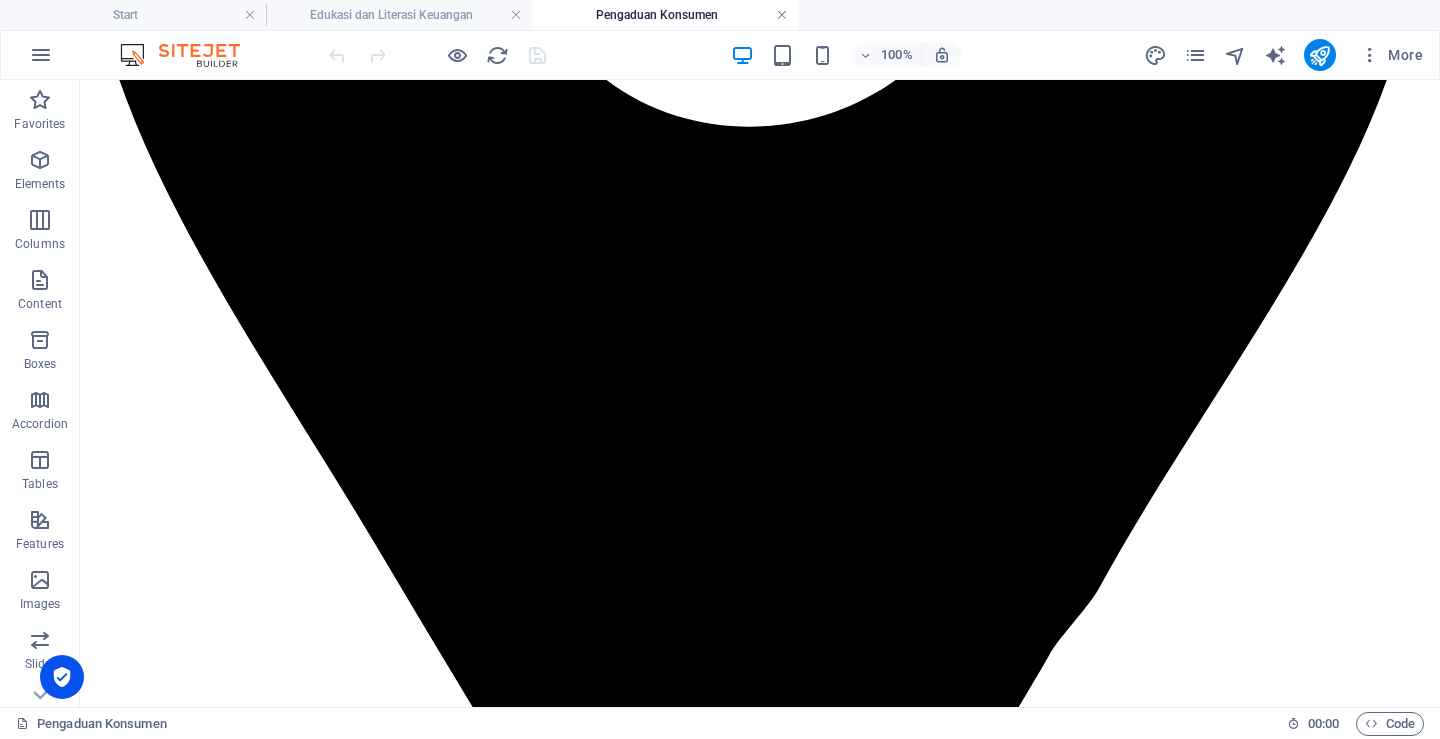 click at bounding box center [782, 15] 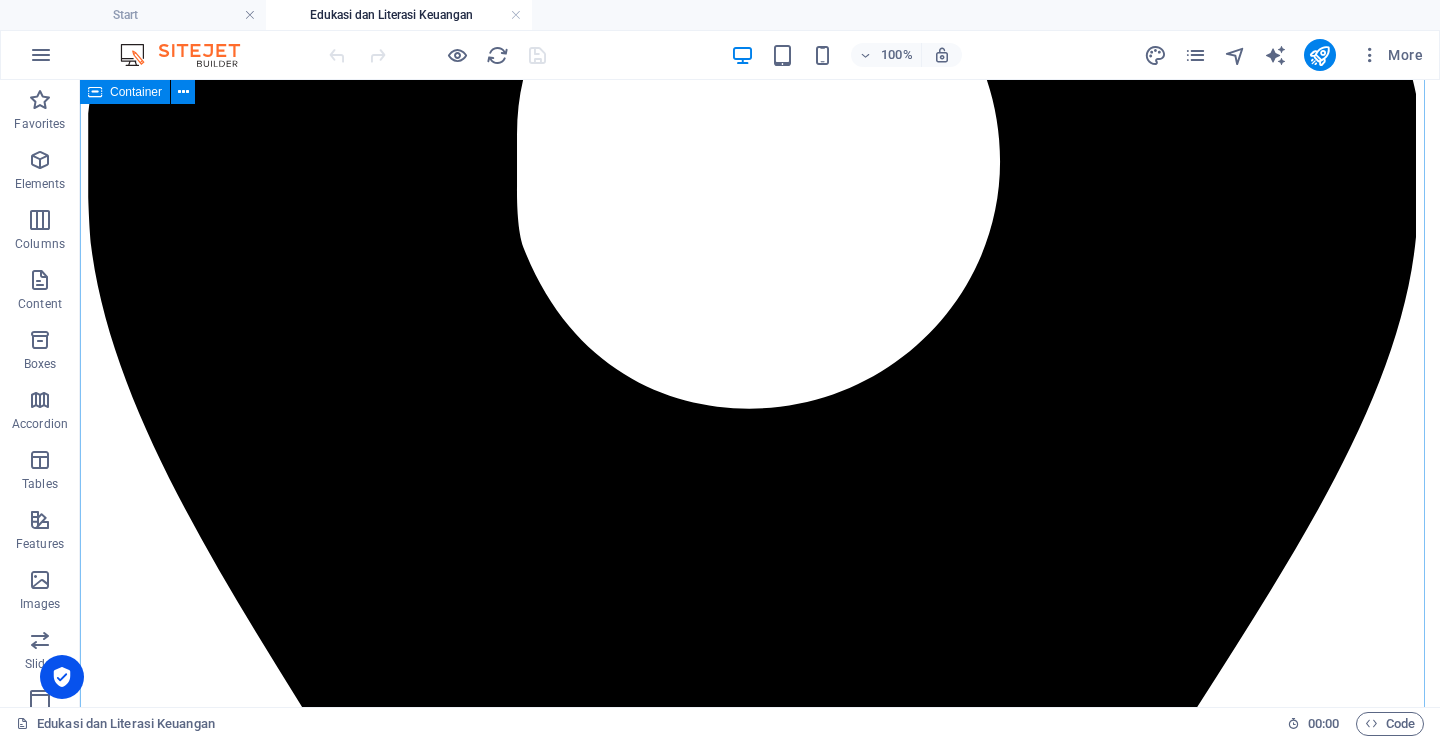 scroll, scrollTop: 920, scrollLeft: 0, axis: vertical 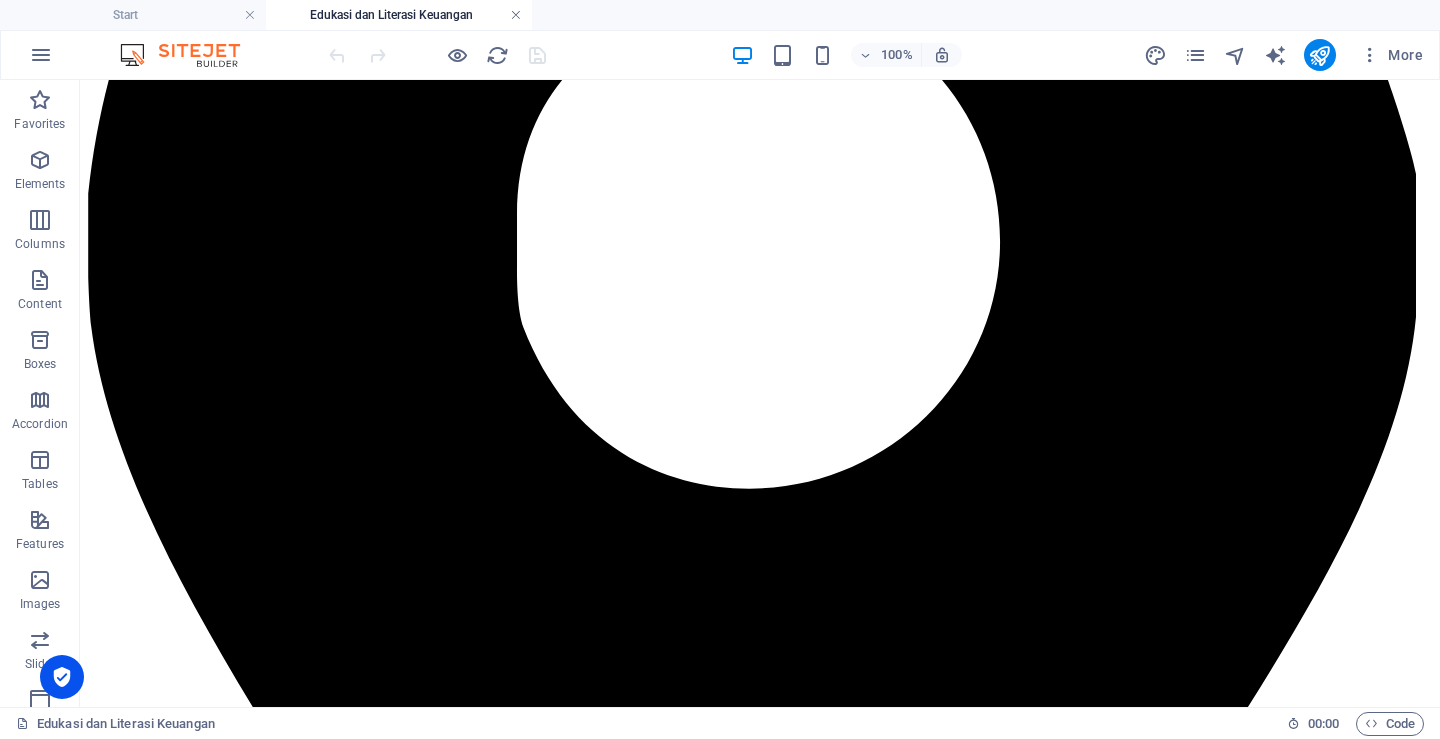 click at bounding box center [516, 15] 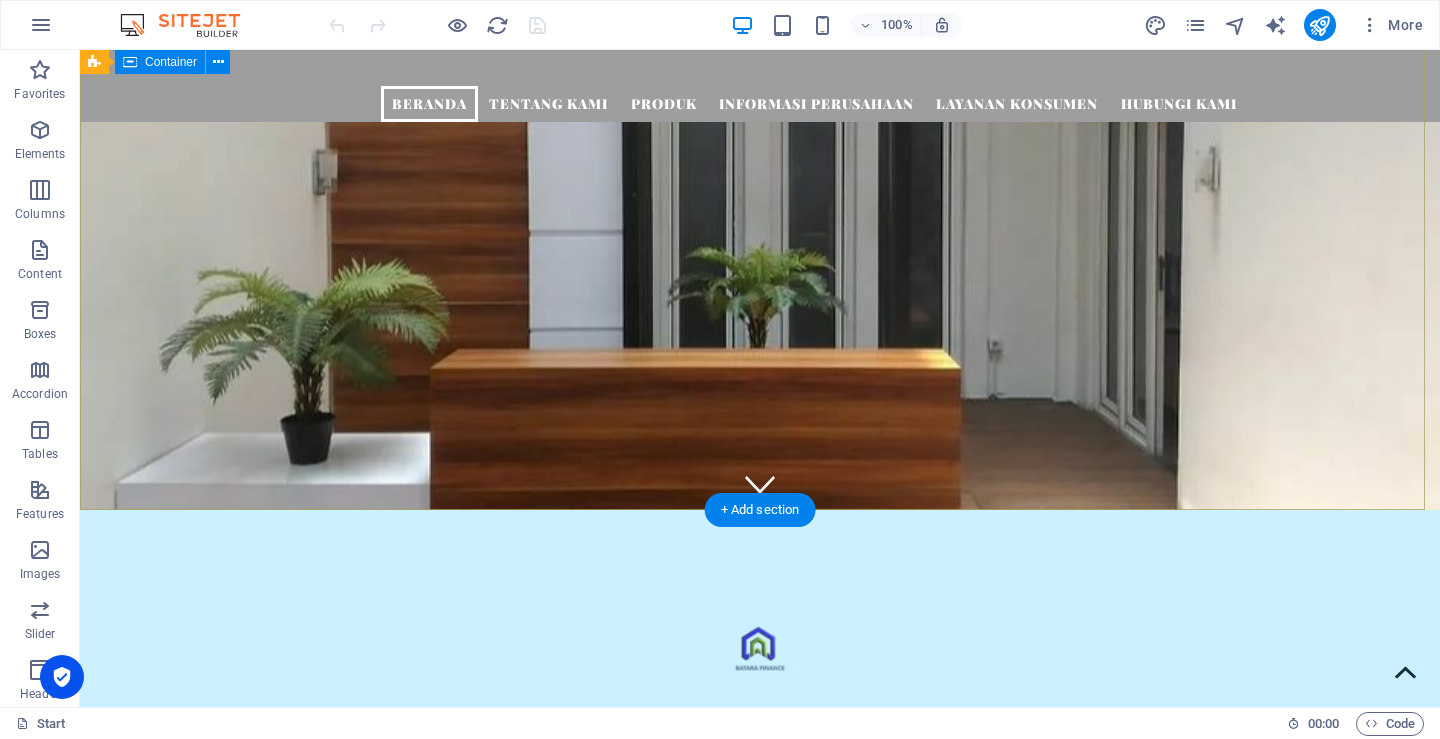 scroll, scrollTop: 0, scrollLeft: 0, axis: both 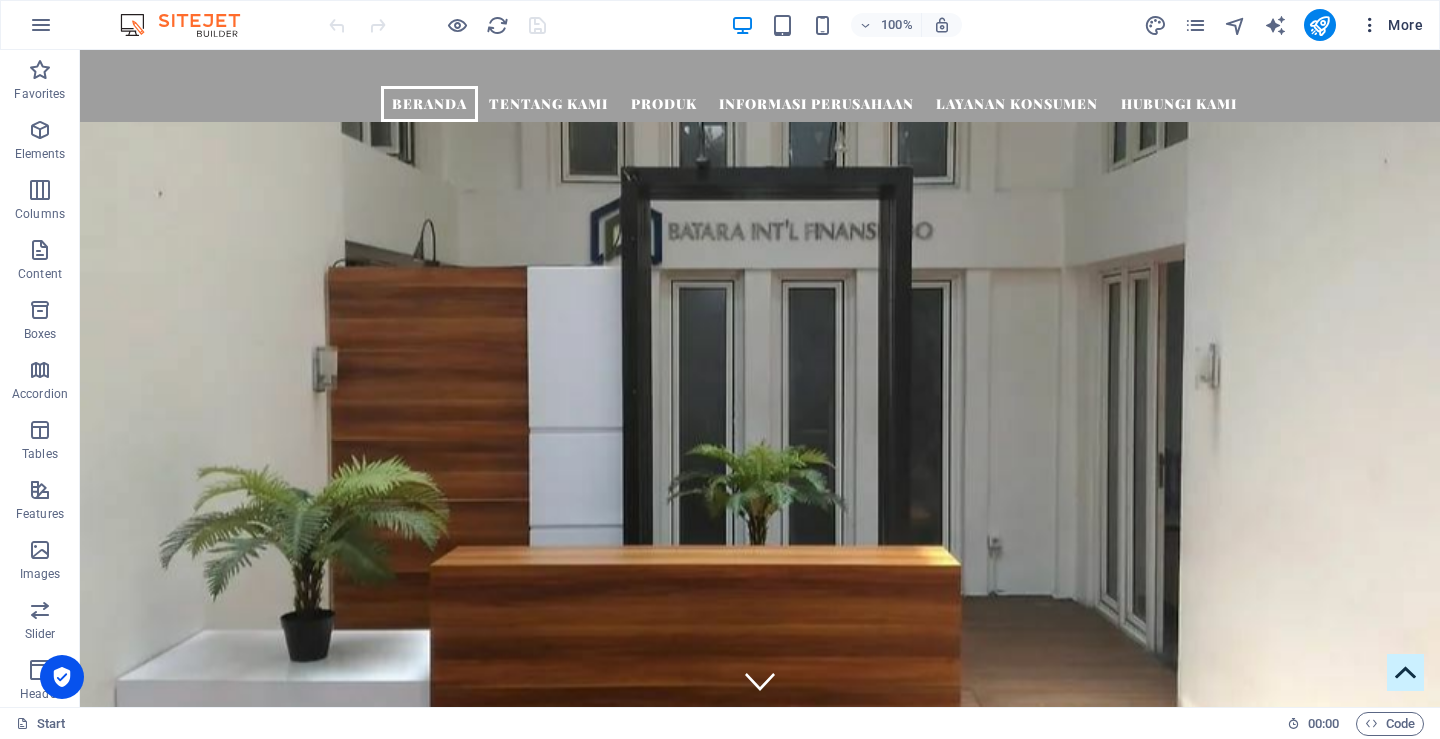 click at bounding box center (1370, 25) 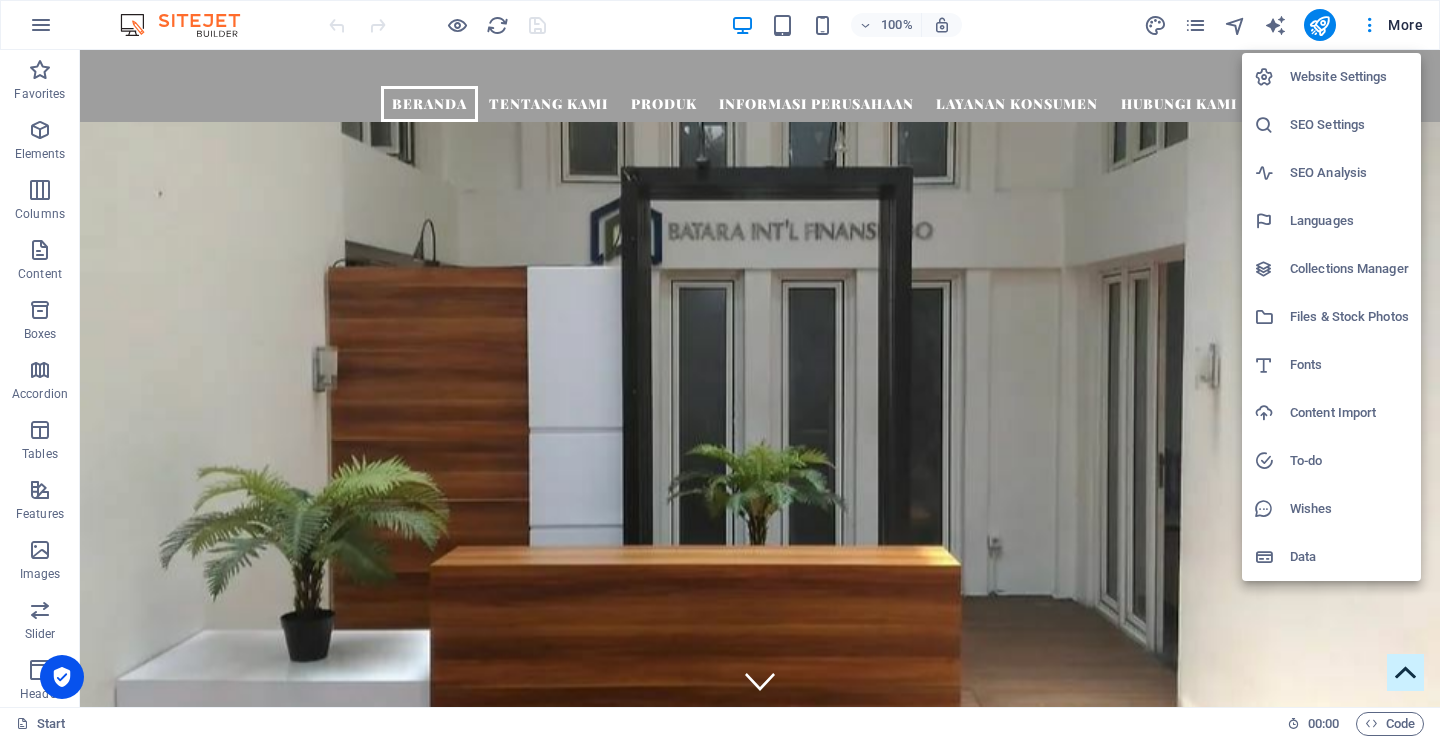 click on "Collections Manager" at bounding box center [1349, 269] 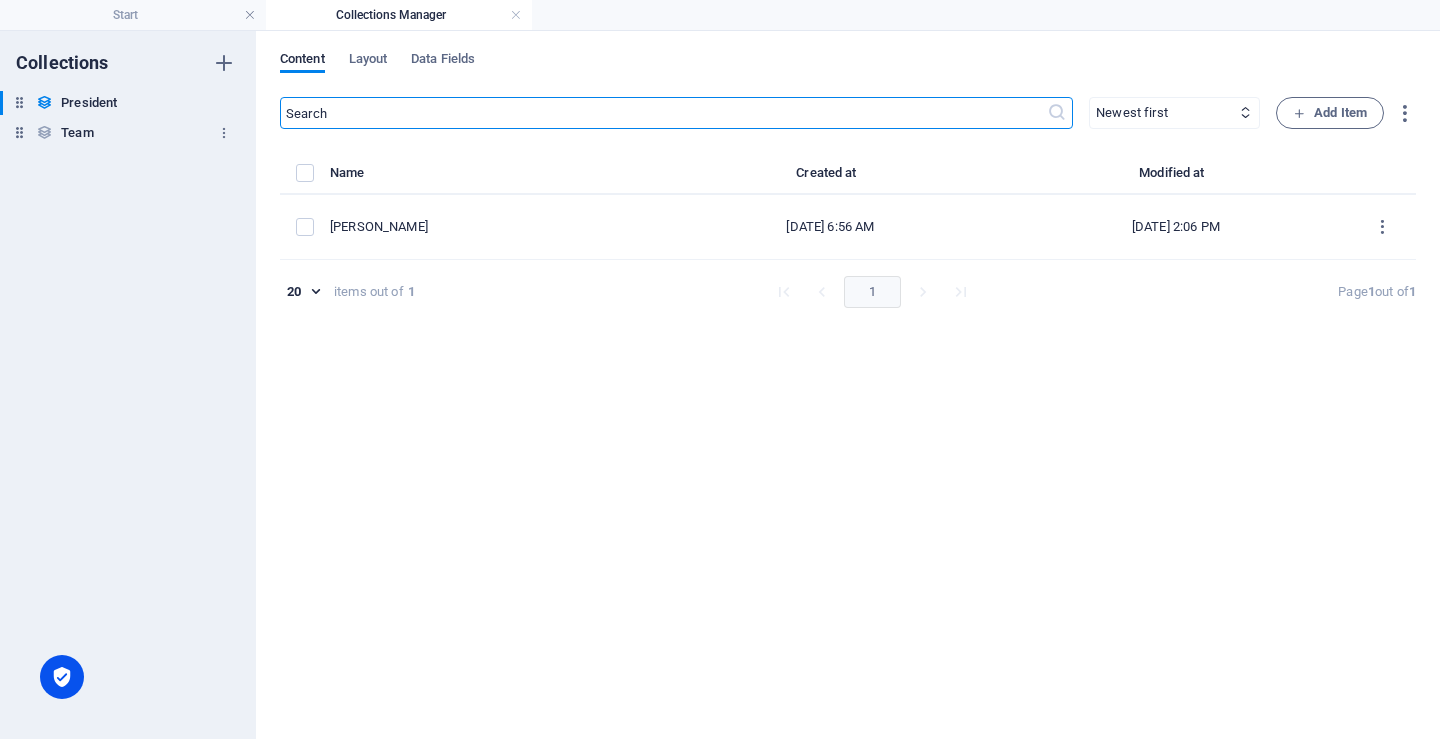 click on "Team Team" at bounding box center (118, 133) 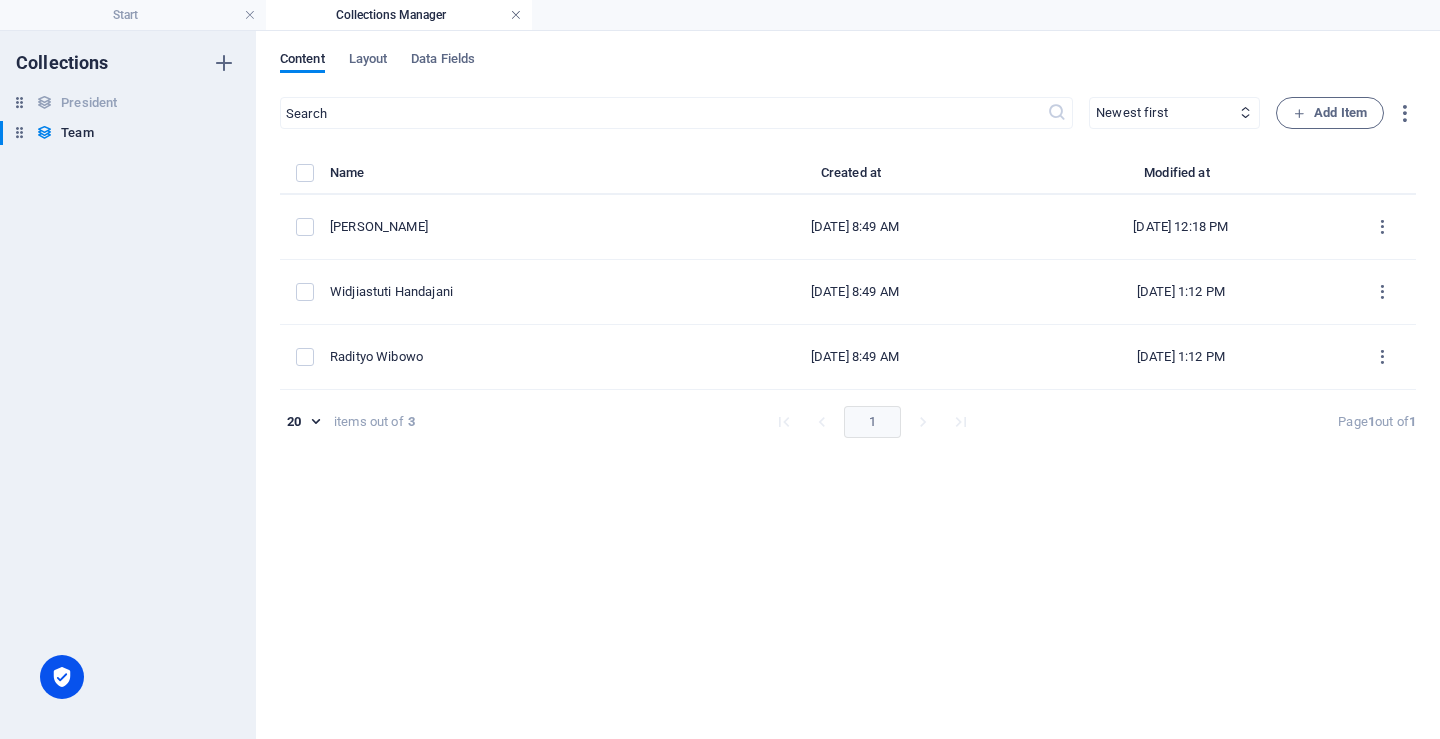 click at bounding box center (516, 15) 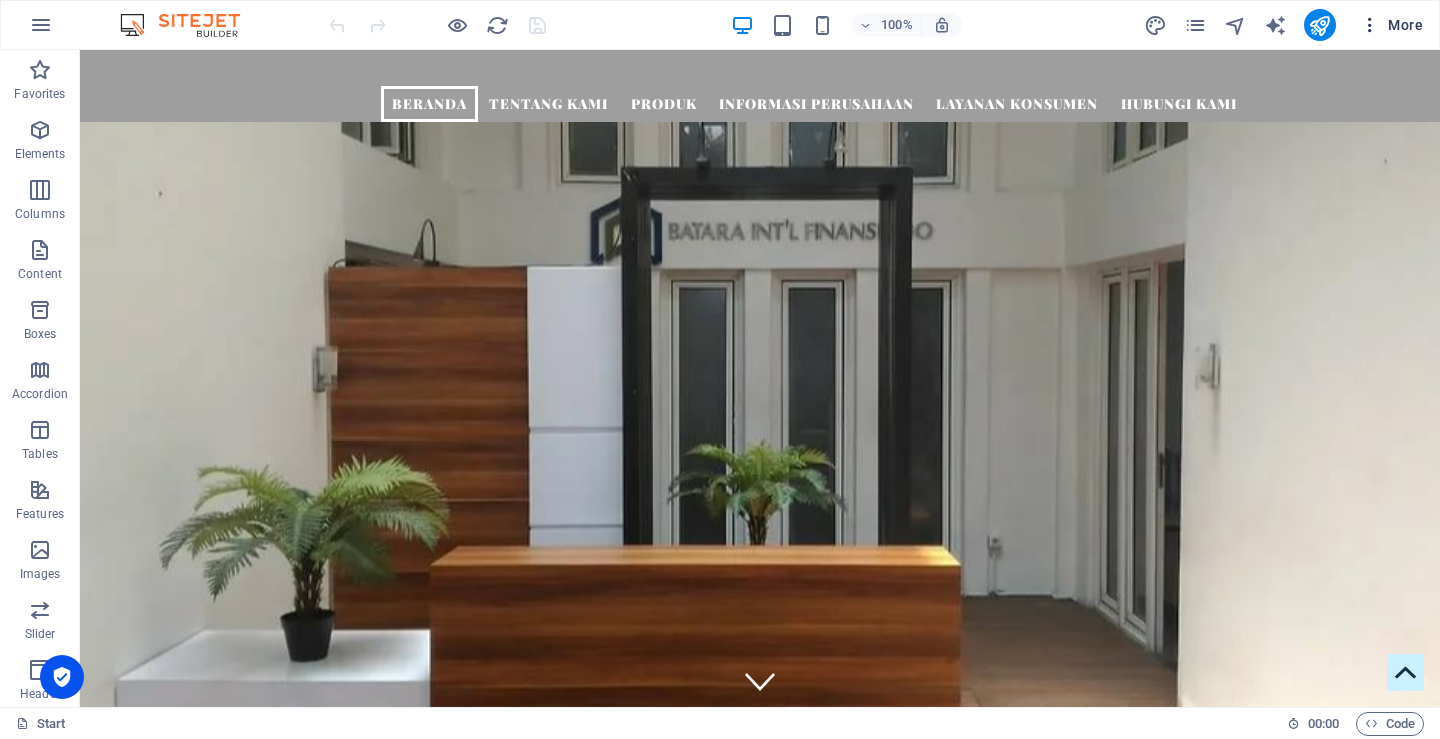 click at bounding box center (1370, 25) 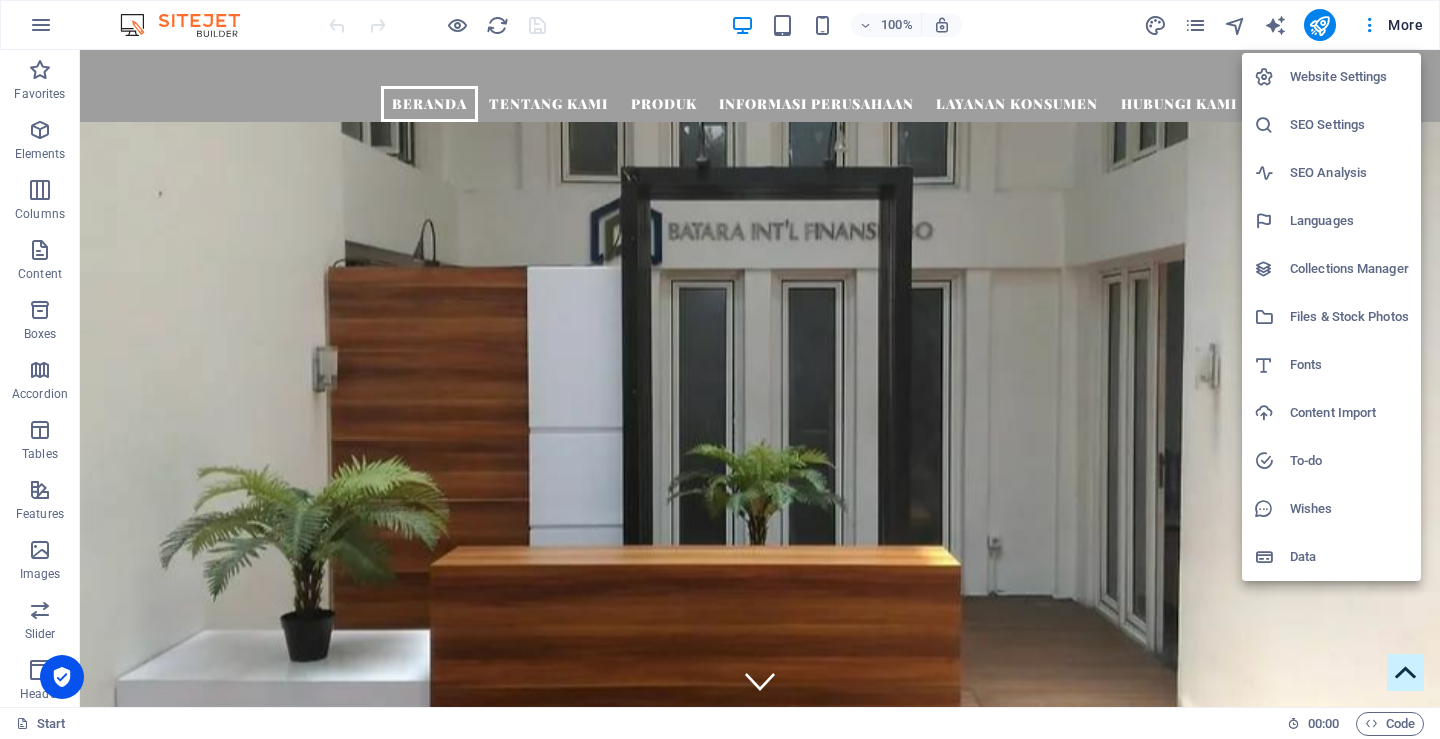 click on "Files & Stock Photos" at bounding box center [1349, 317] 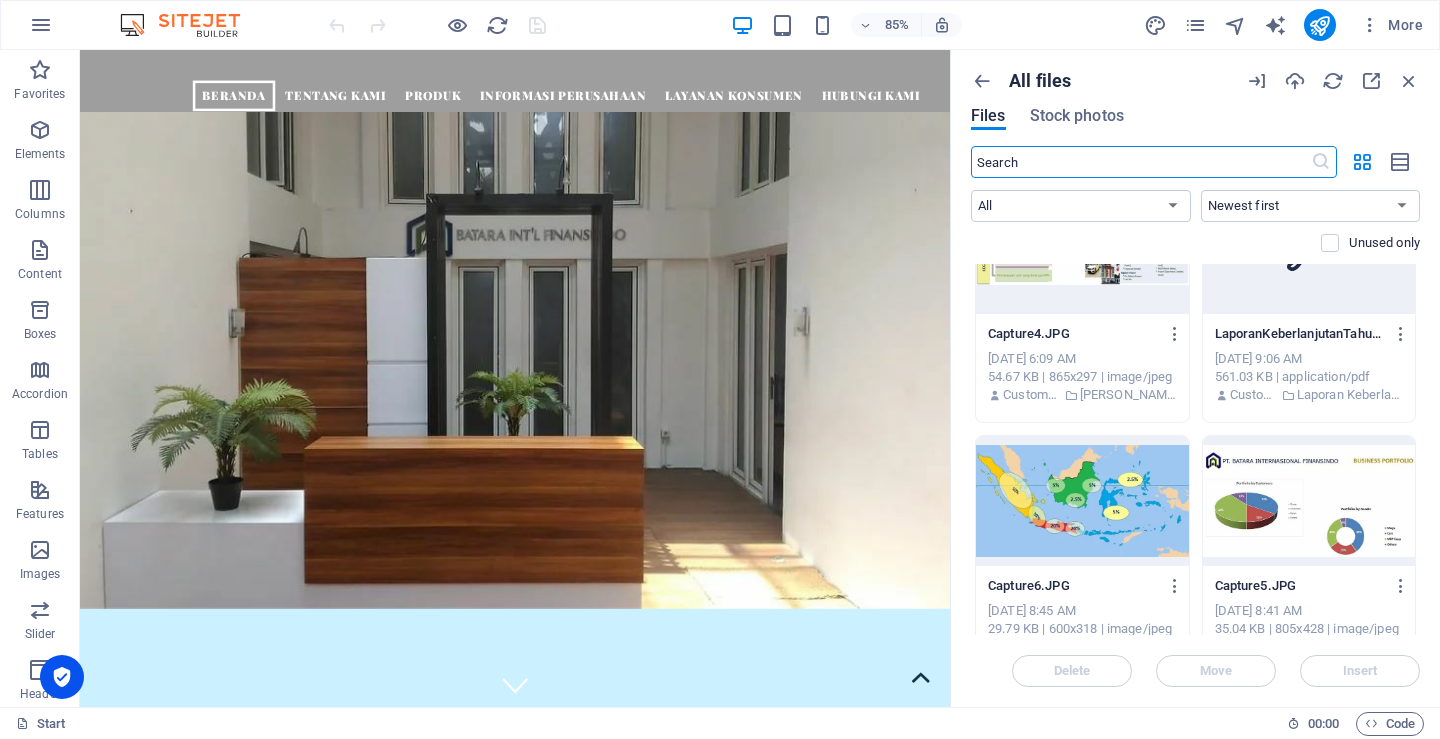 scroll, scrollTop: 12217, scrollLeft: 0, axis: vertical 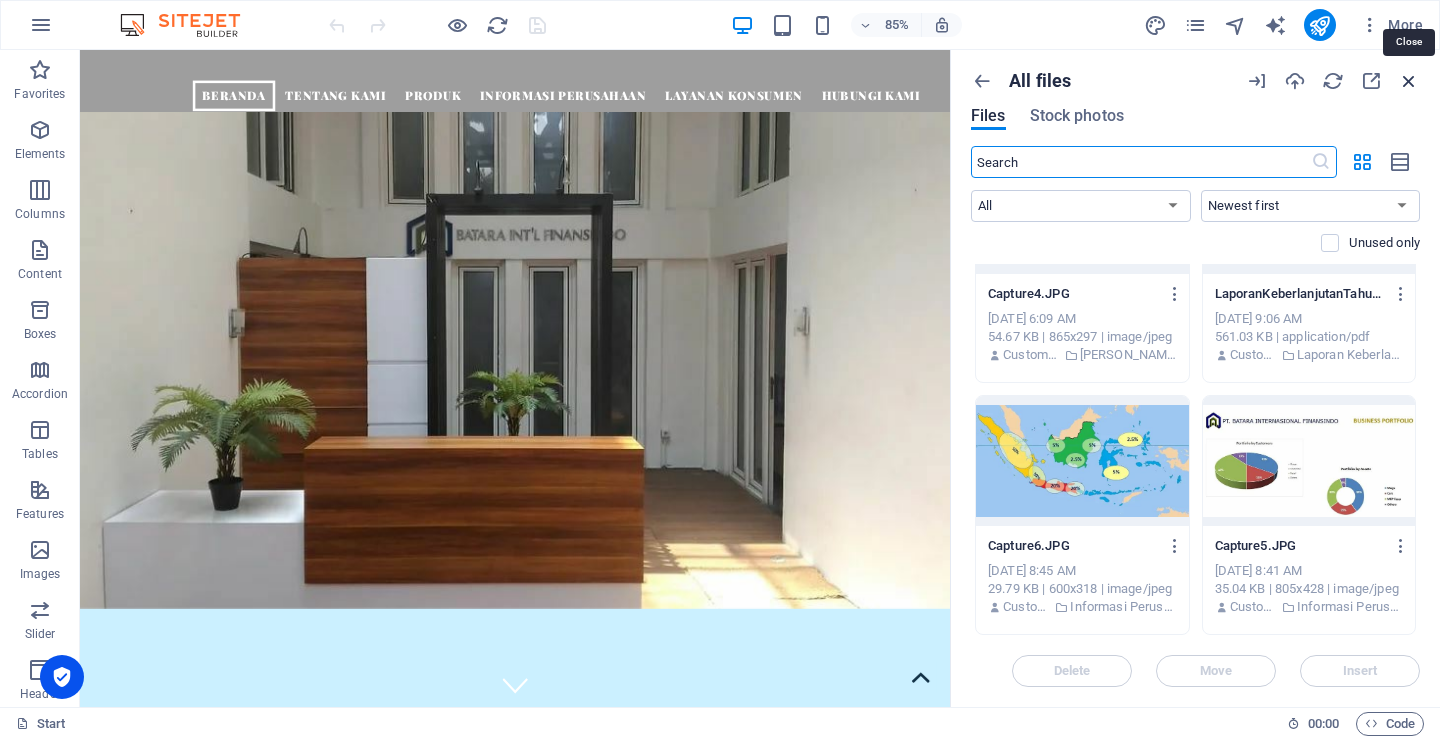 click at bounding box center (1409, 81) 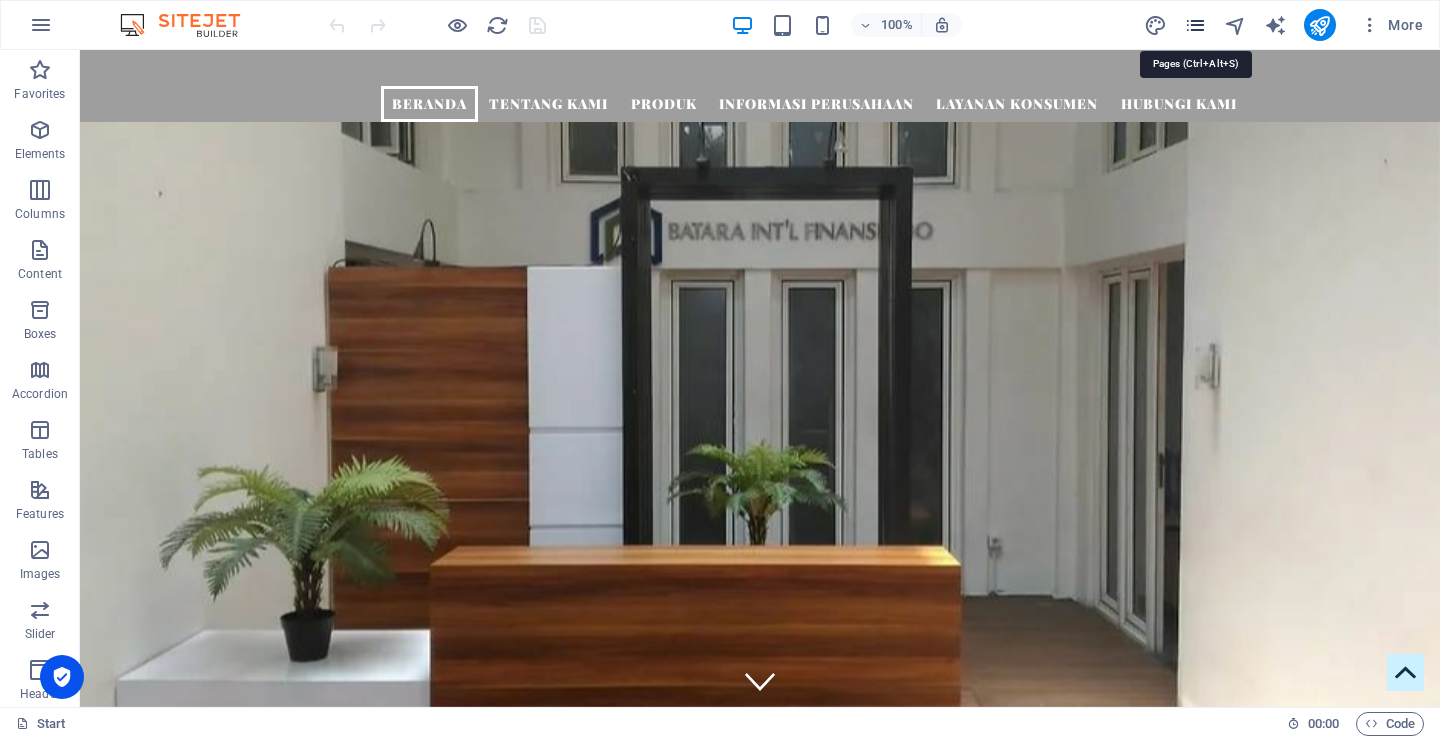 click at bounding box center (1195, 25) 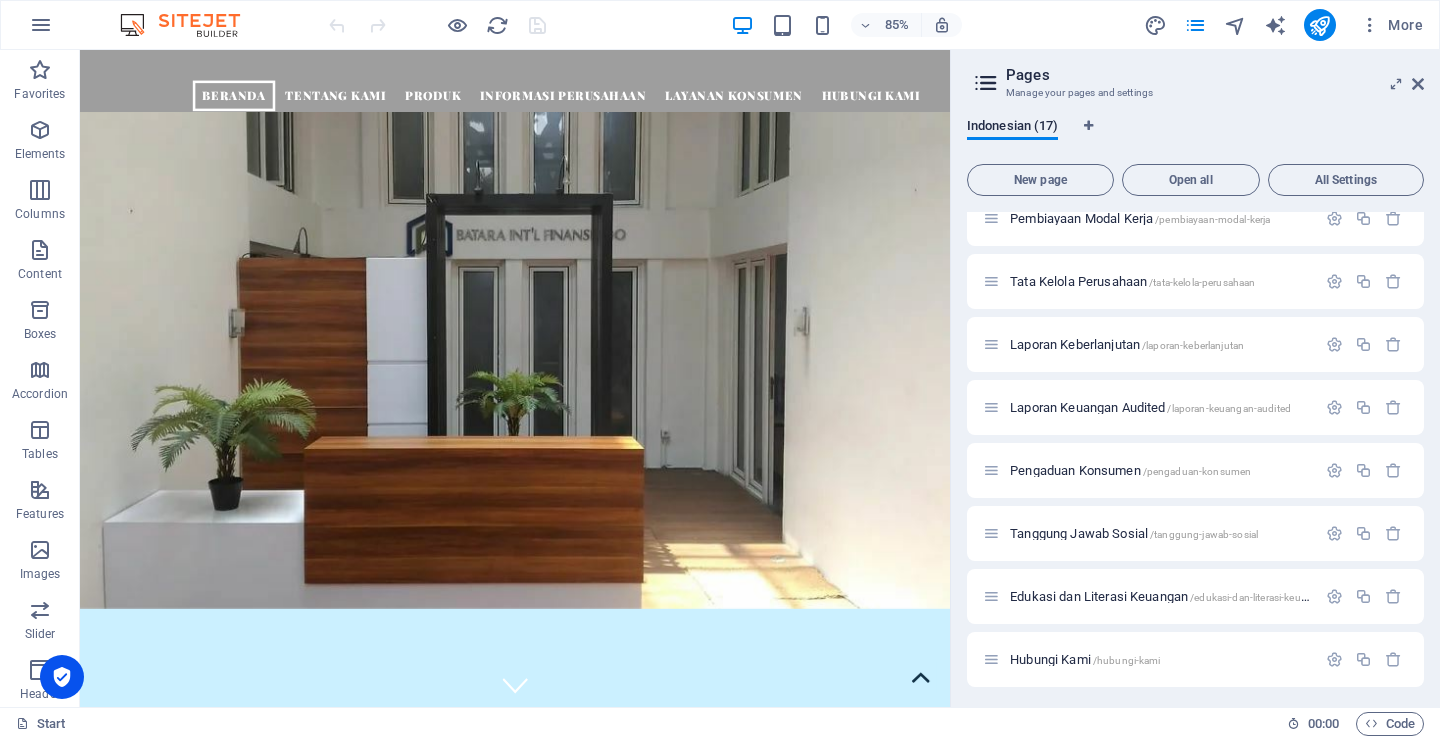 scroll, scrollTop: 592, scrollLeft: 0, axis: vertical 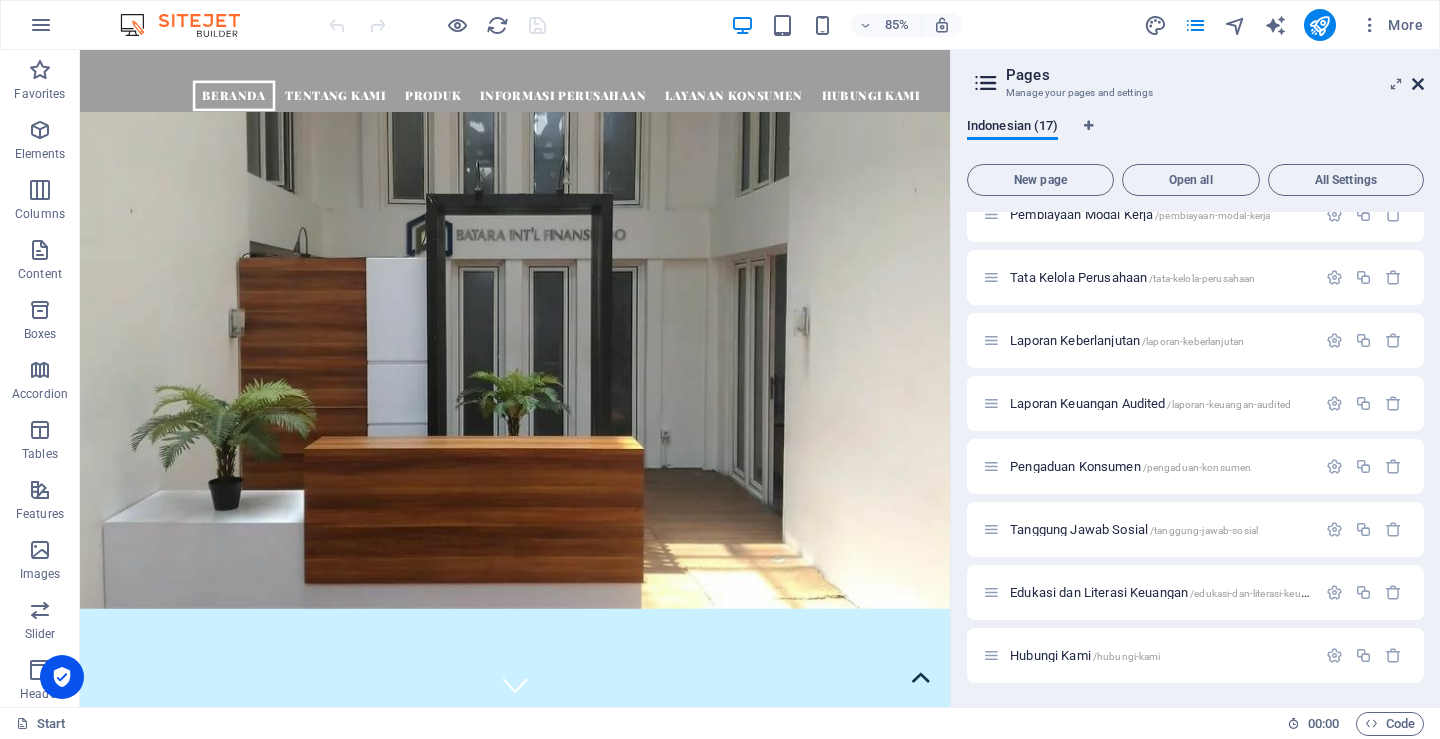 click at bounding box center [1418, 84] 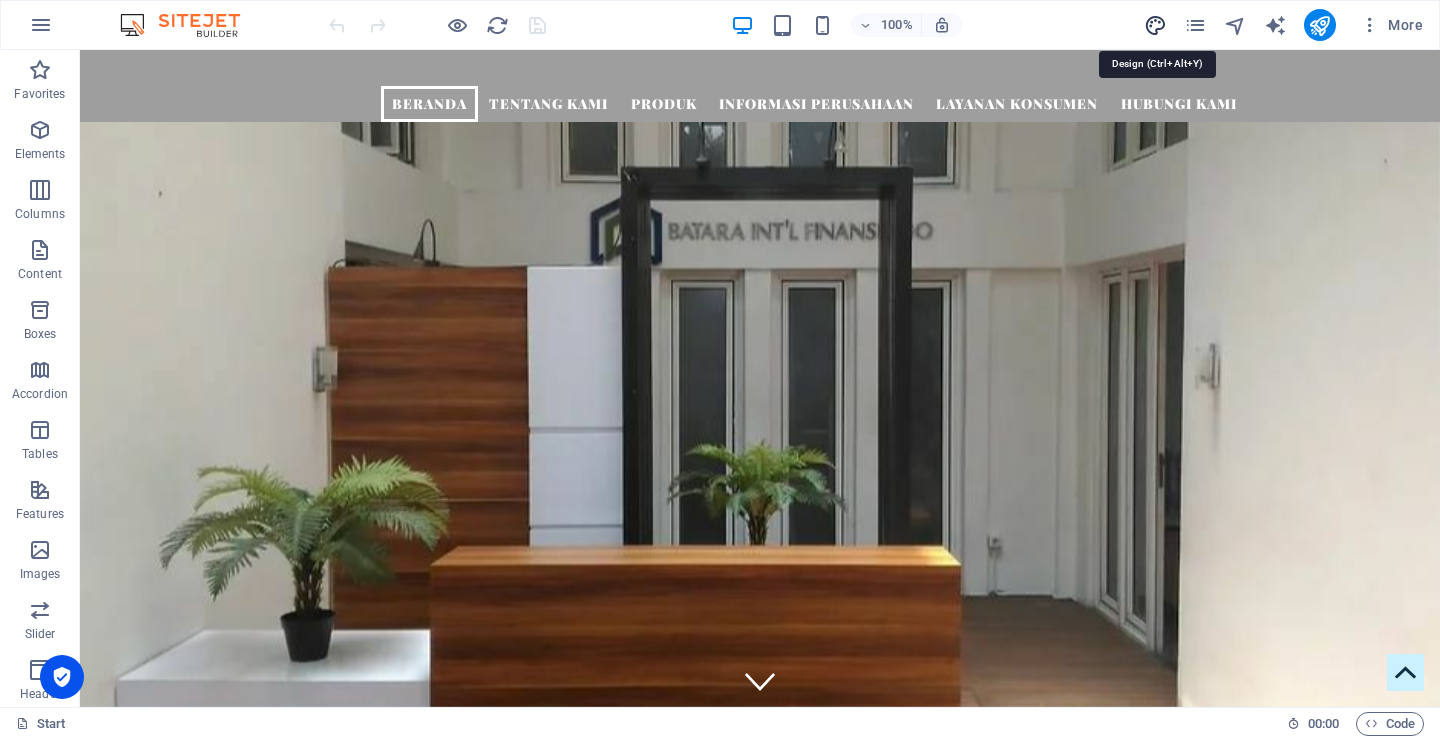 click at bounding box center (1155, 25) 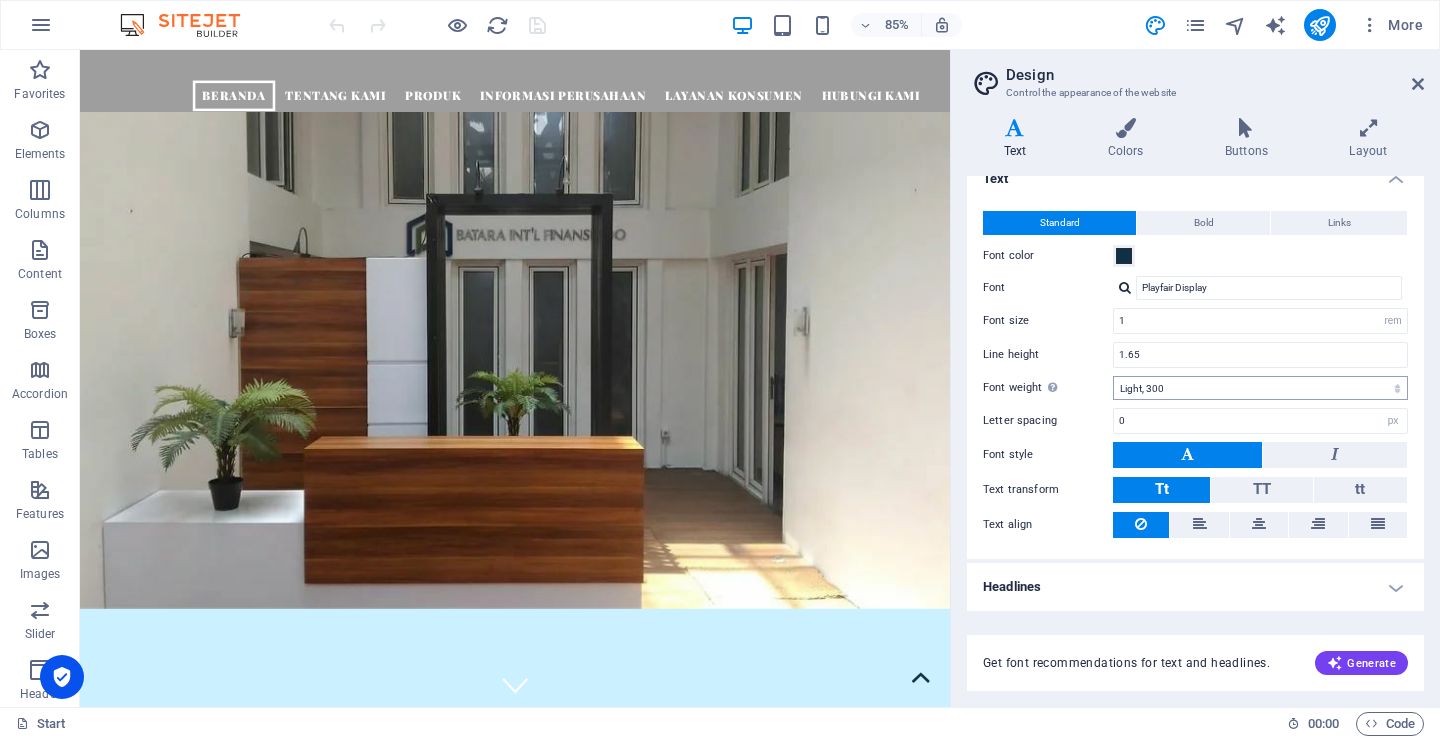 scroll, scrollTop: 0, scrollLeft: 0, axis: both 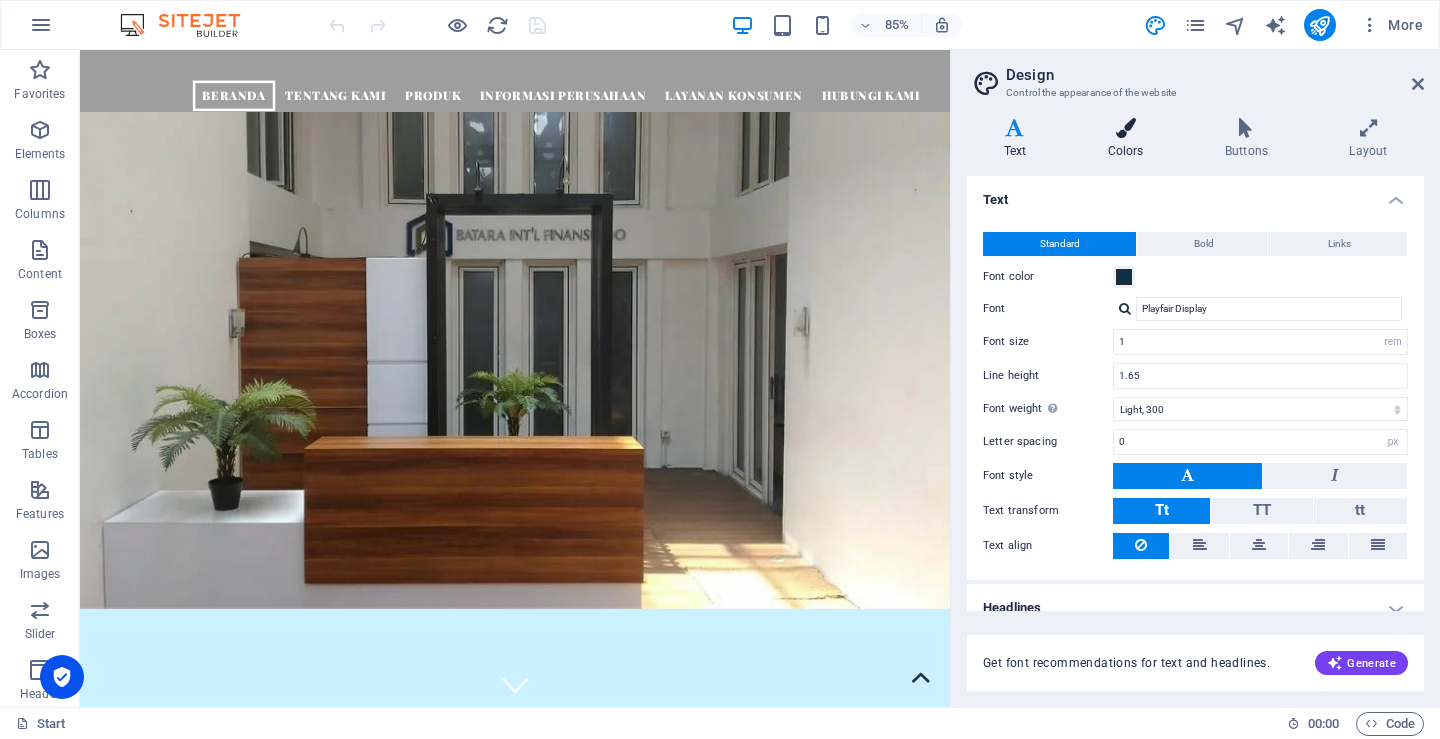 click at bounding box center [1125, 128] 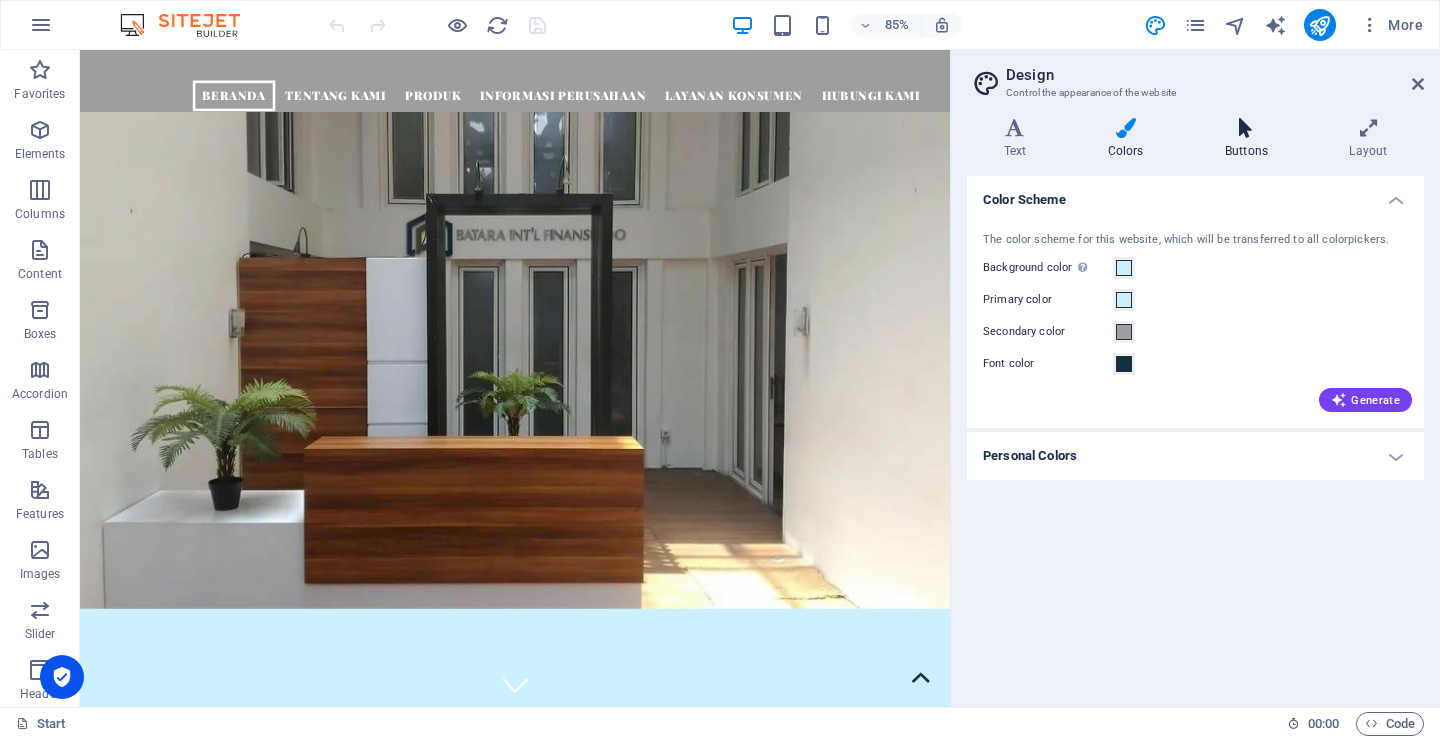 click at bounding box center (1246, 128) 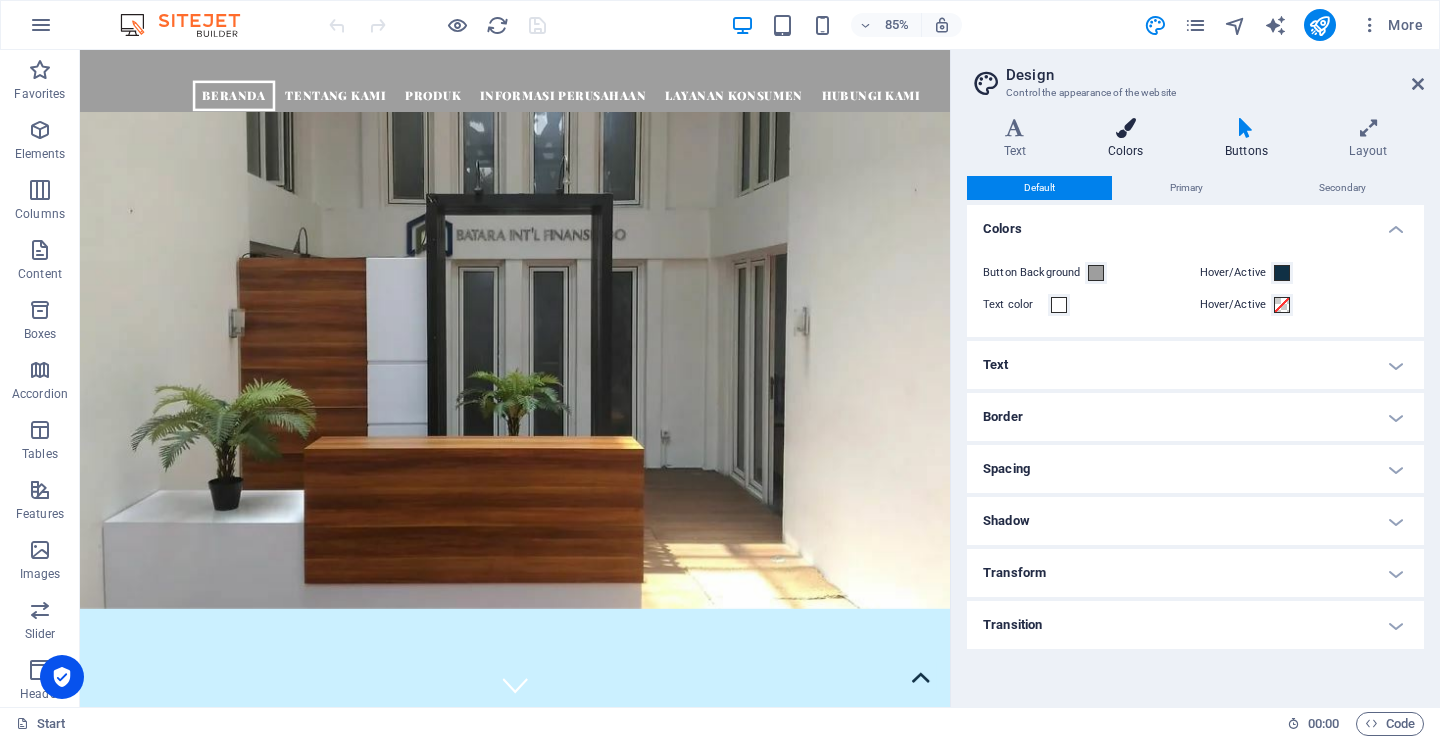 click at bounding box center [1125, 128] 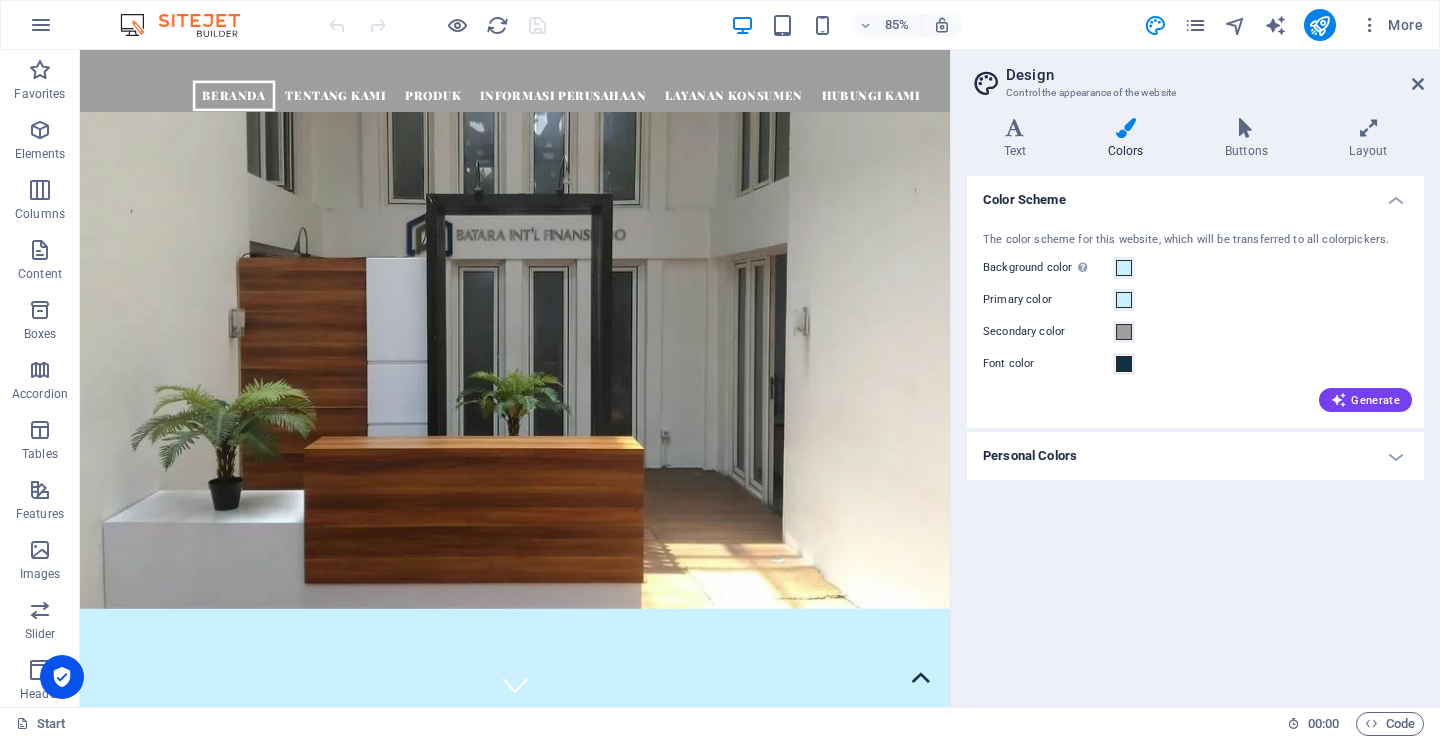 click on "Personal Colors" at bounding box center (1195, 456) 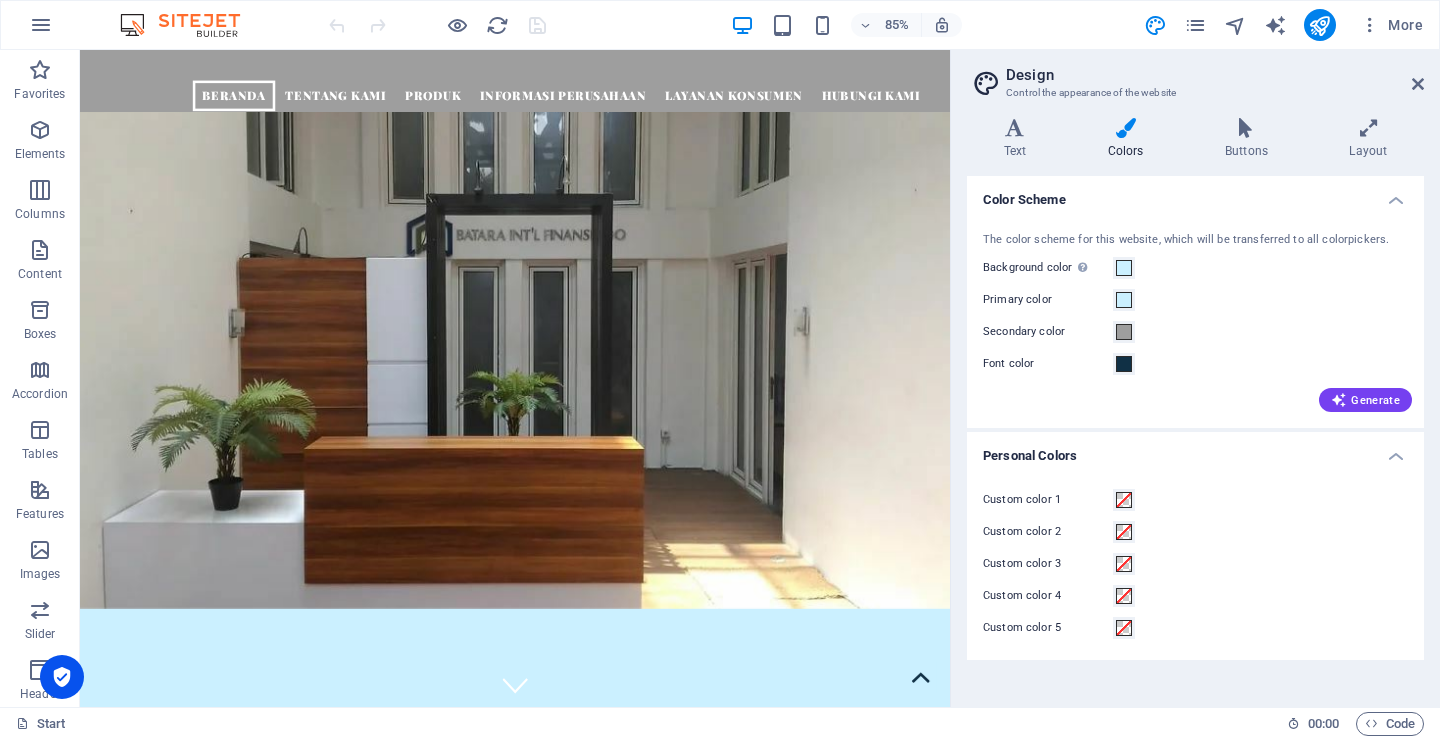 click on "Personal Colors" at bounding box center (1195, 450) 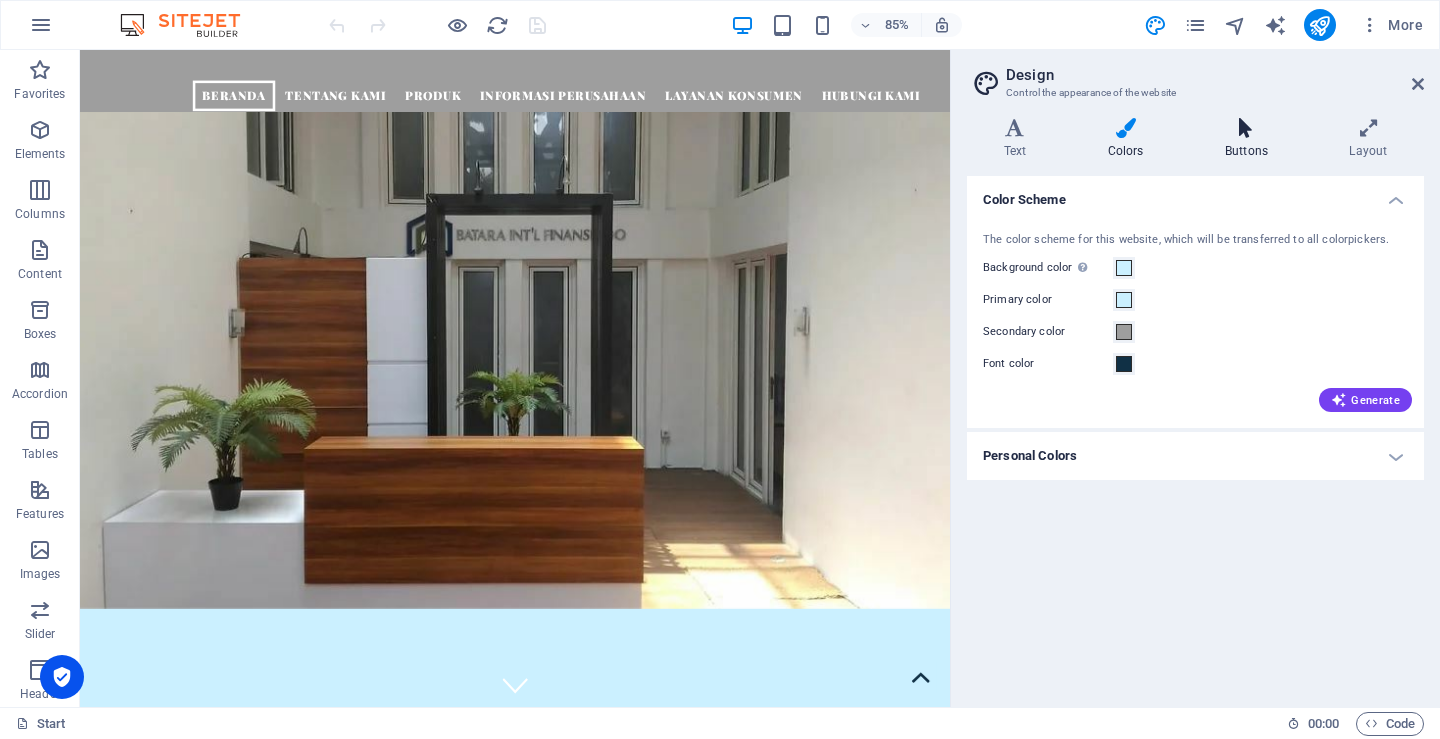 click at bounding box center [1246, 128] 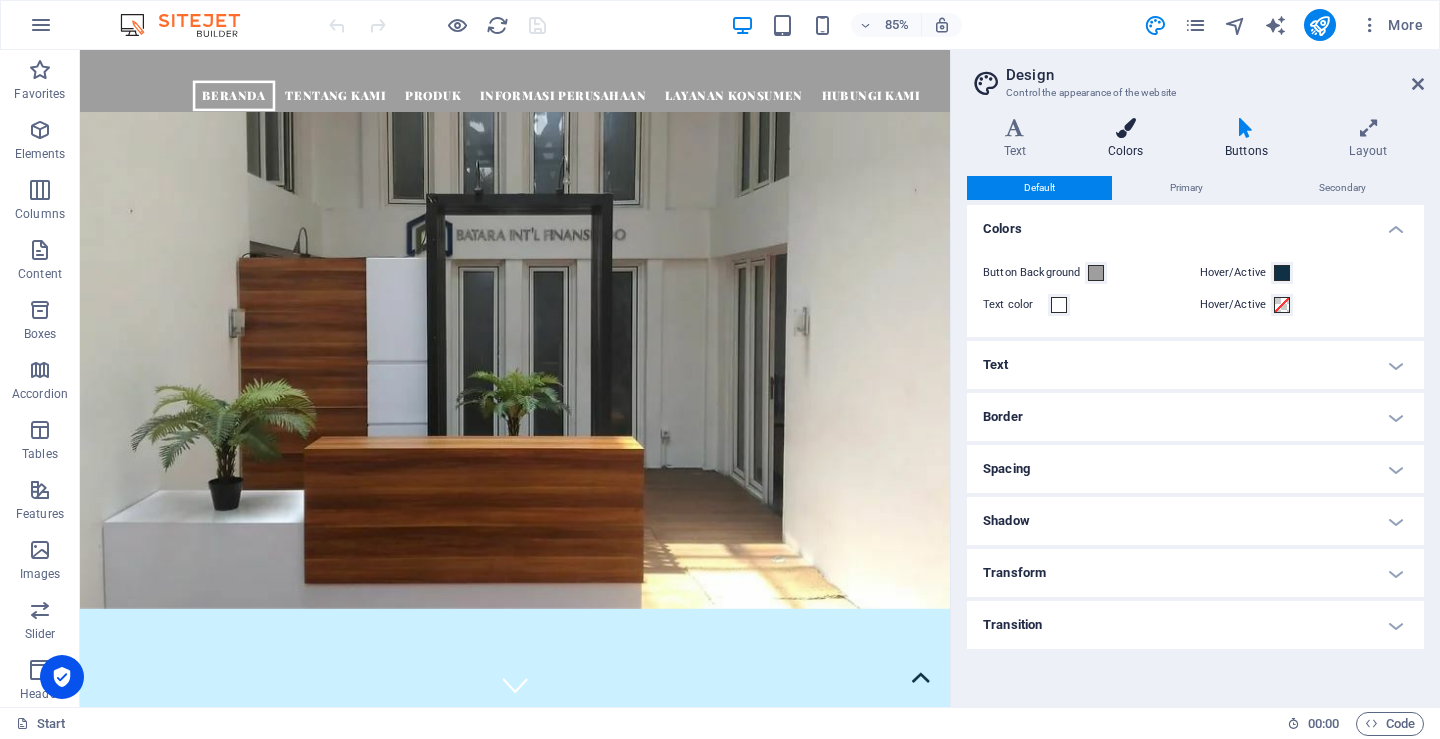 click at bounding box center (1125, 128) 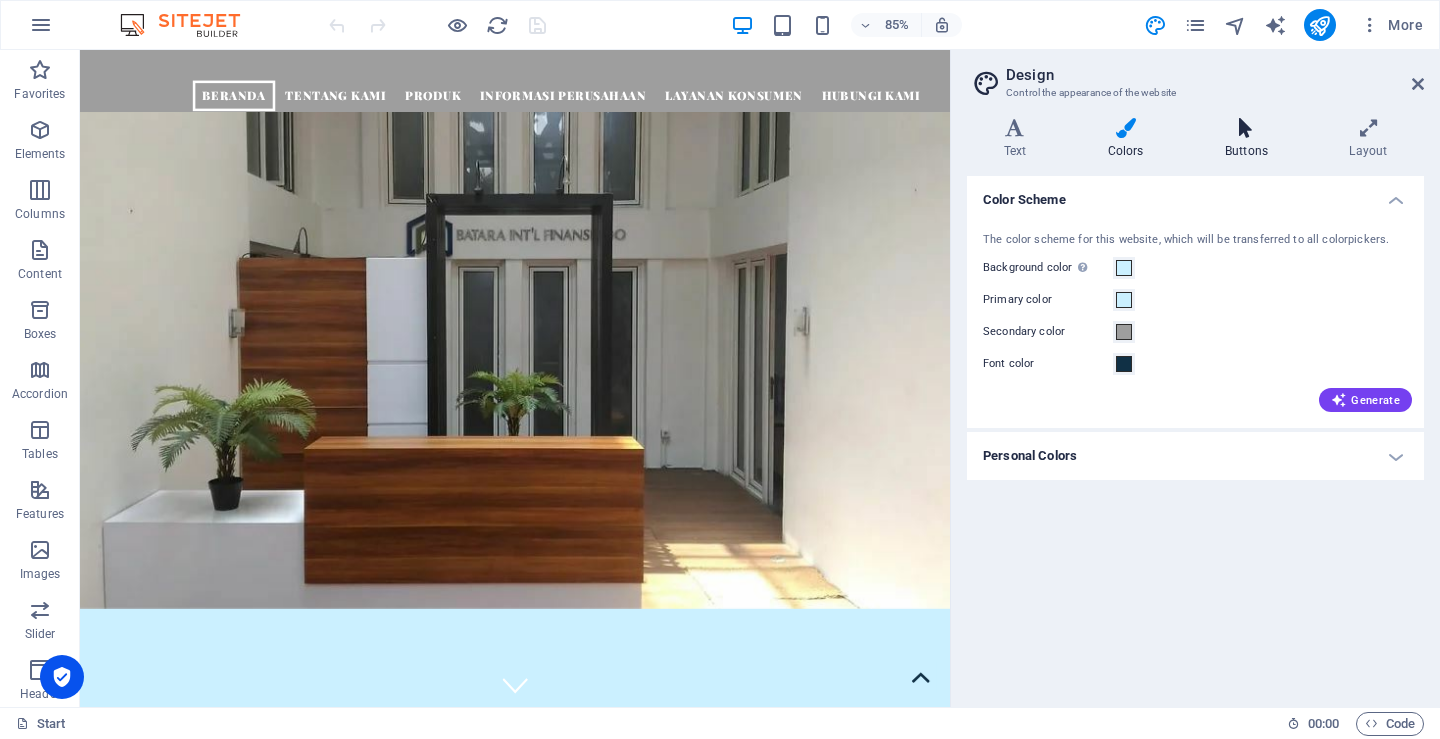 click at bounding box center [1246, 128] 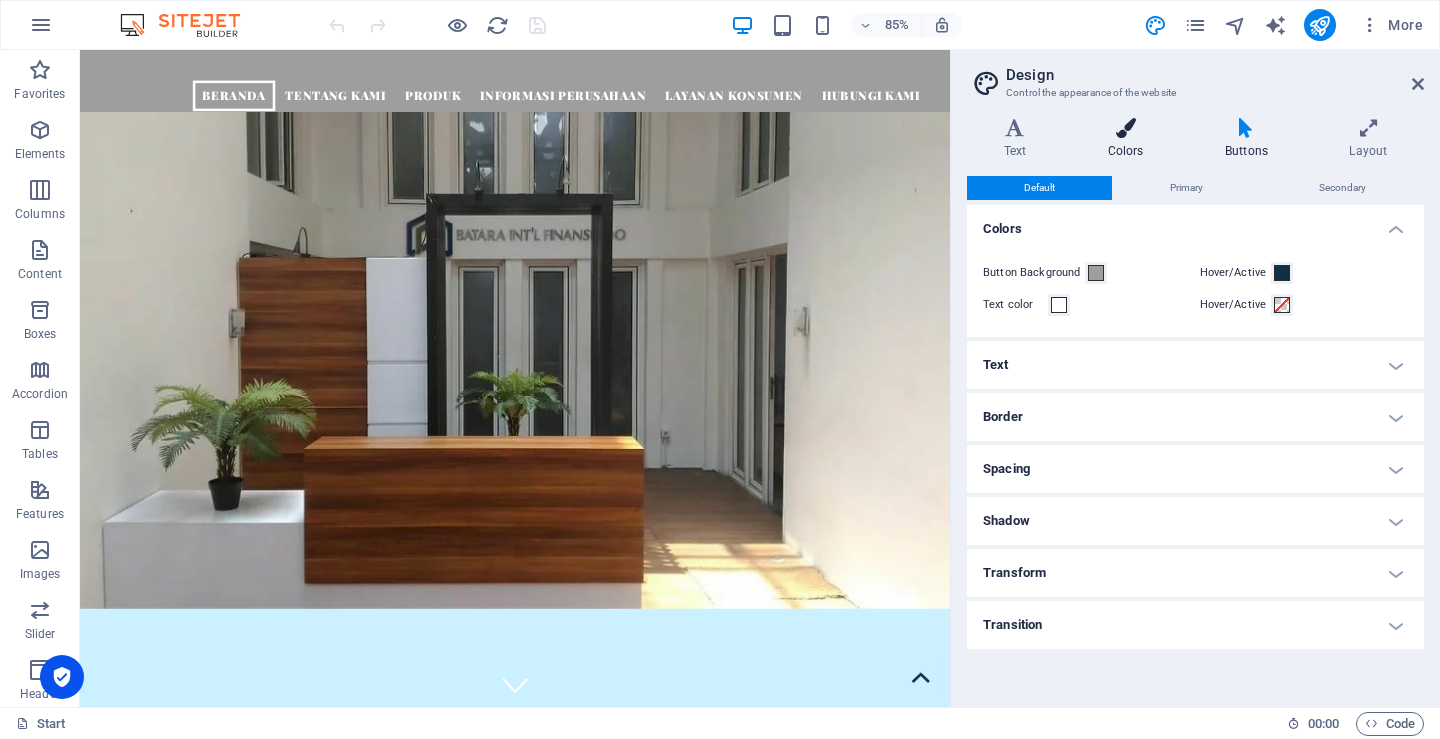click at bounding box center (1125, 128) 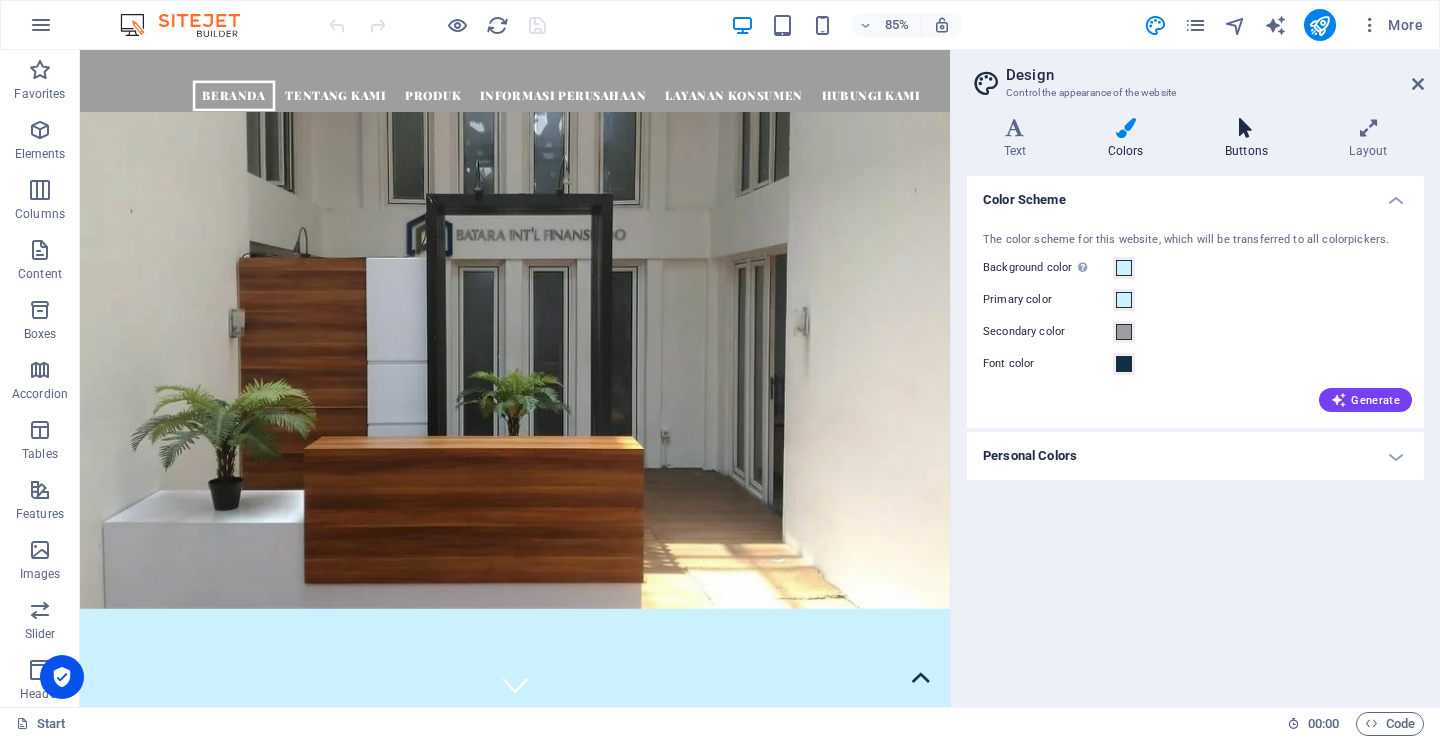 click at bounding box center [1246, 128] 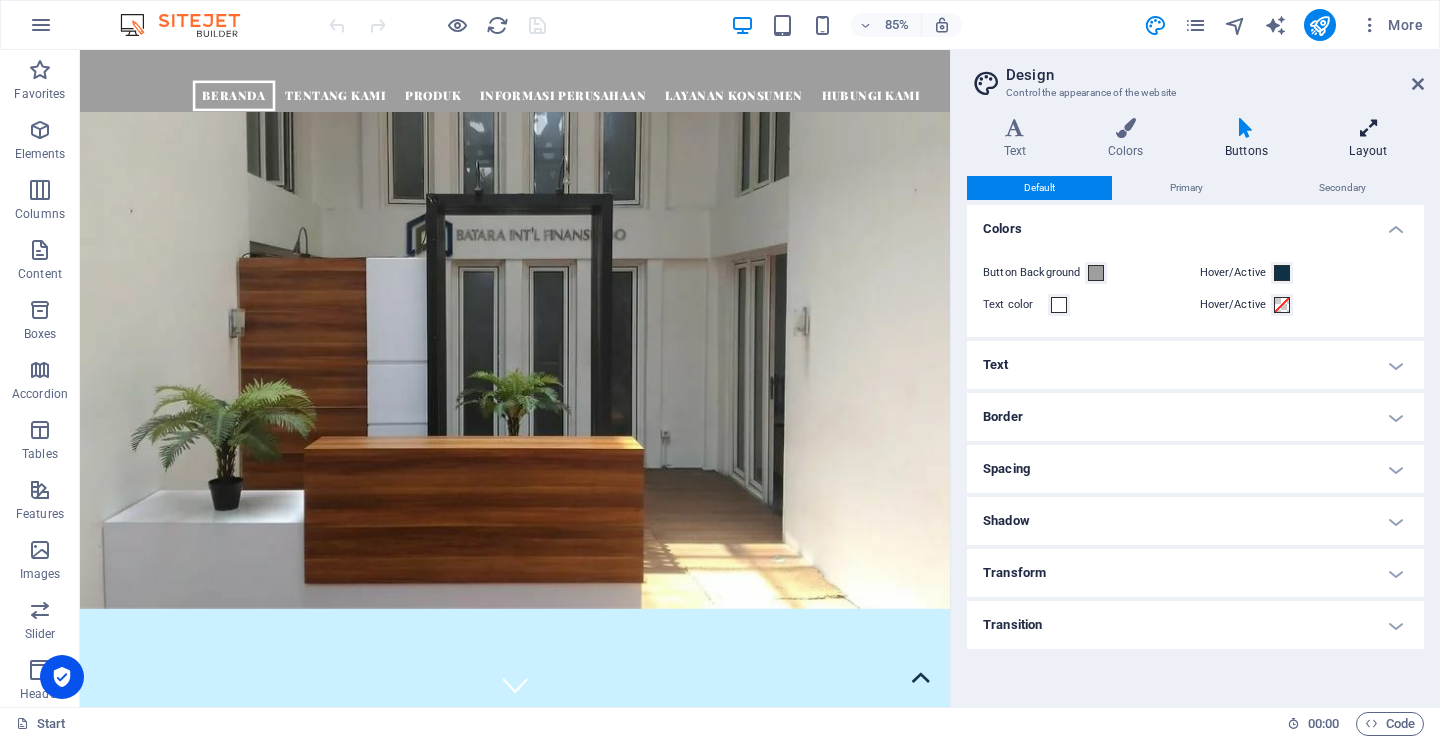 click at bounding box center [1368, 128] 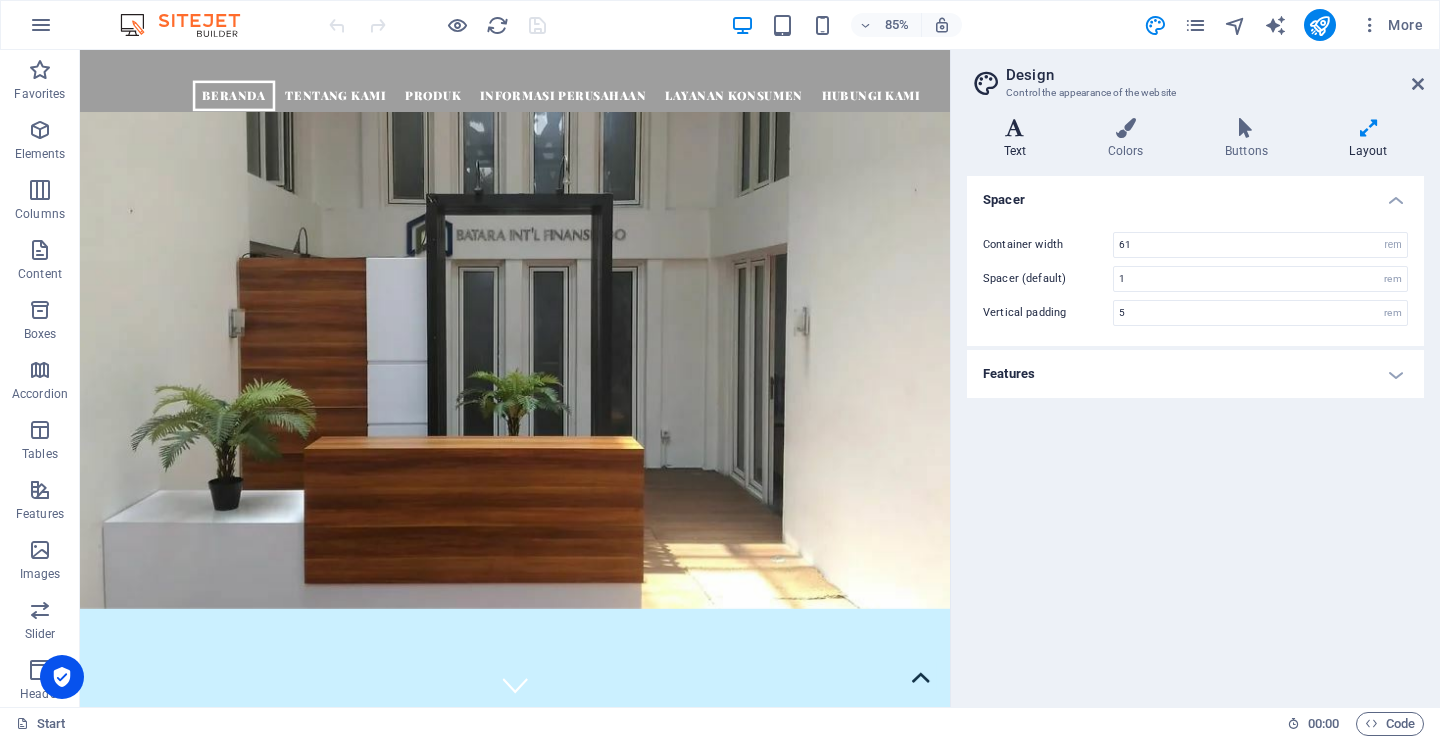 click on "Text" at bounding box center (1019, 139) 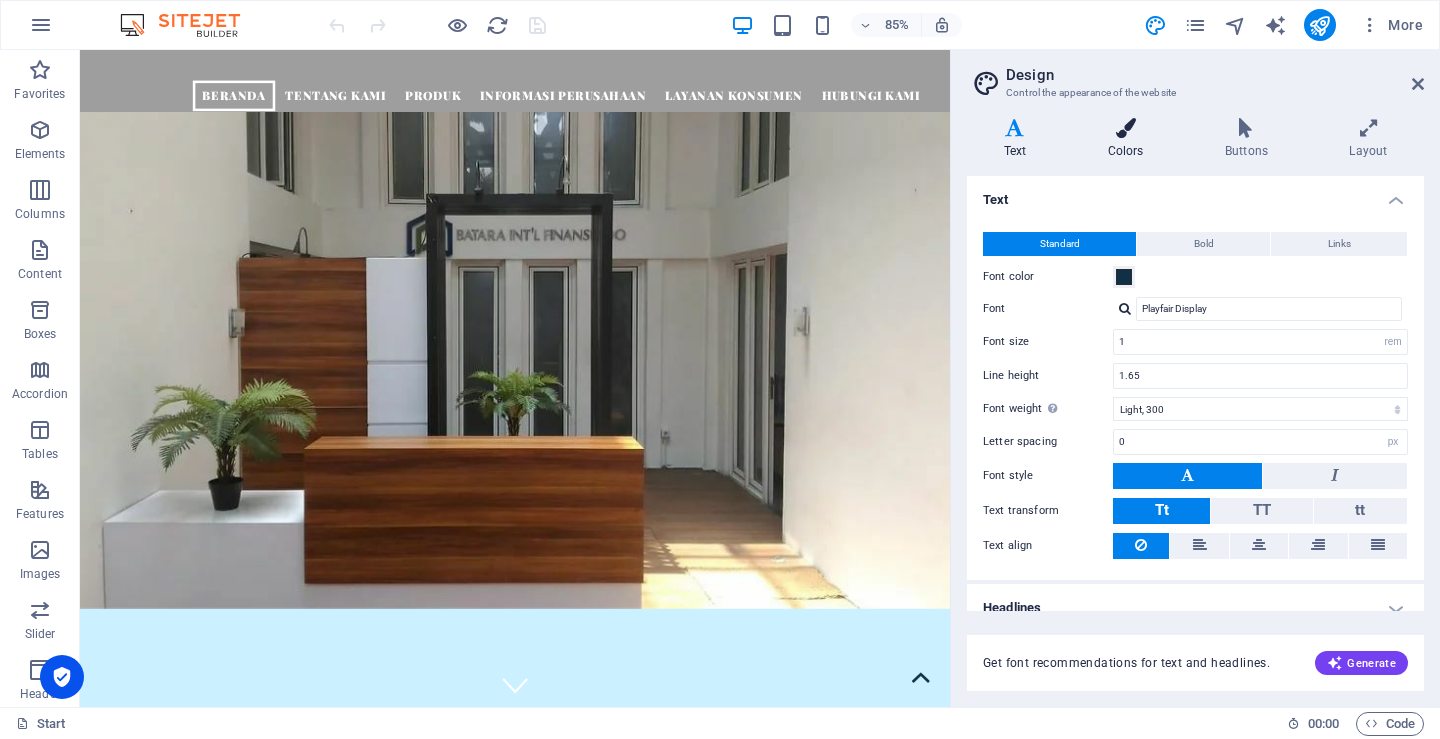 click on "Colors" at bounding box center (1129, 139) 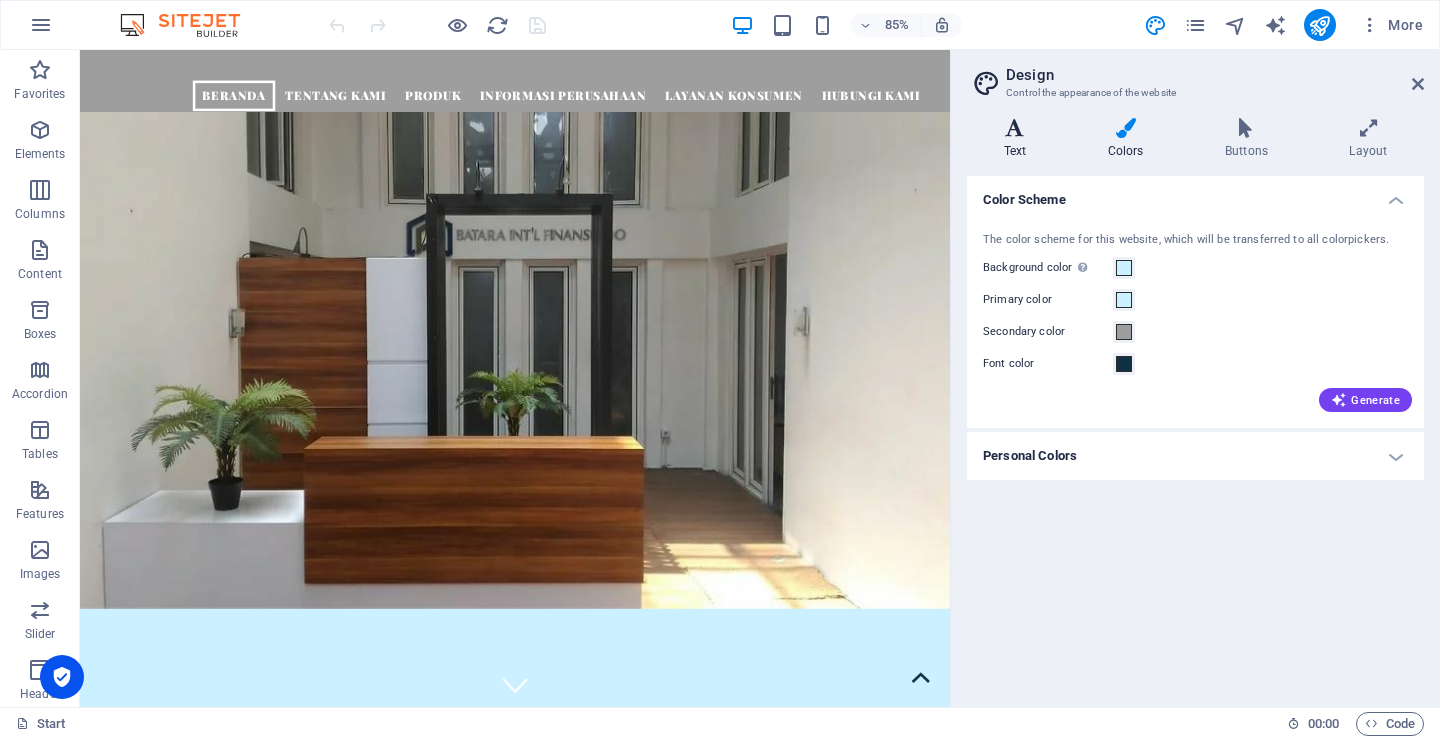 click on "Text" at bounding box center [1019, 139] 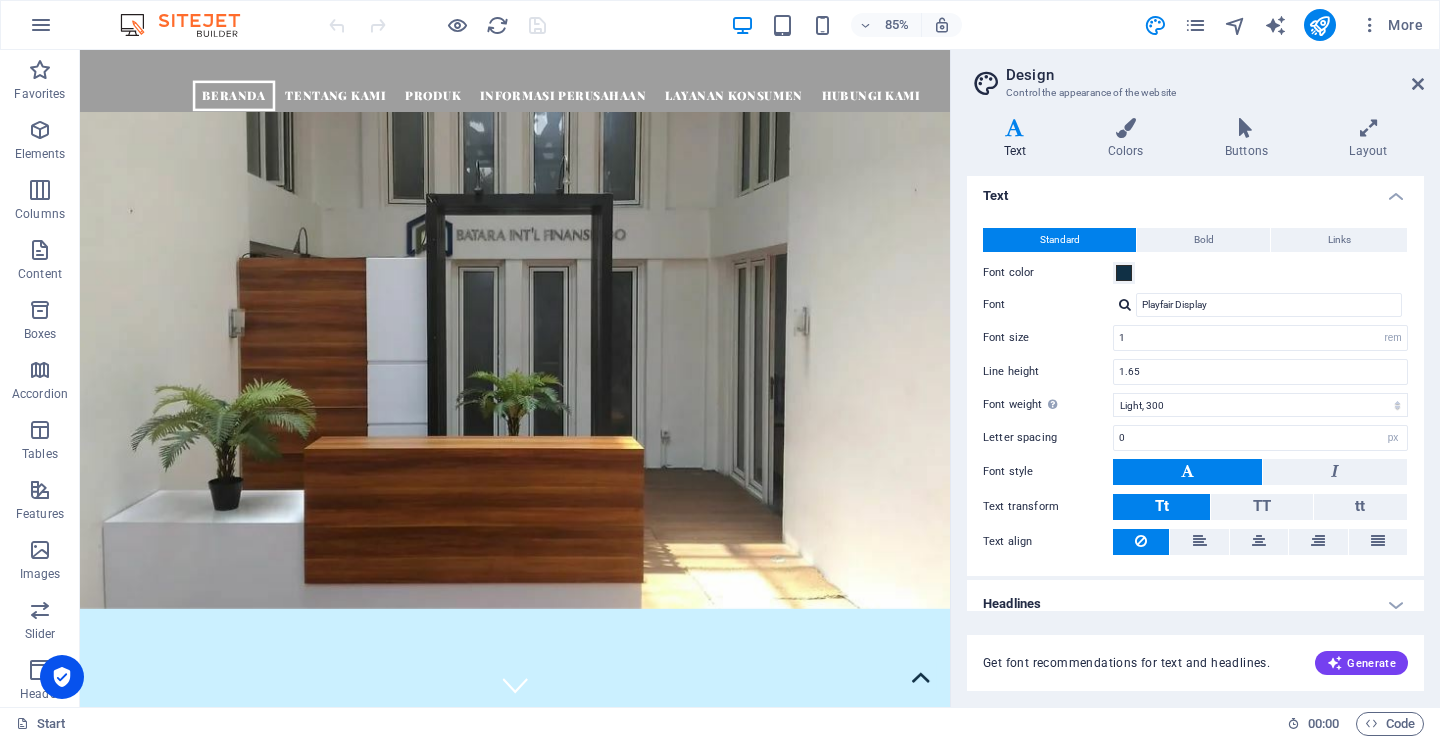 scroll, scrollTop: 0, scrollLeft: 0, axis: both 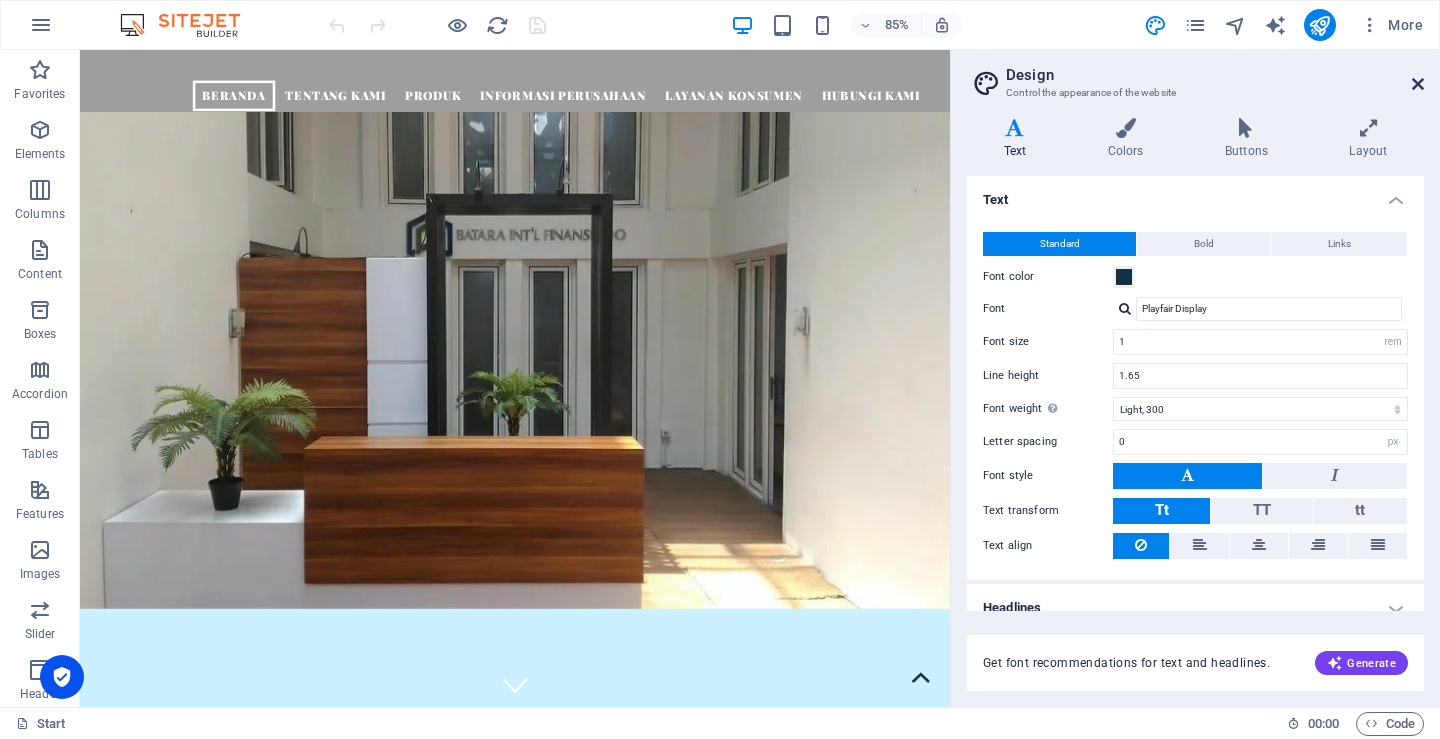 click at bounding box center [1418, 84] 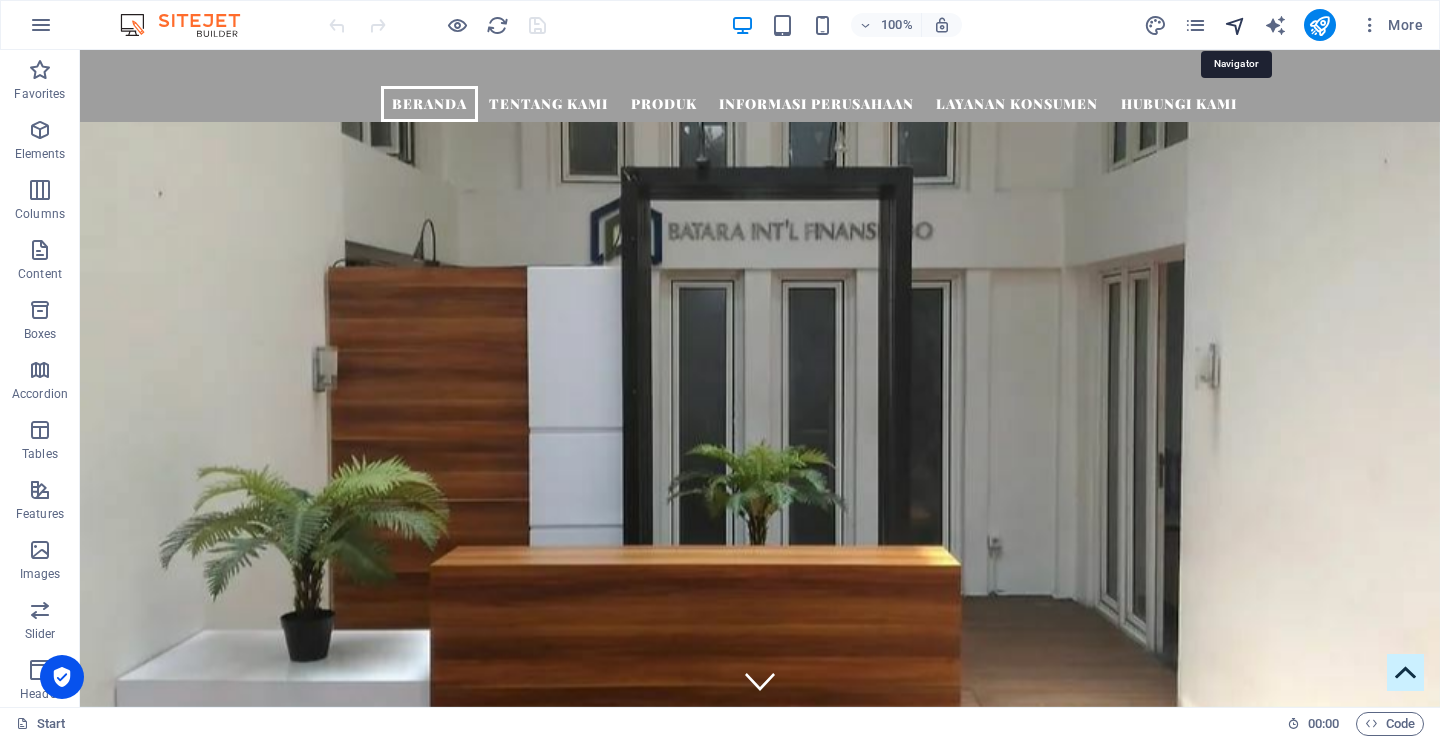 click at bounding box center (1235, 25) 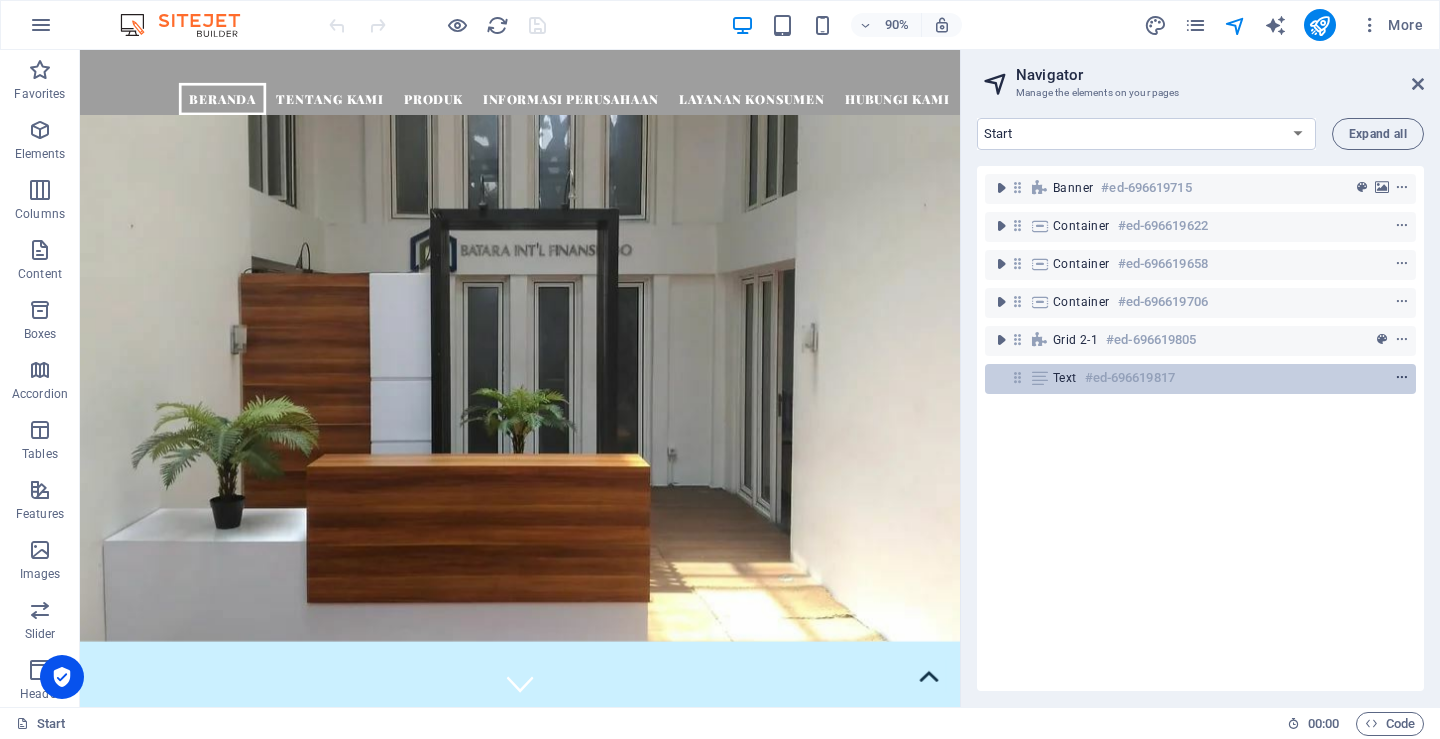 click at bounding box center [1402, 378] 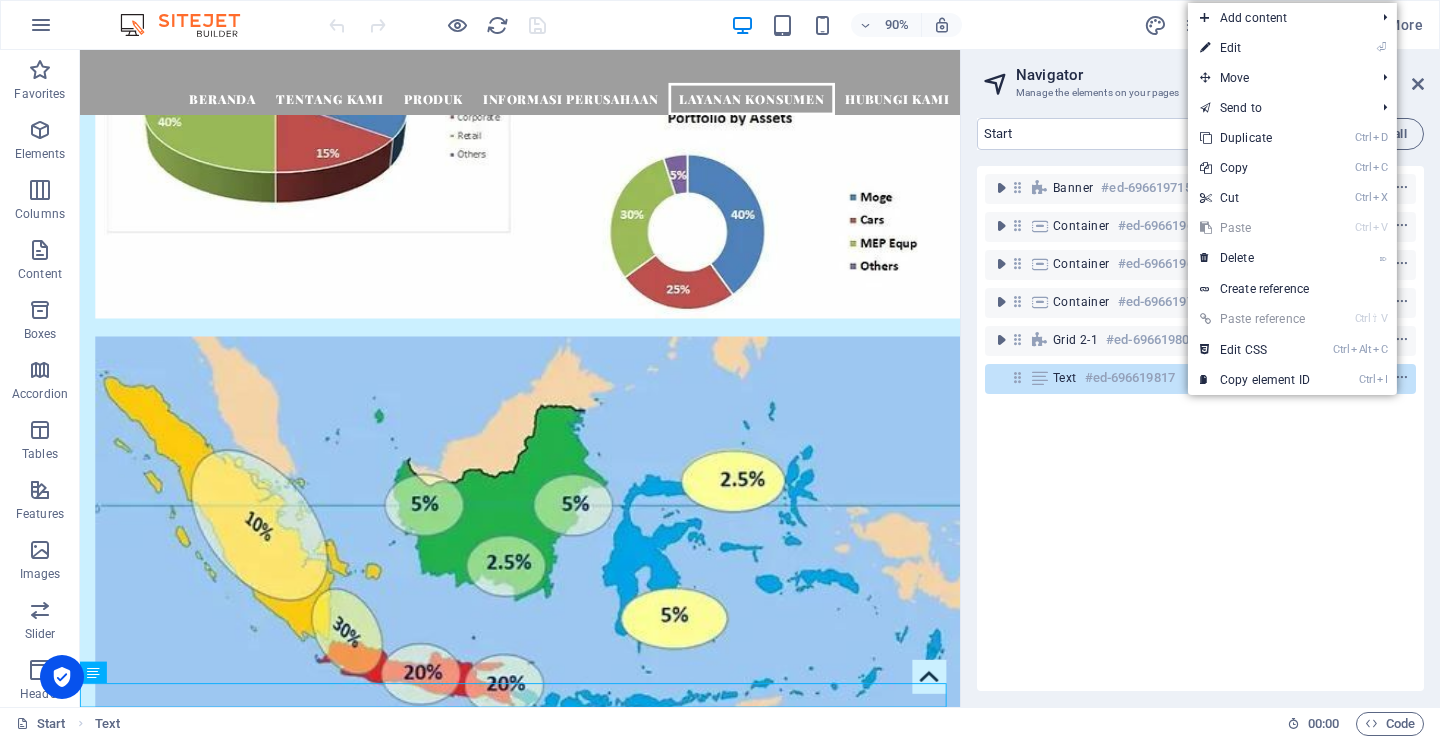 click on "Banner #ed-696619715 Container #ed-696619622 Container #ed-696619658 Container #ed-696619706 Grid 2-1 #ed-696619805 Text #ed-696619817" at bounding box center [1200, 428] 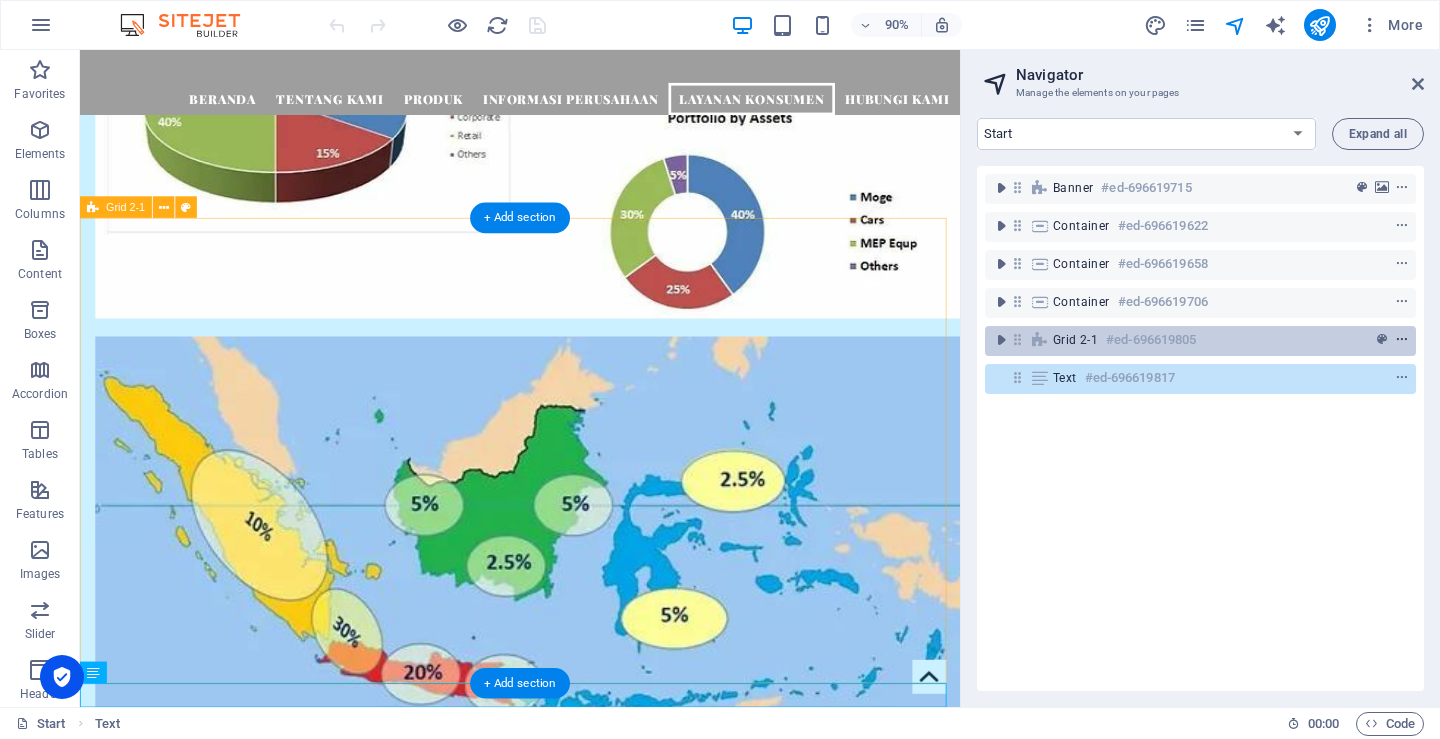 click at bounding box center [1402, 340] 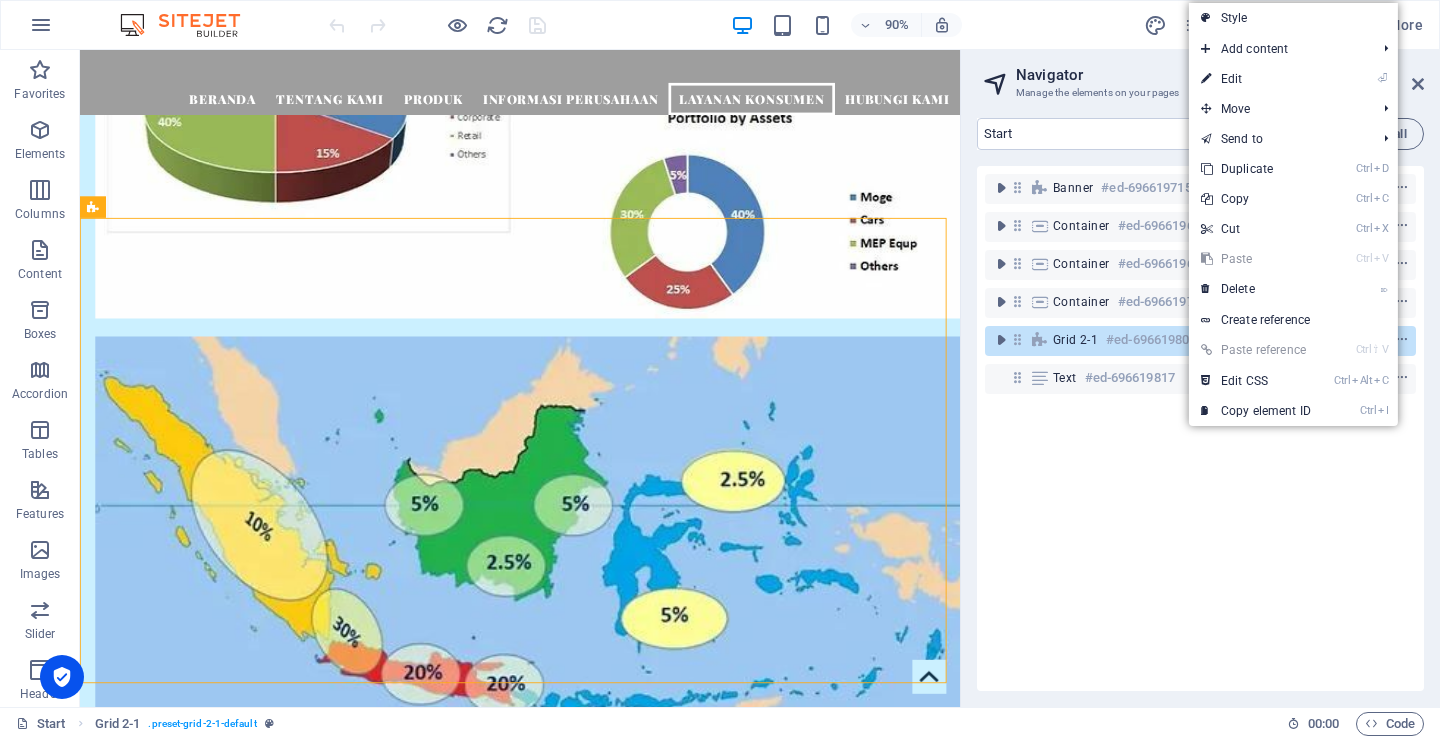 click on "Banner #ed-696619715 Container #ed-696619622 Container #ed-696619658 Container #ed-696619706 Grid 2-1 #ed-696619805 Text #ed-696619817" at bounding box center (1200, 428) 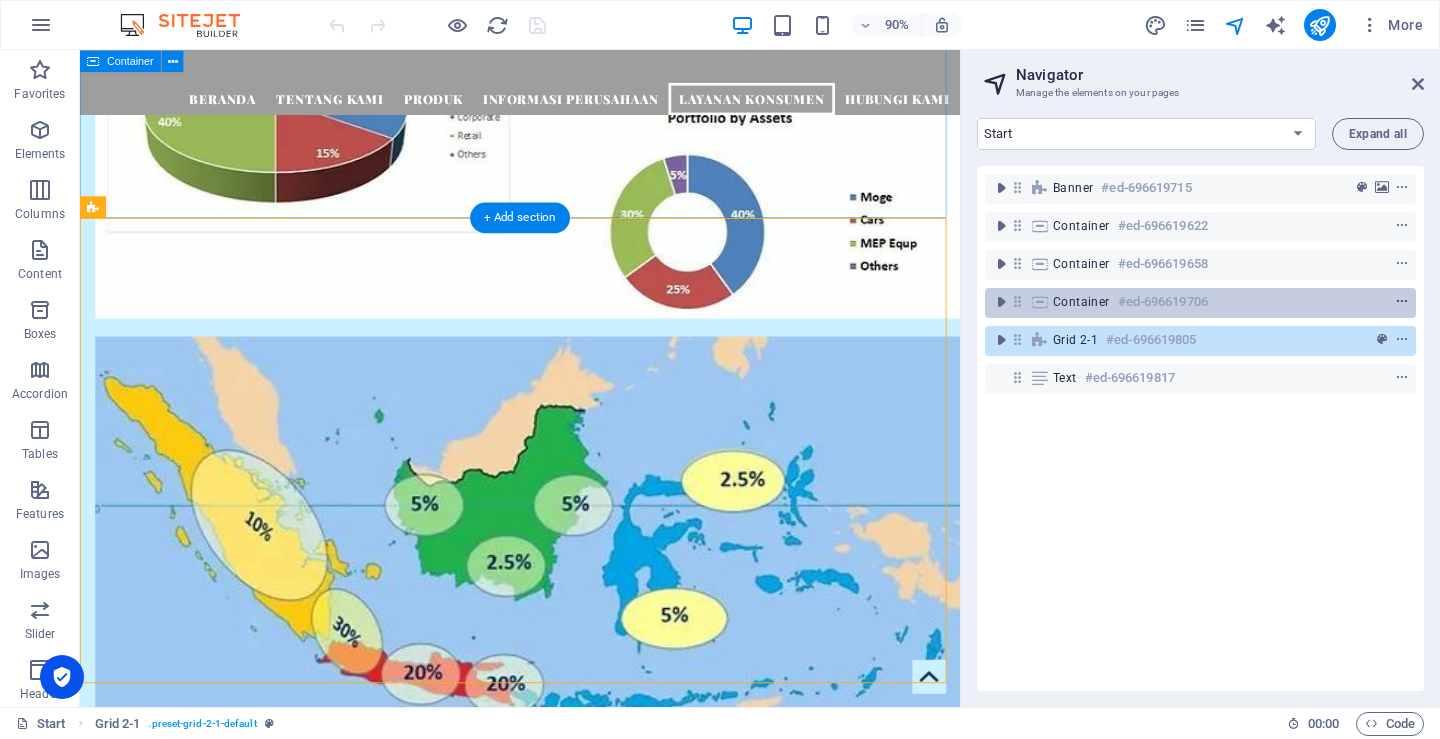 click at bounding box center [1402, 302] 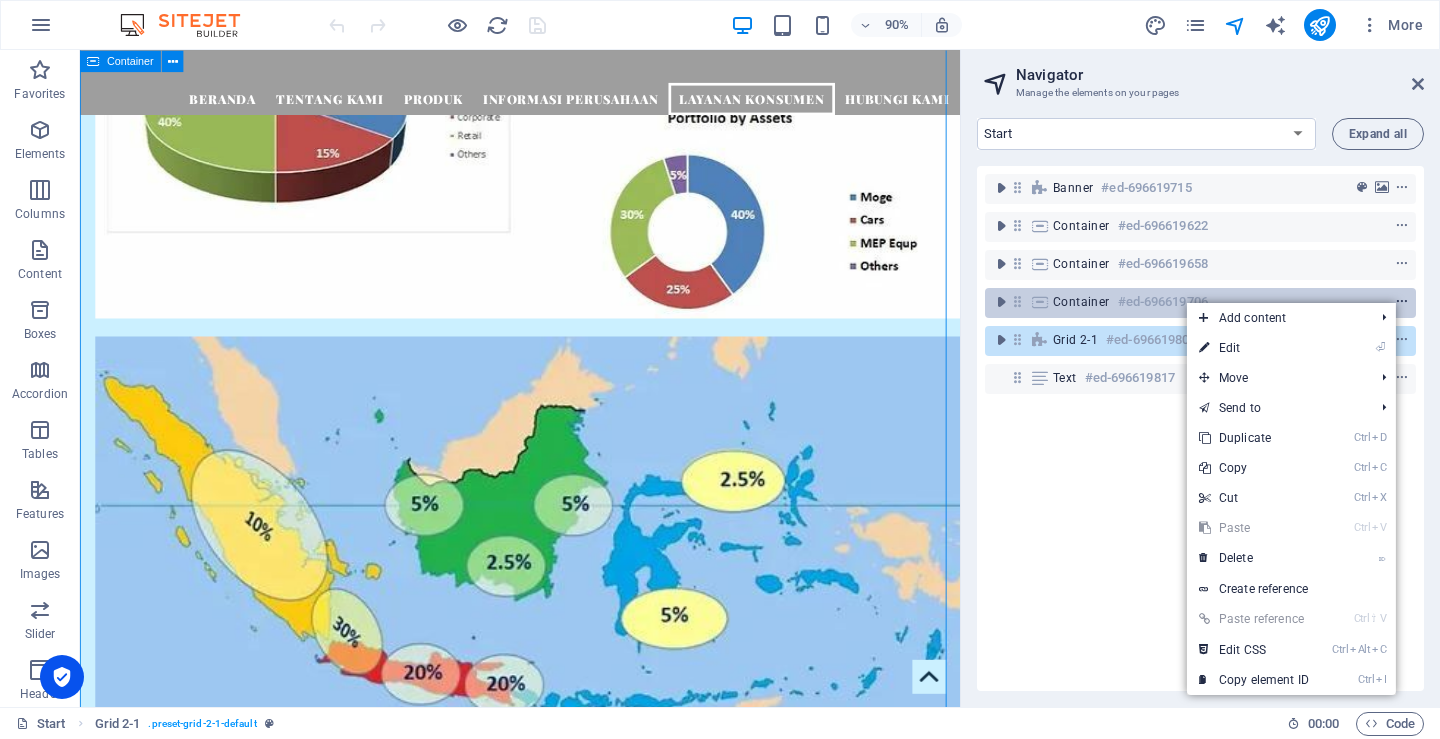 scroll, scrollTop: 3004, scrollLeft: 0, axis: vertical 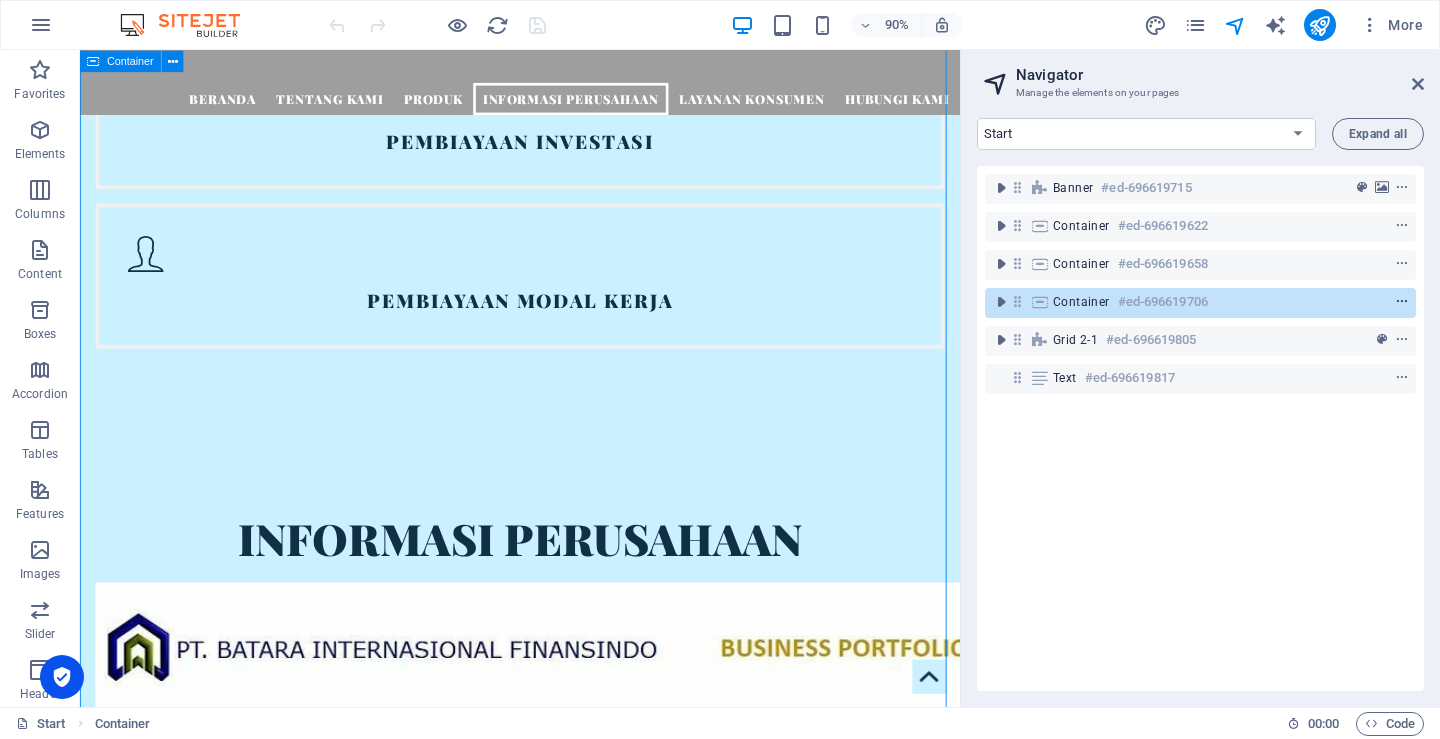 click at bounding box center (1402, 302) 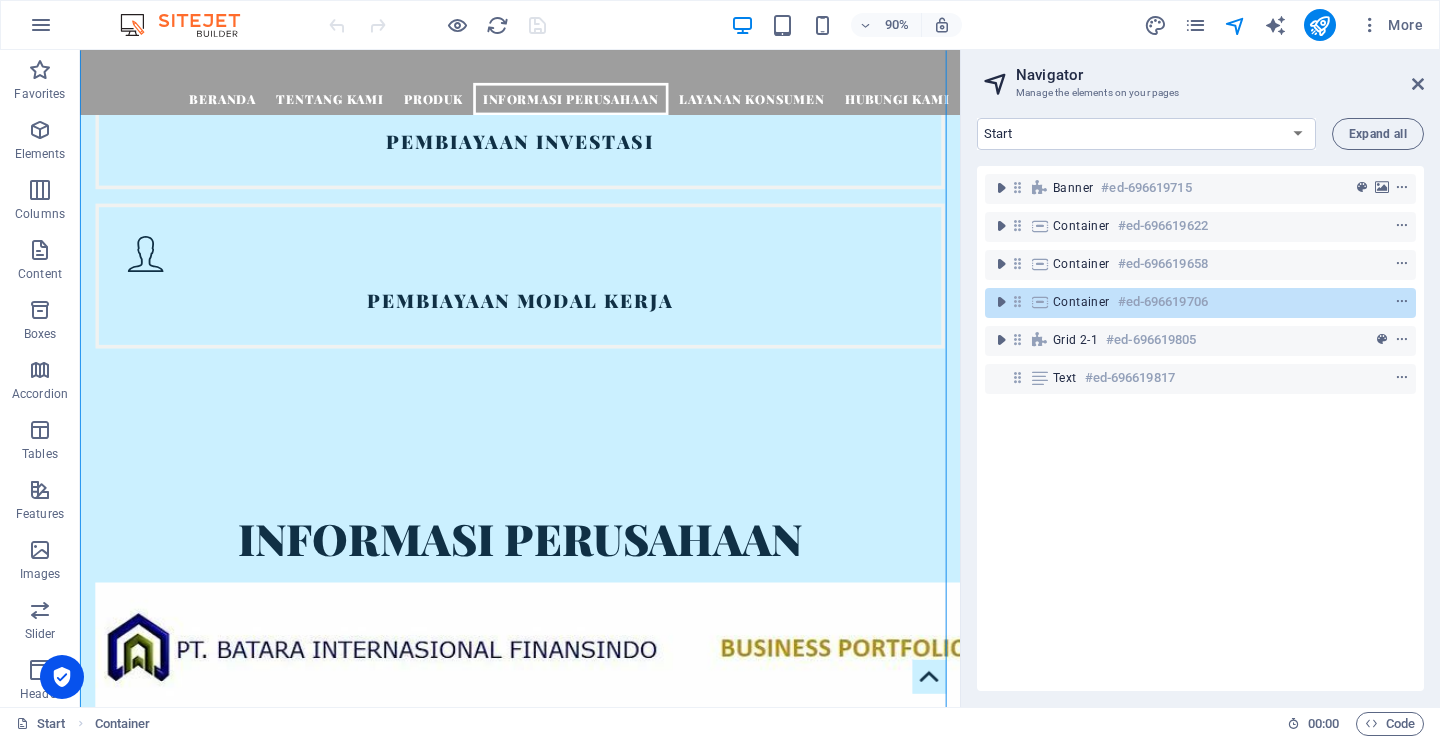 click on "Banner #ed-696619715 Container #ed-696619622 Container #ed-696619658 Container #ed-696619706 Grid 2-1 #ed-696619805 Text #ed-696619817" at bounding box center (1200, 428) 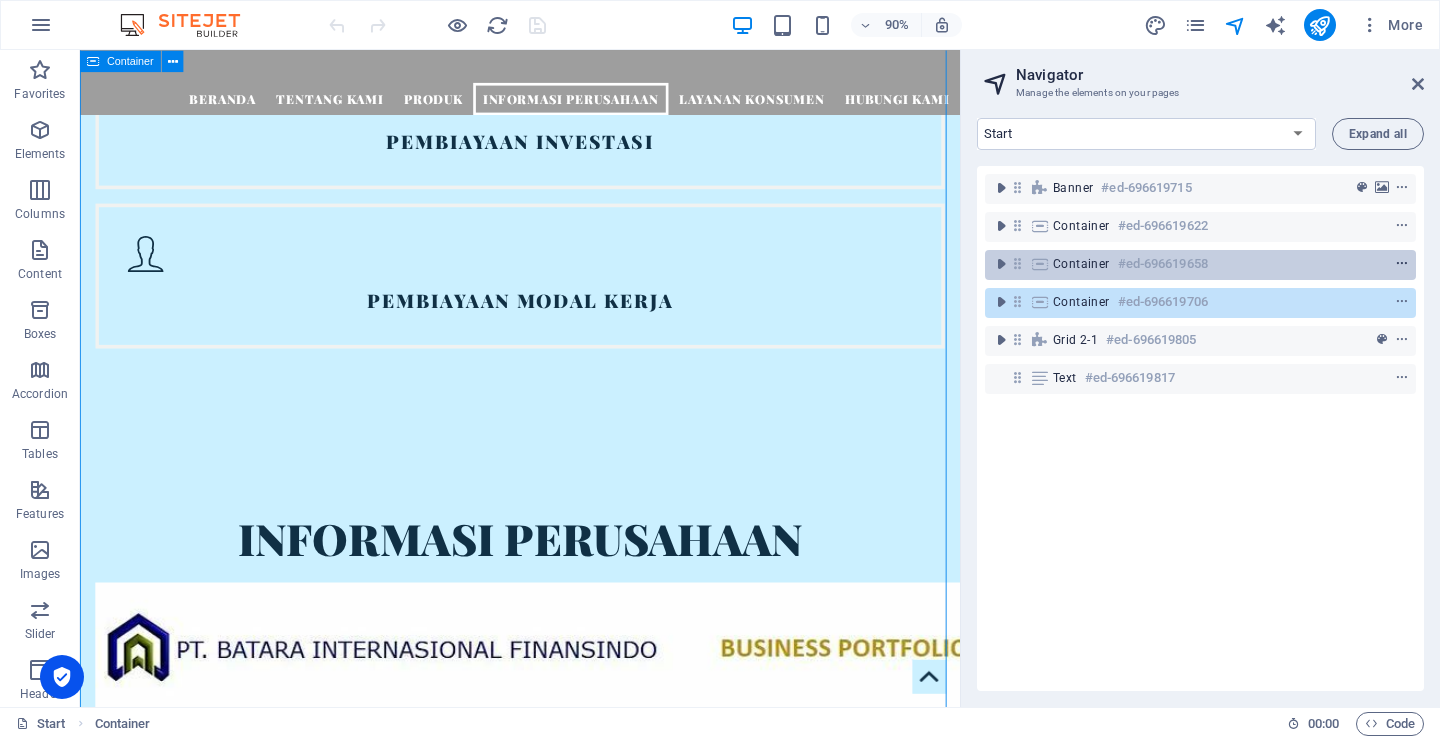 click at bounding box center (1402, 264) 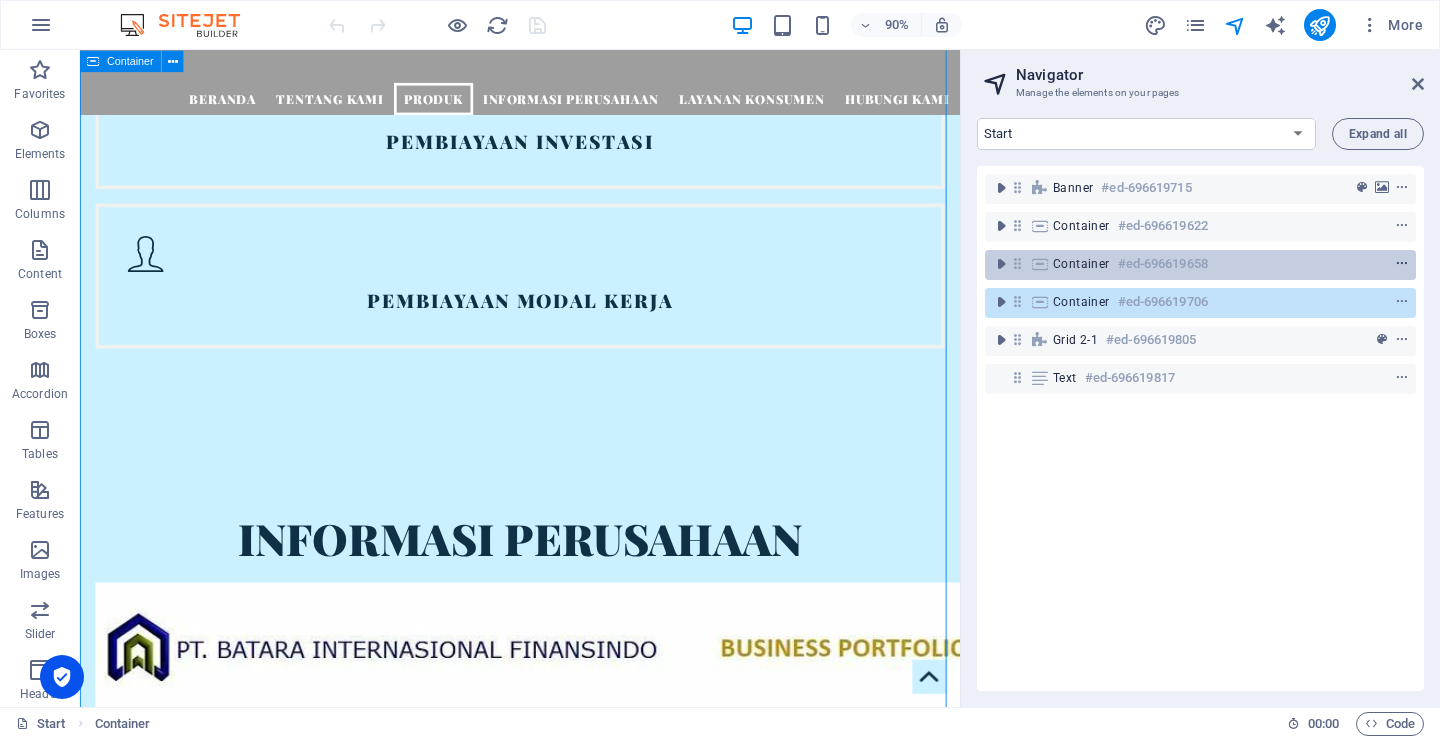 scroll, scrollTop: 1977, scrollLeft: 0, axis: vertical 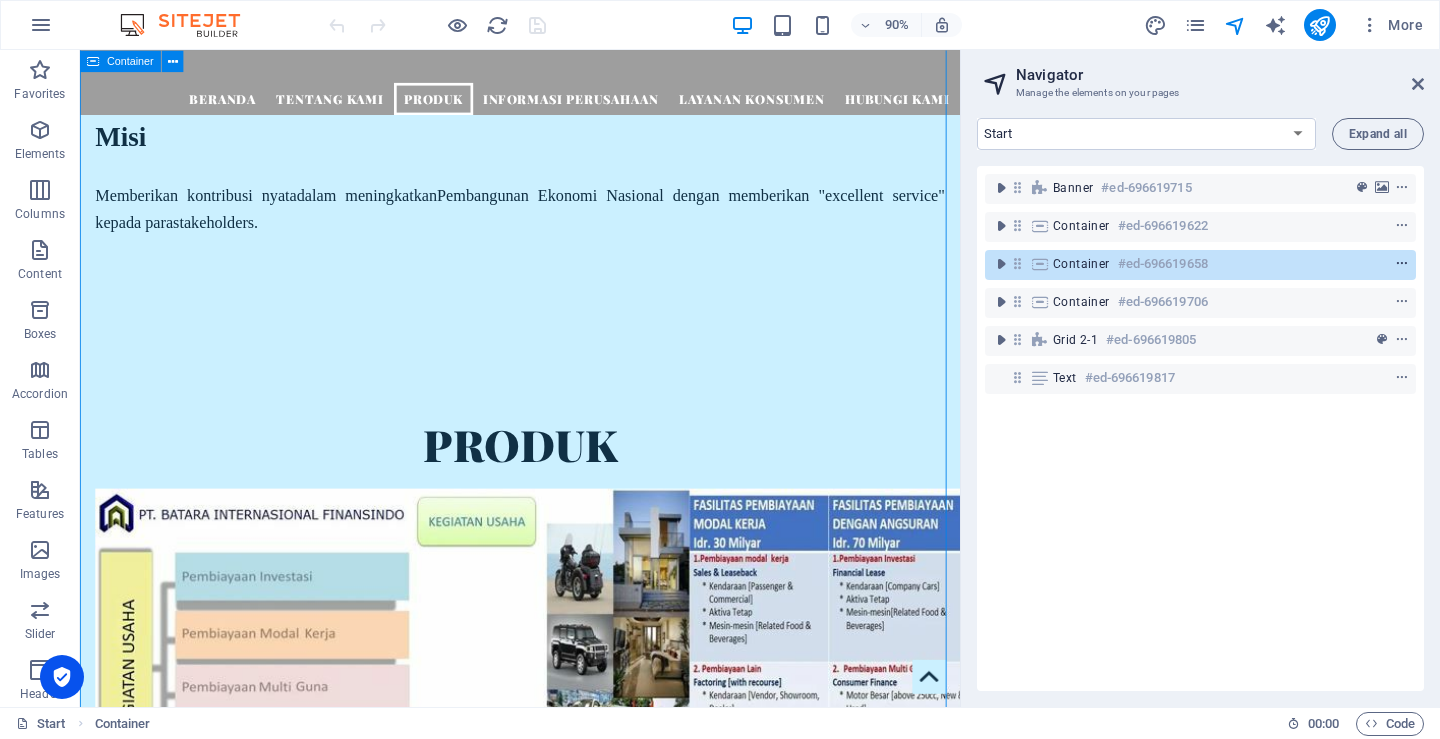 click at bounding box center (1402, 264) 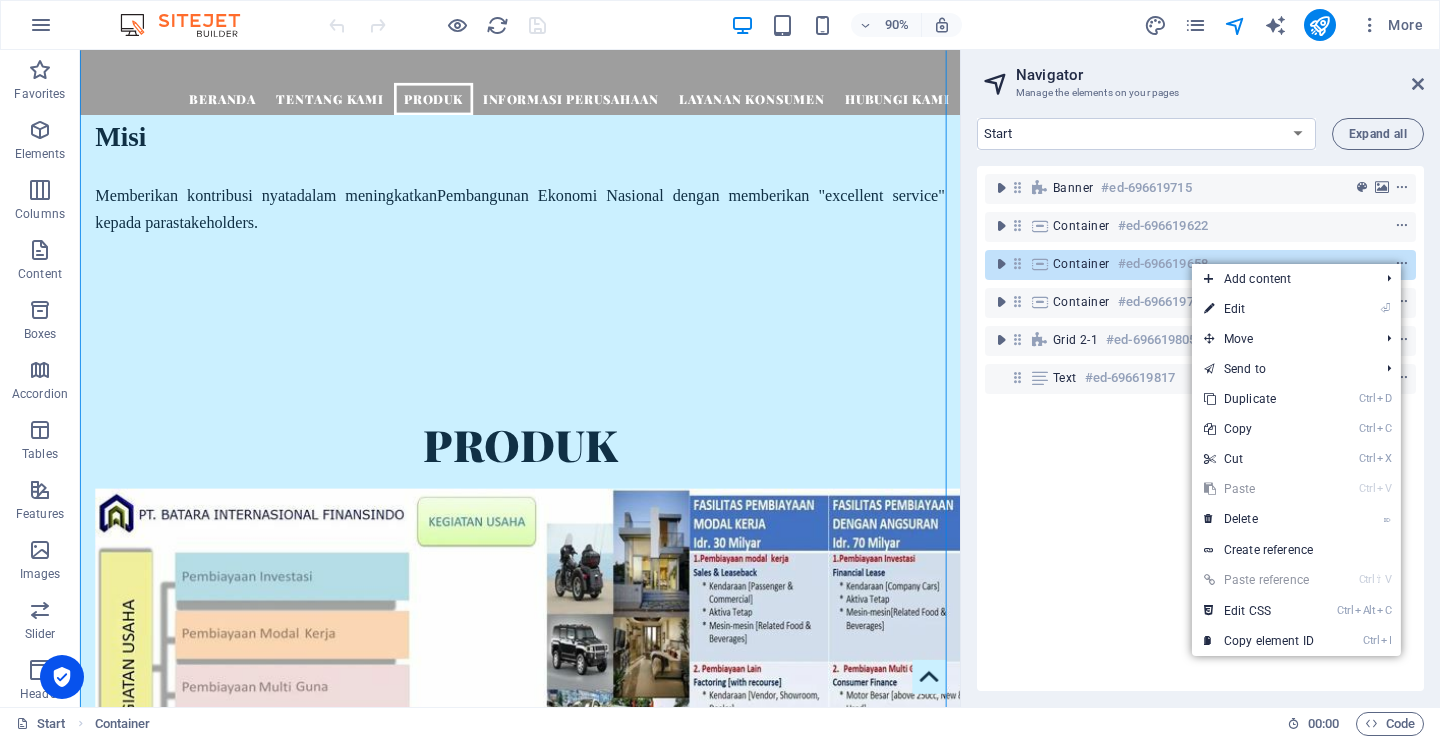 click on "Banner #ed-696619715 Container #ed-696619622 Container #ed-696619658 Container #ed-696619706 Grid 2-1 #ed-696619805 Text #ed-696619817" at bounding box center [1200, 428] 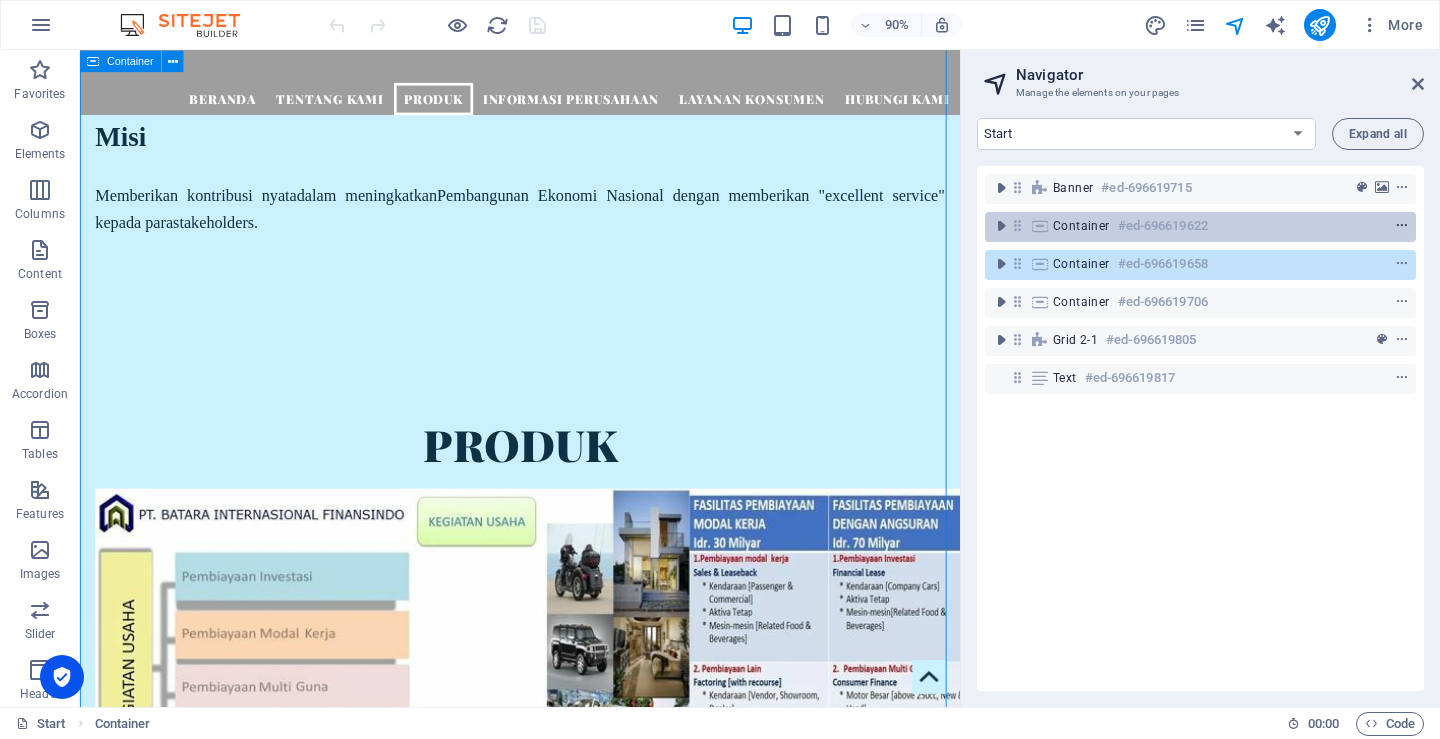click at bounding box center [1402, 226] 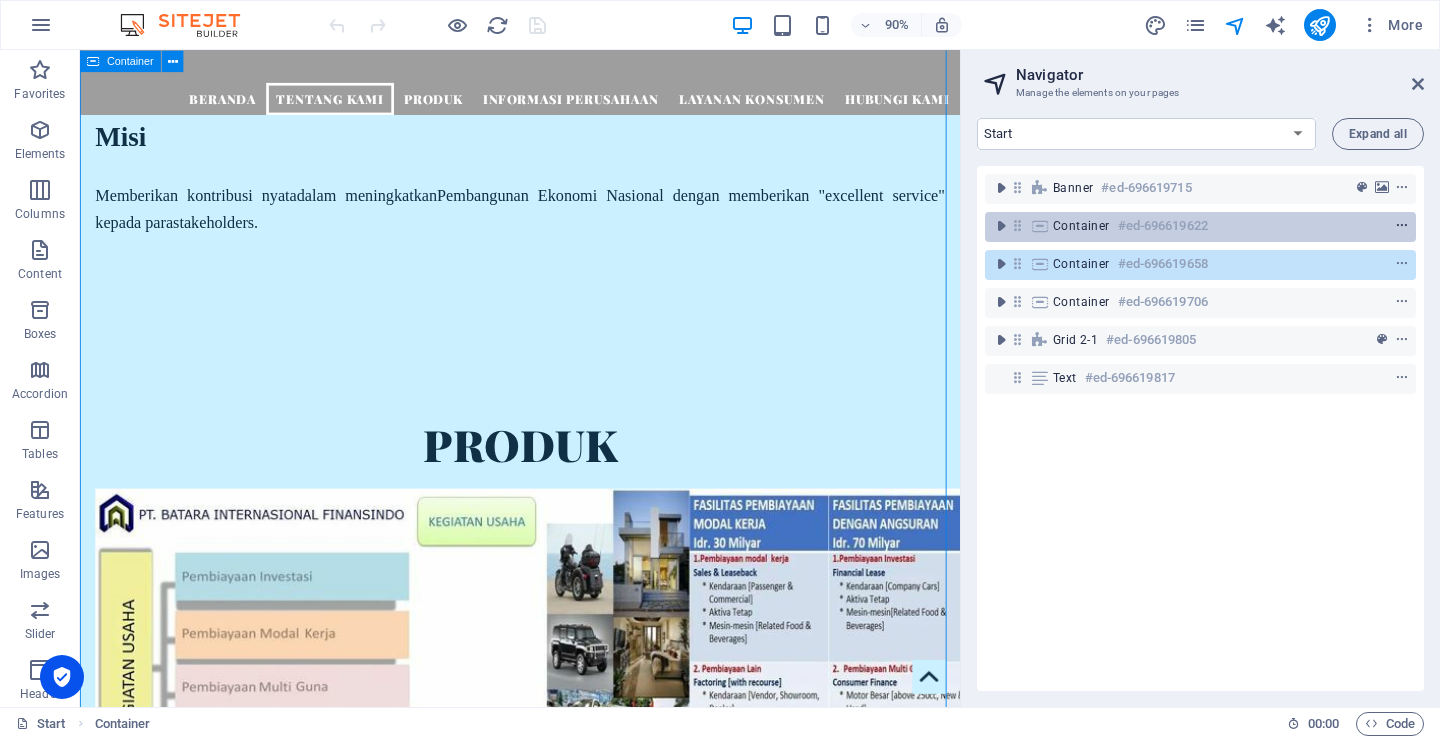 scroll, scrollTop: 974, scrollLeft: 0, axis: vertical 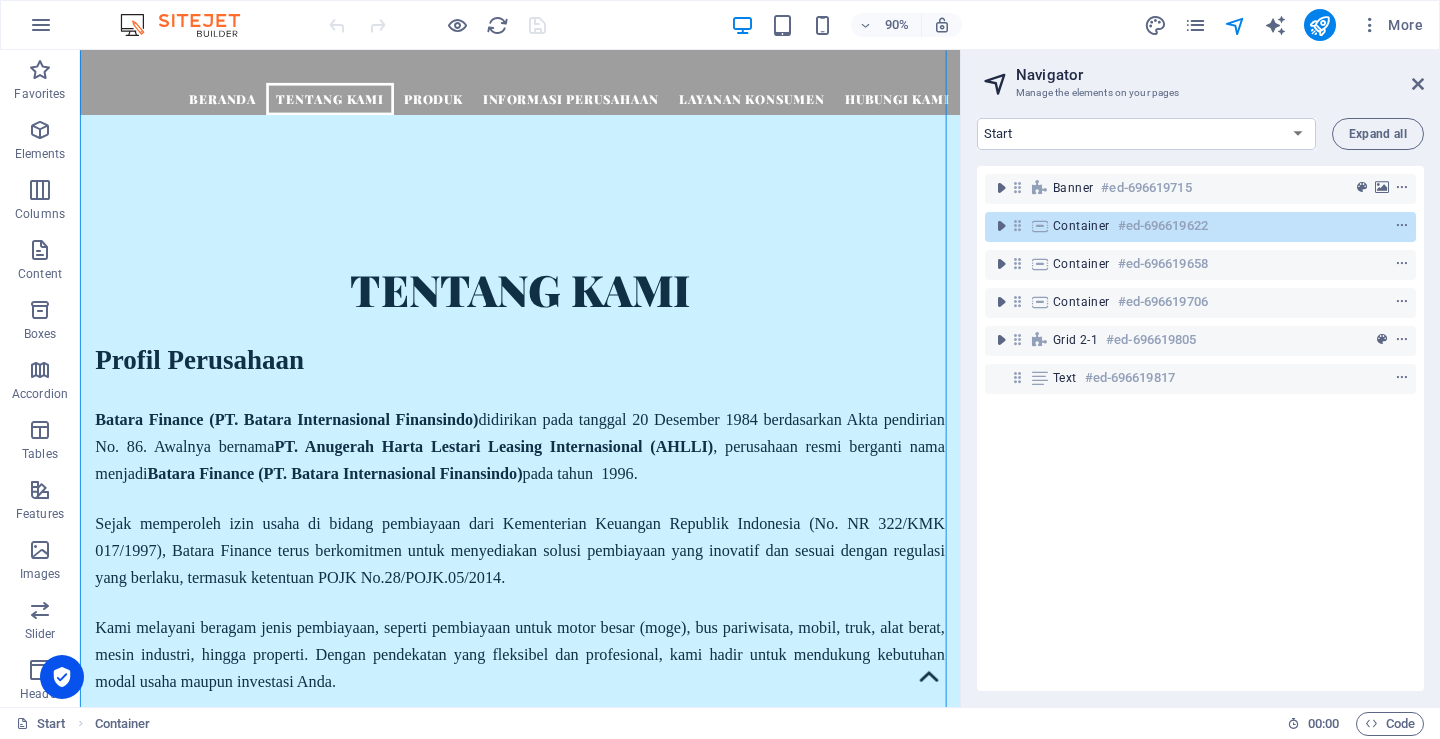 click on "Banner #ed-696619715 Container #ed-696619622 Container #ed-696619658 Container #ed-696619706 Grid 2-1 #ed-696619805 Text #ed-696619817" at bounding box center (1200, 428) 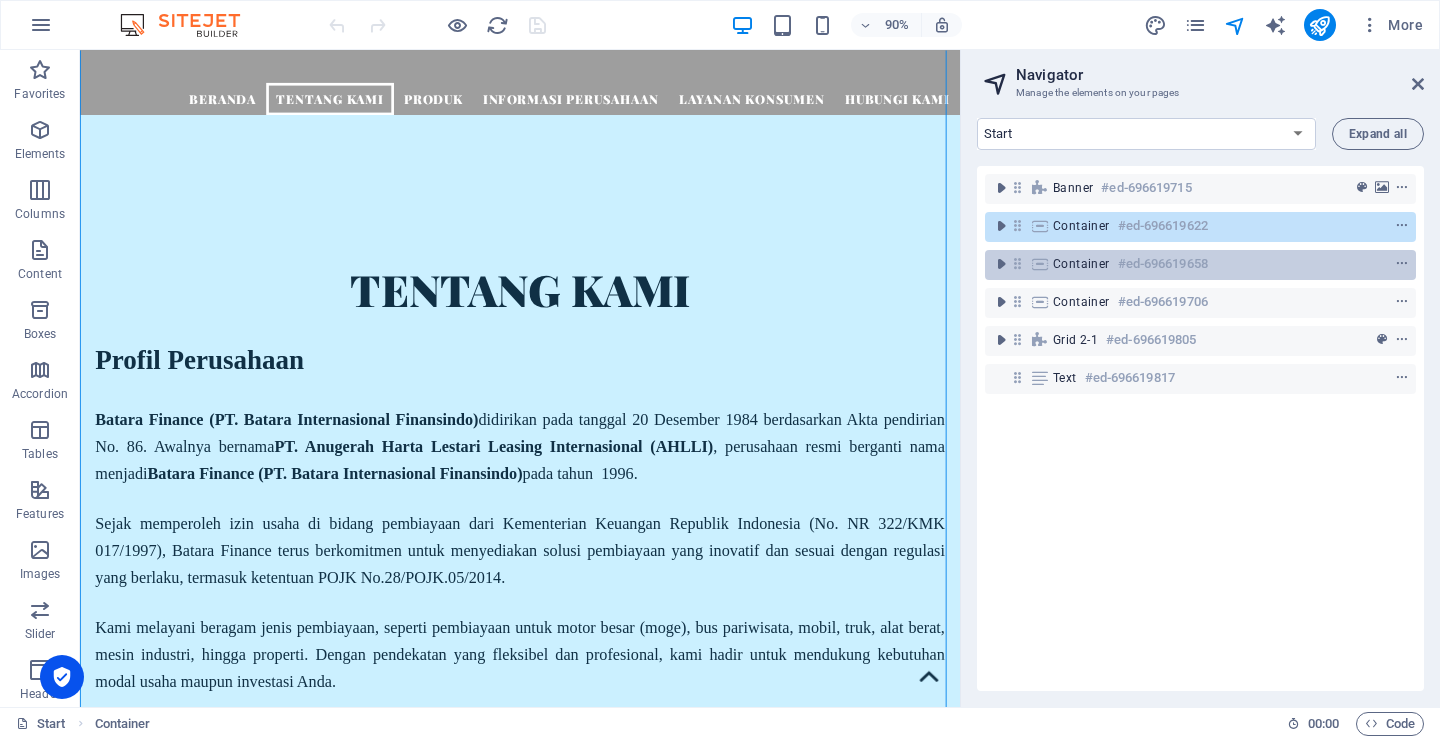 click at bounding box center (1365, 264) 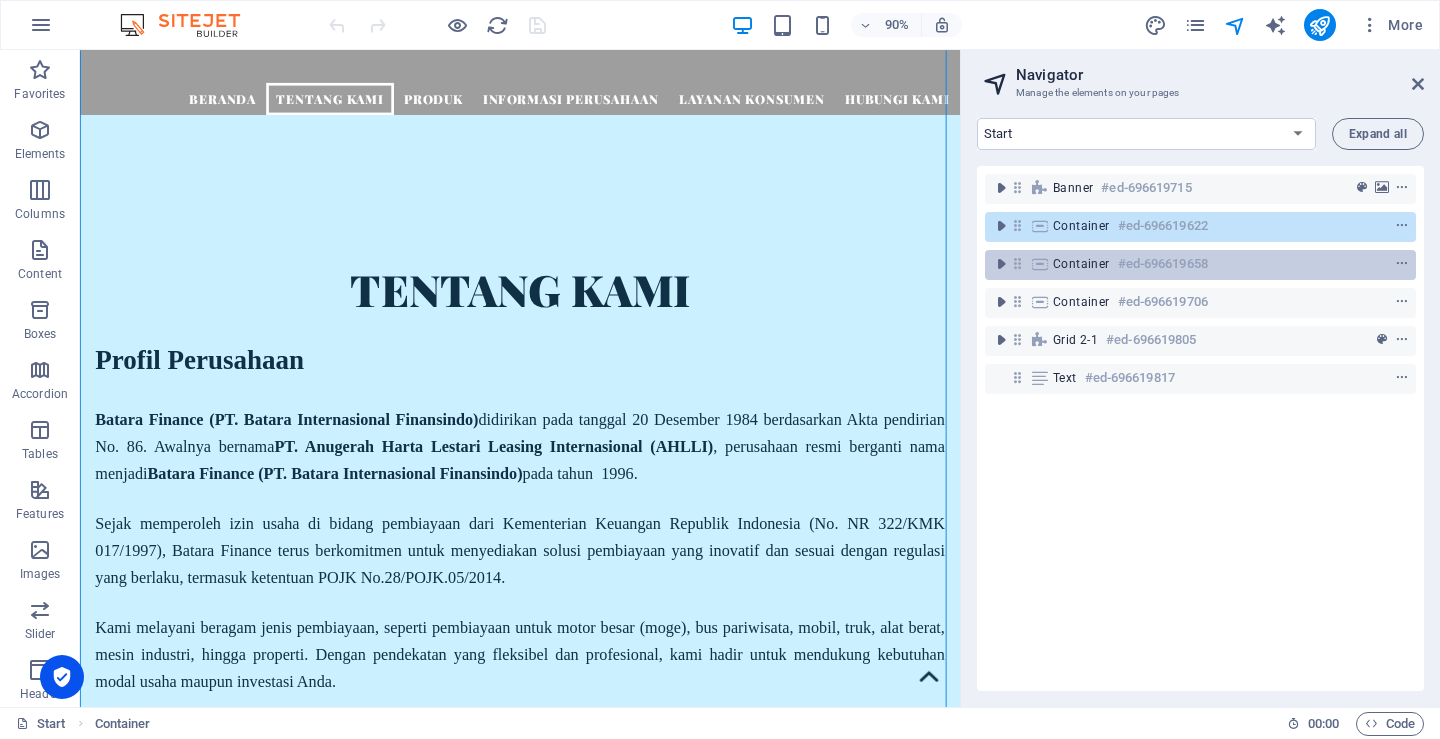 scroll, scrollTop: 1977, scrollLeft: 0, axis: vertical 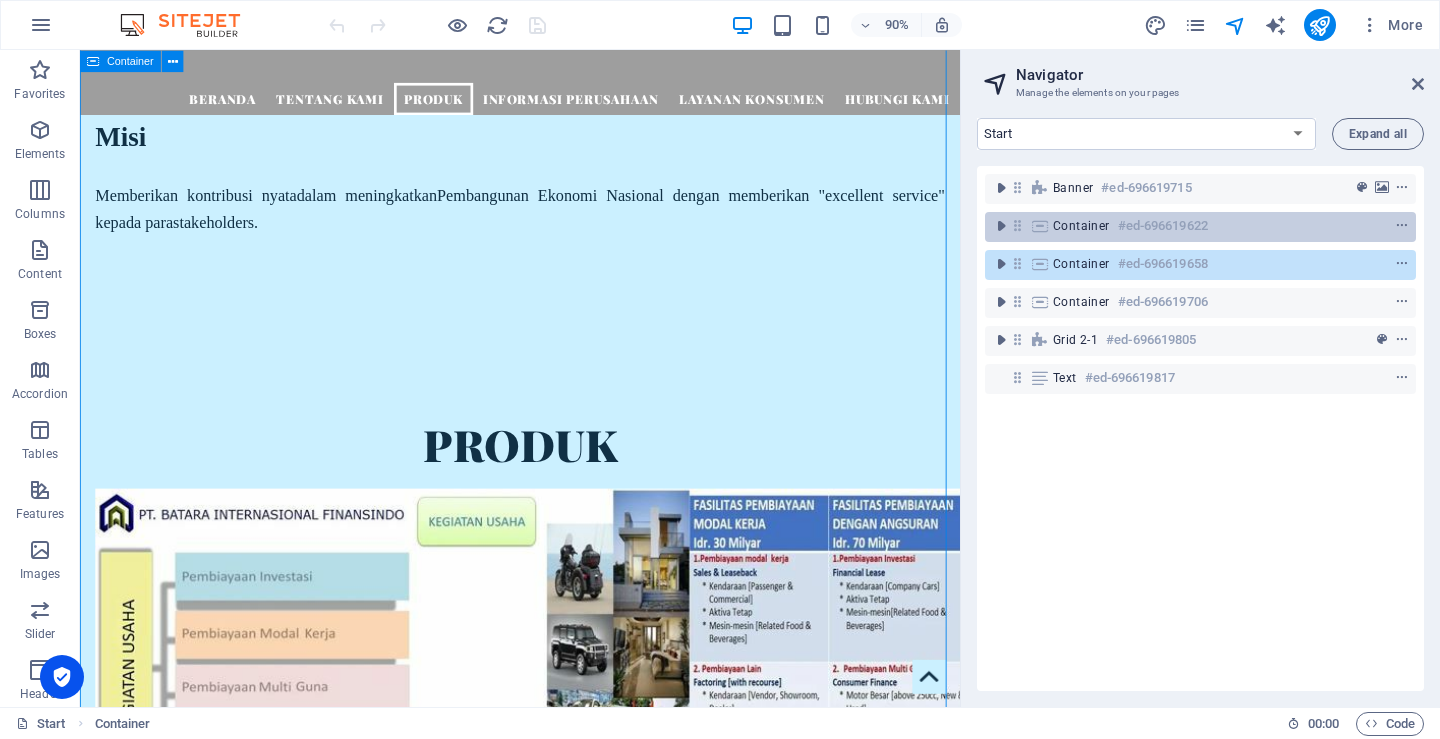 click on "Container #ed-696619622" at bounding box center (1184, 226) 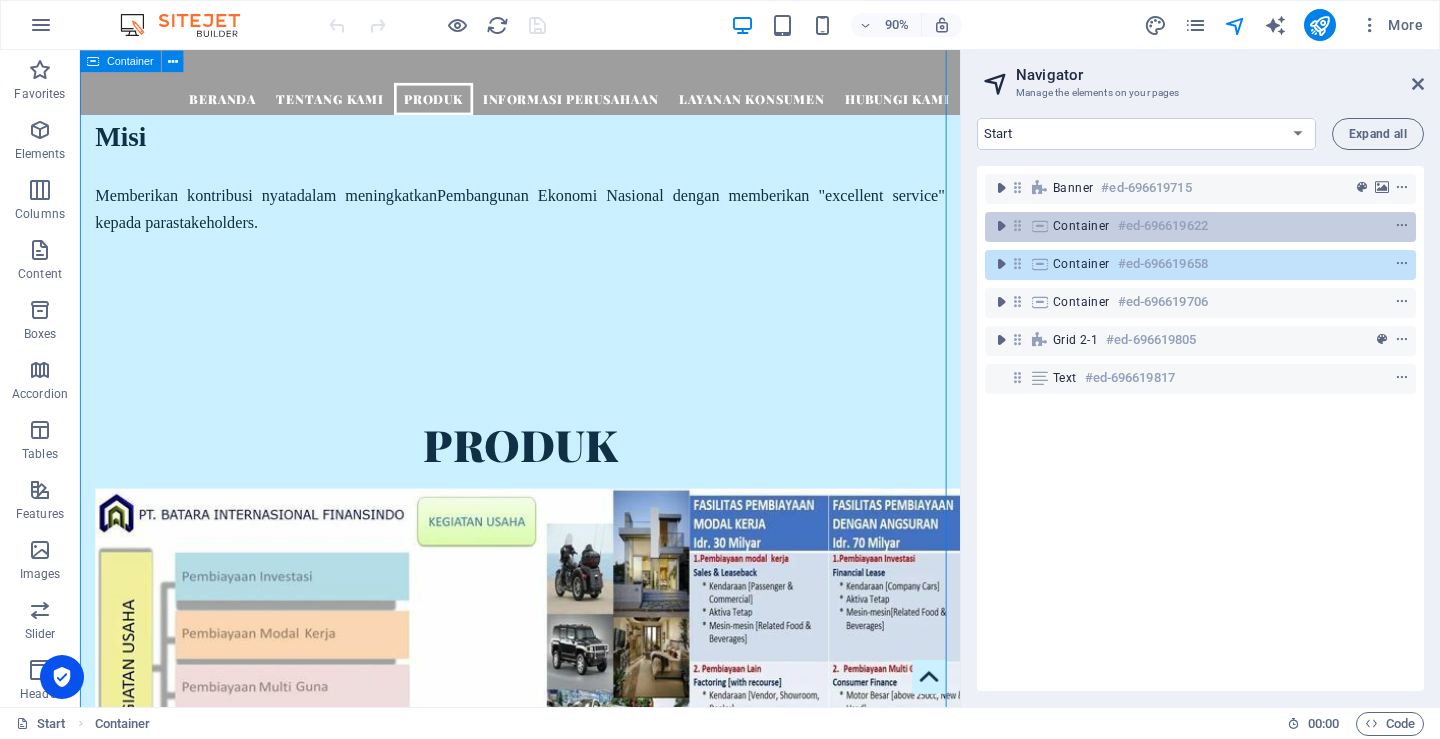 scroll, scrollTop: 974, scrollLeft: 0, axis: vertical 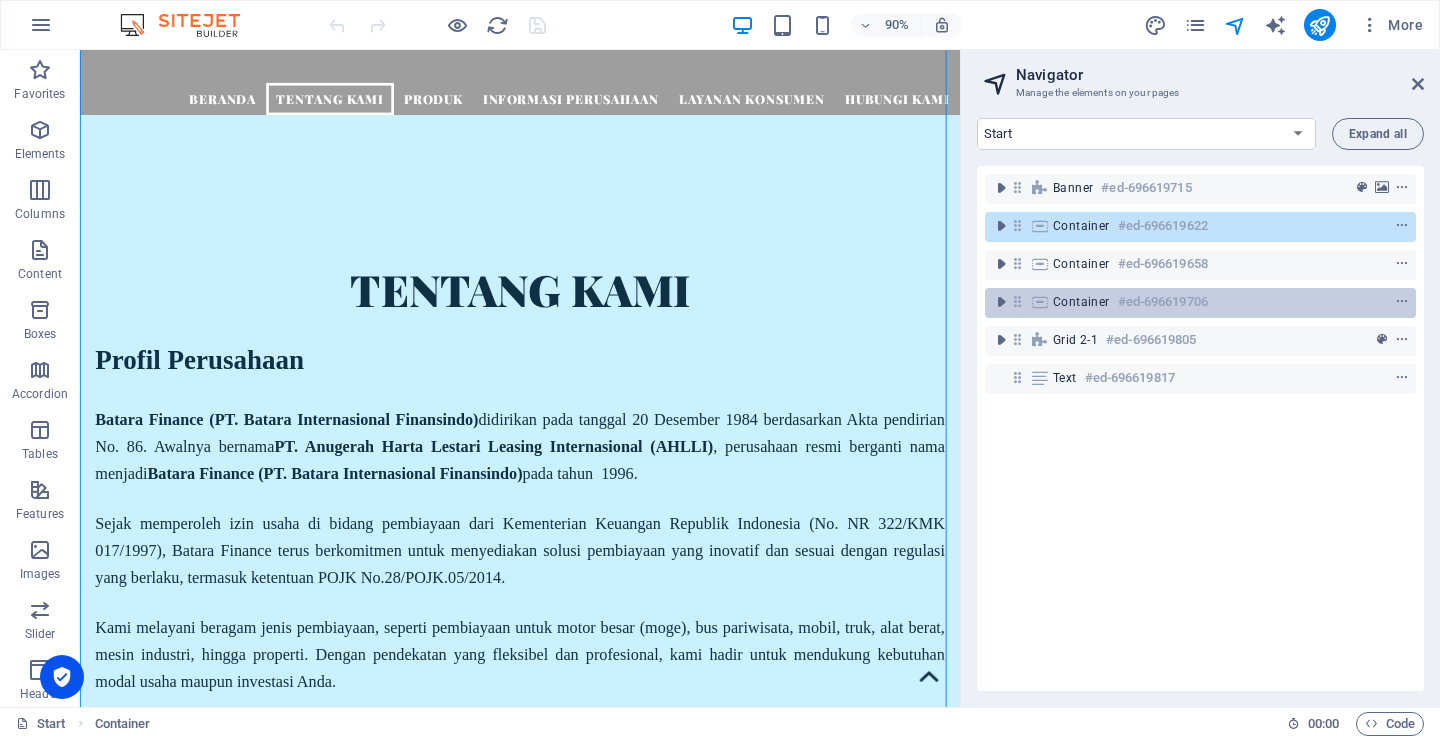 click on "Container #ed-696619706" at bounding box center (1184, 302) 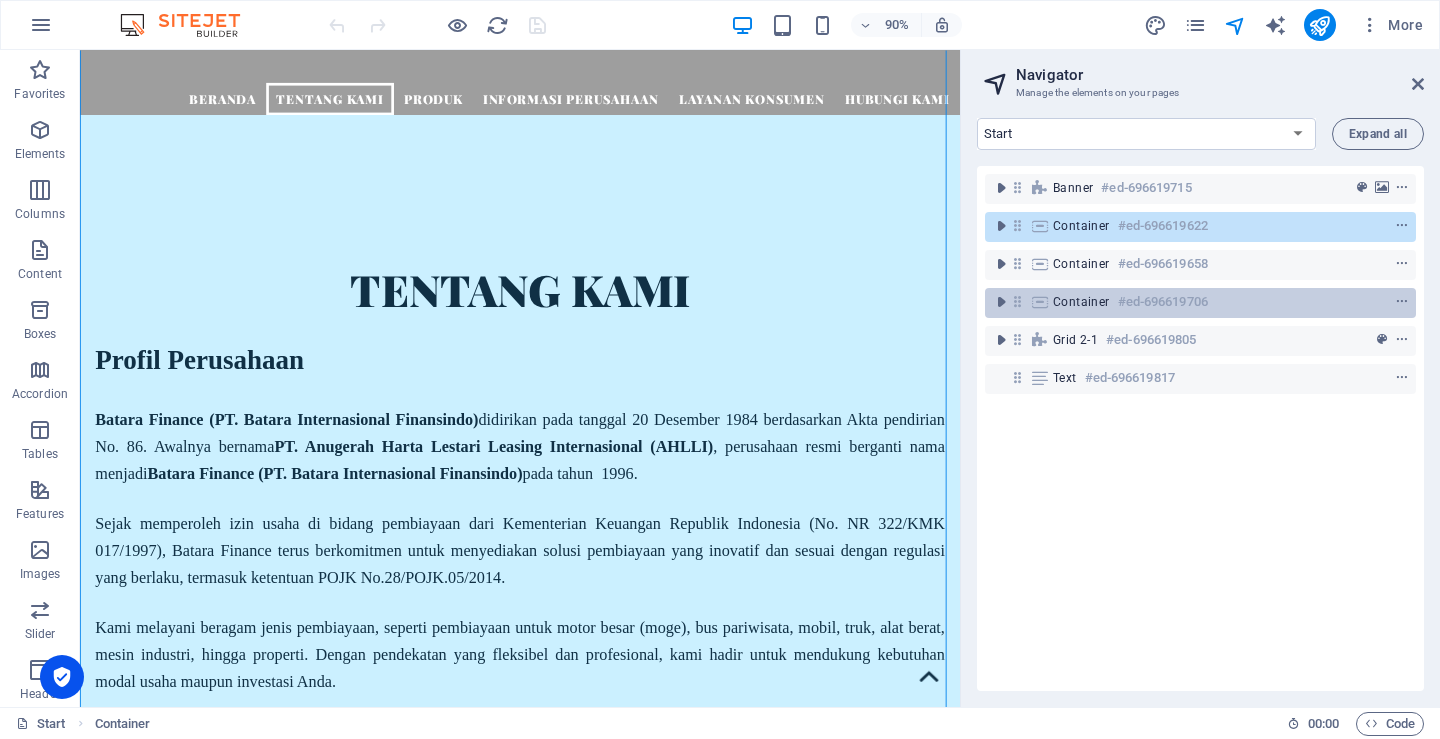 scroll, scrollTop: 3004, scrollLeft: 0, axis: vertical 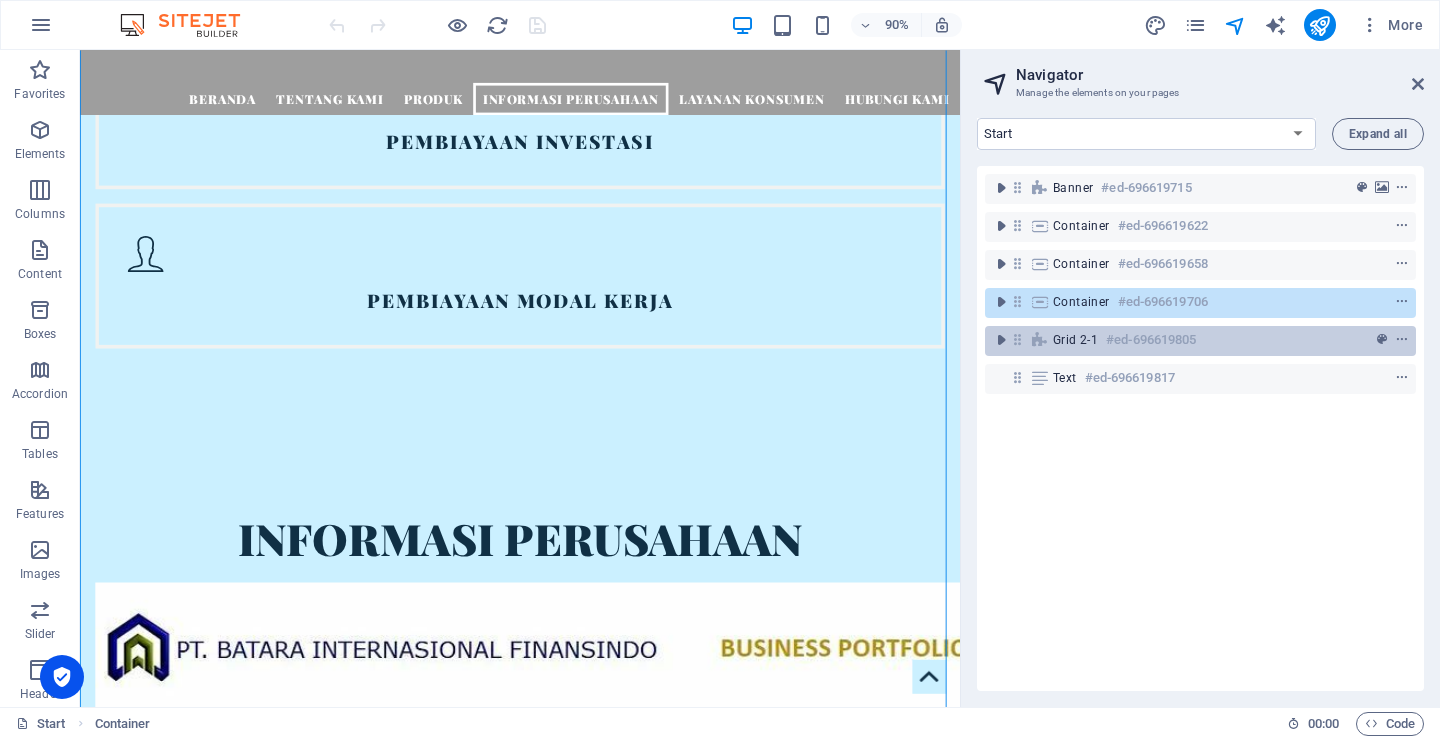 click on "Grid 2-1 #ed-696619805" at bounding box center (1184, 340) 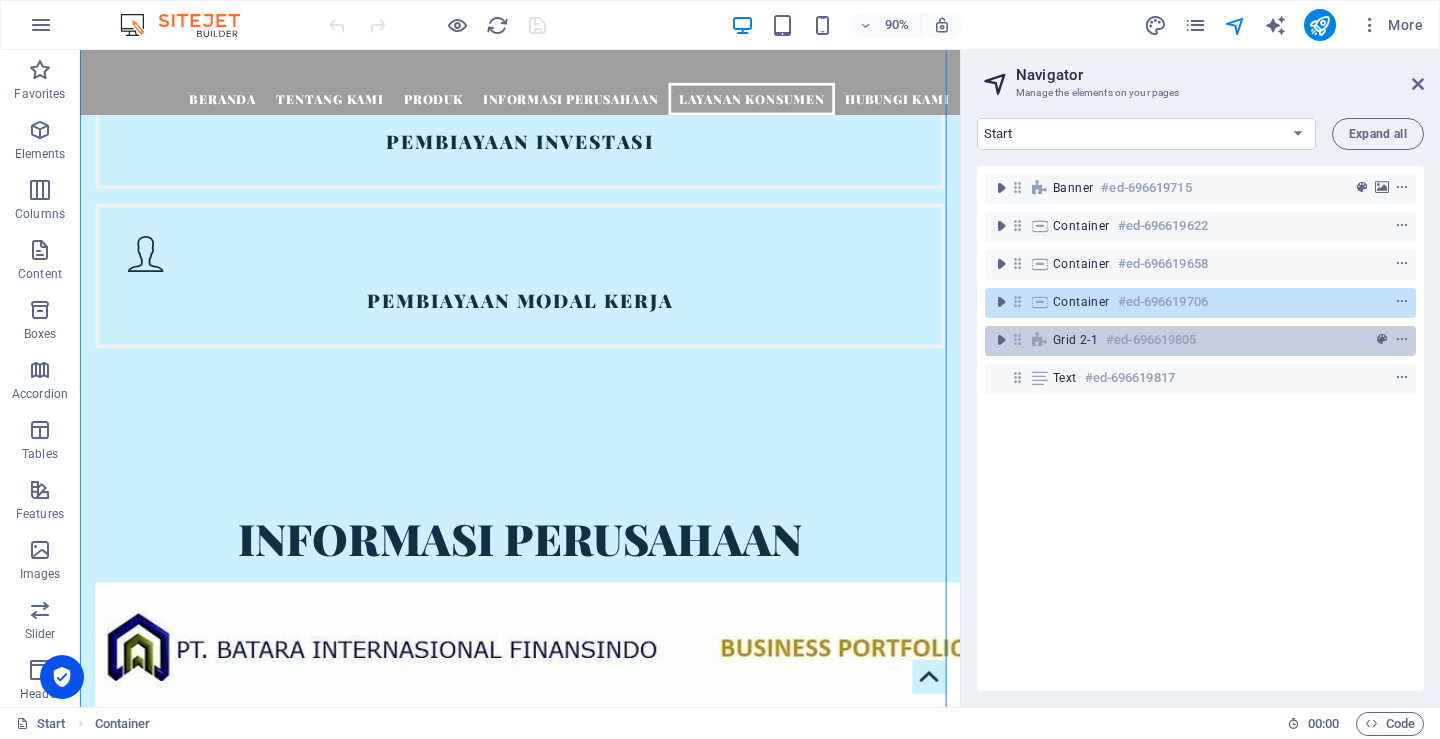 scroll, scrollTop: 3817, scrollLeft: 0, axis: vertical 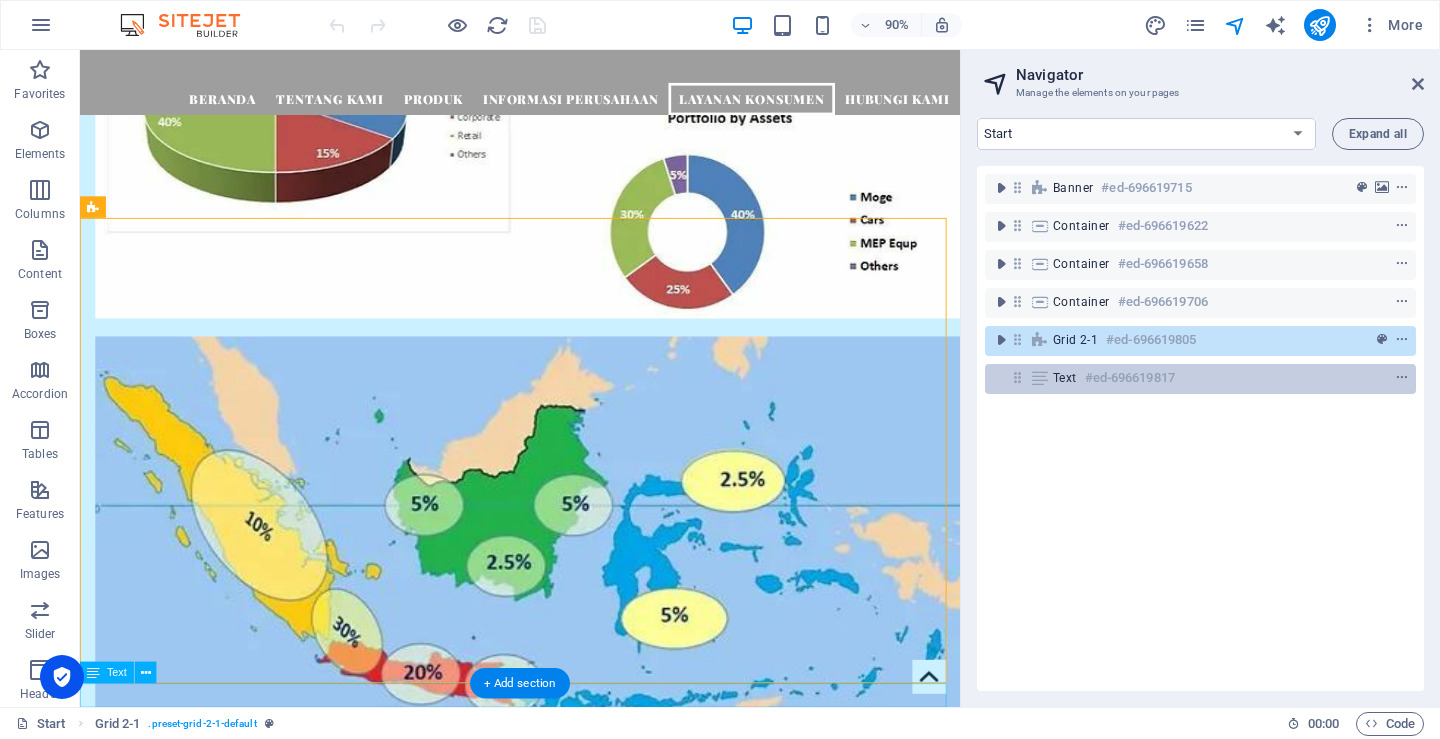 click on "Text #ed-696619817" at bounding box center (1184, 378) 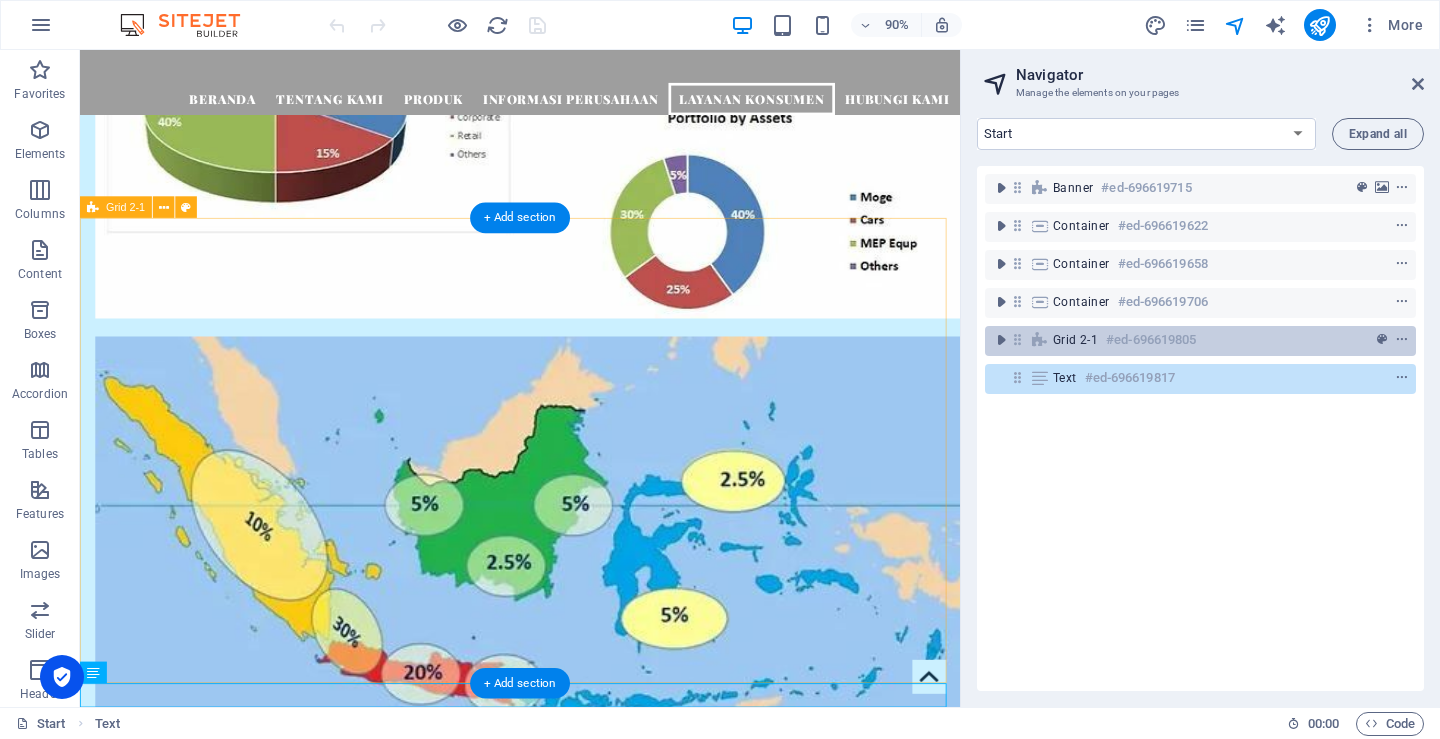 click on "Grid 2-1 #ed-696619805" at bounding box center (1184, 340) 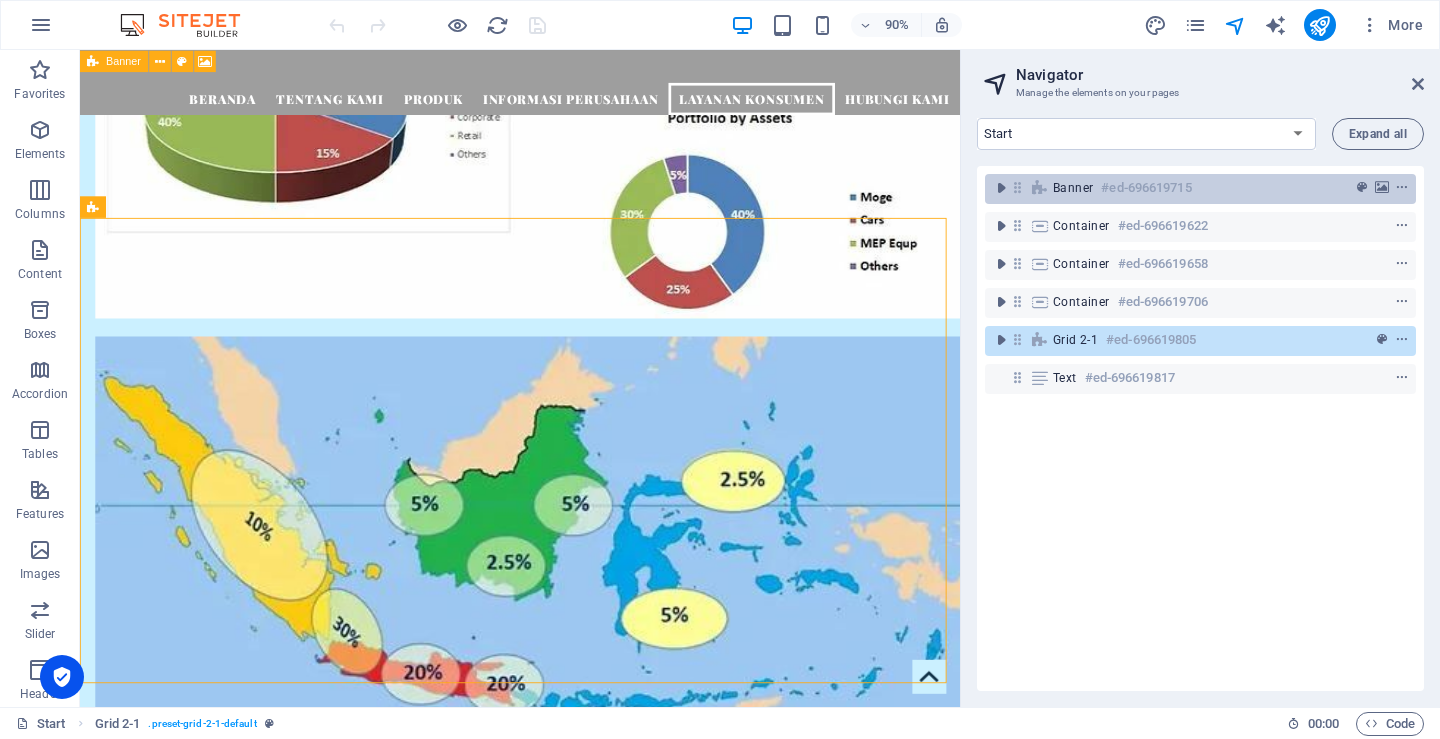 click on "Banner #ed-696619715" at bounding box center (1200, 189) 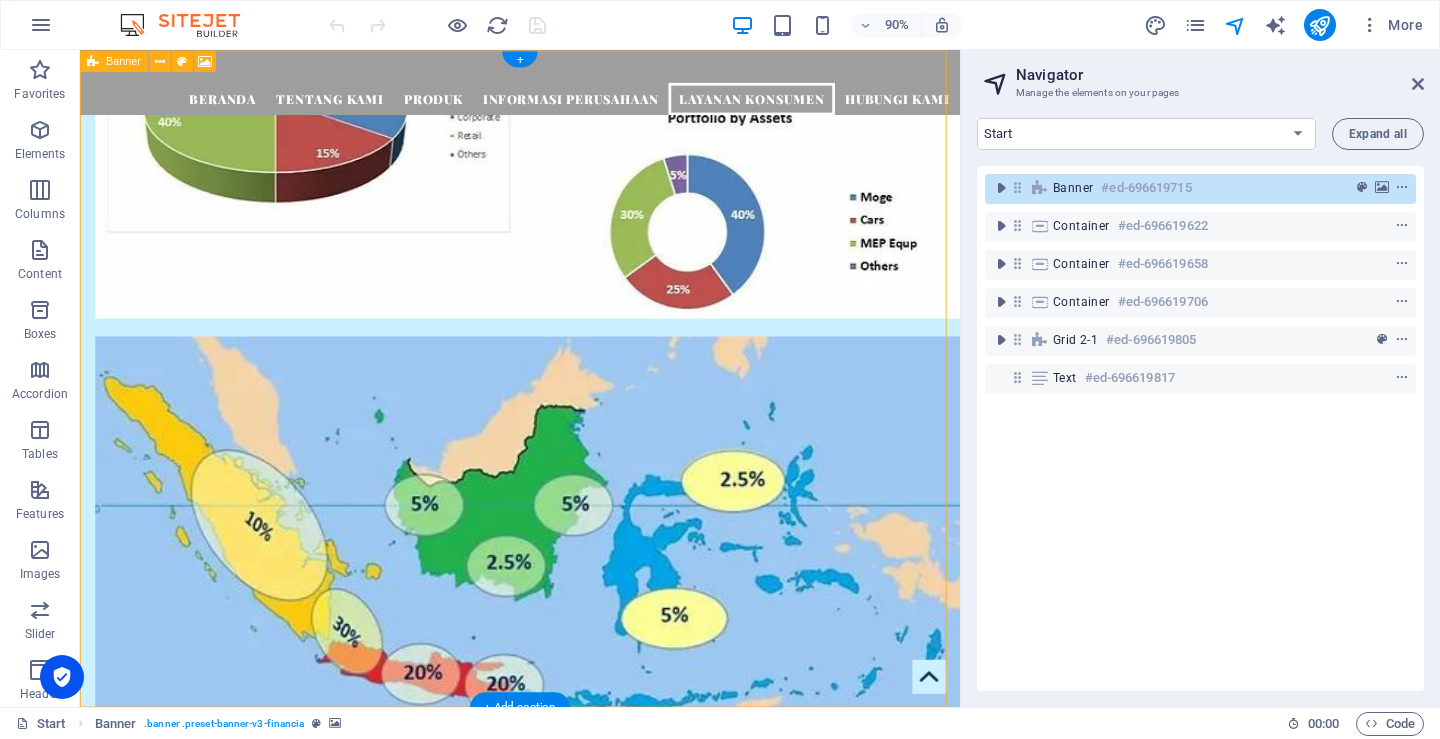 scroll, scrollTop: 0, scrollLeft: 0, axis: both 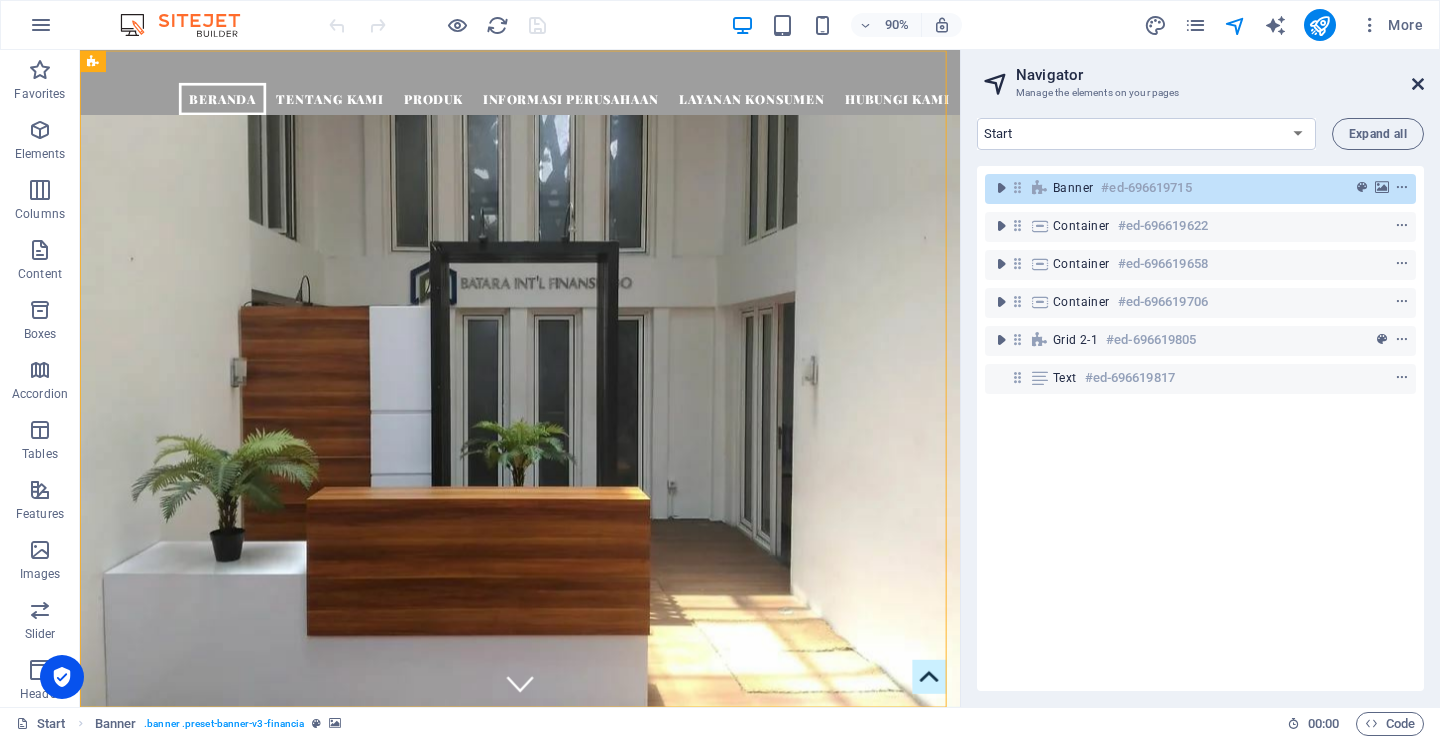 click at bounding box center (1418, 84) 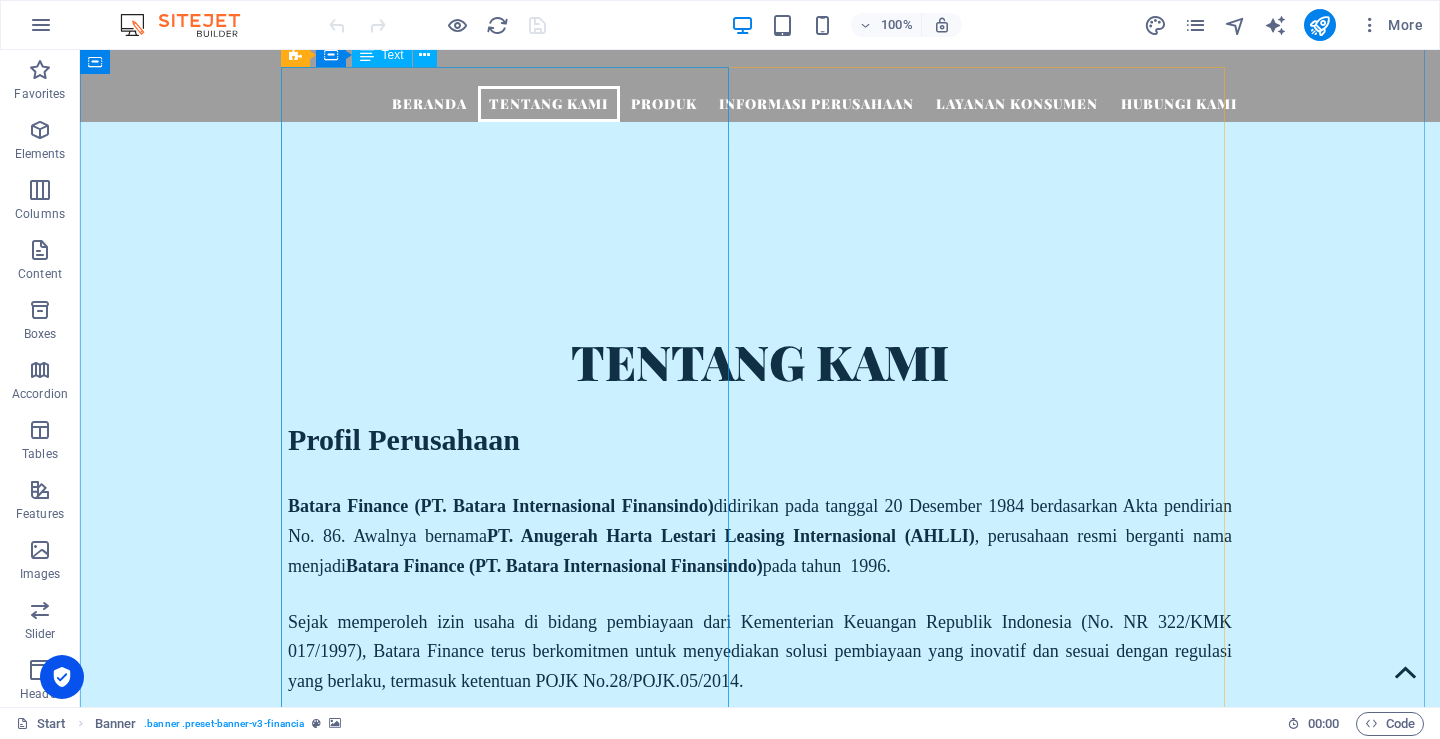 scroll, scrollTop: 900, scrollLeft: 0, axis: vertical 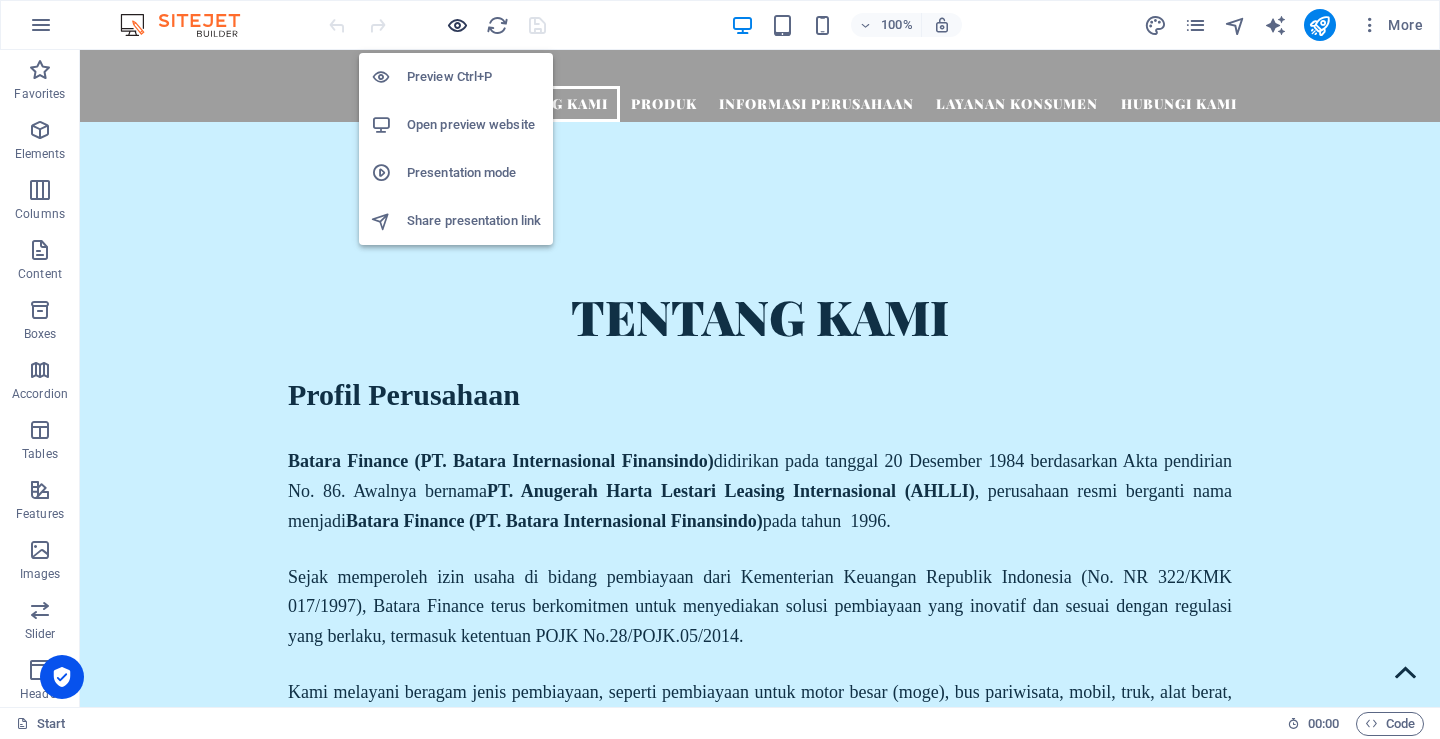 click at bounding box center [457, 25] 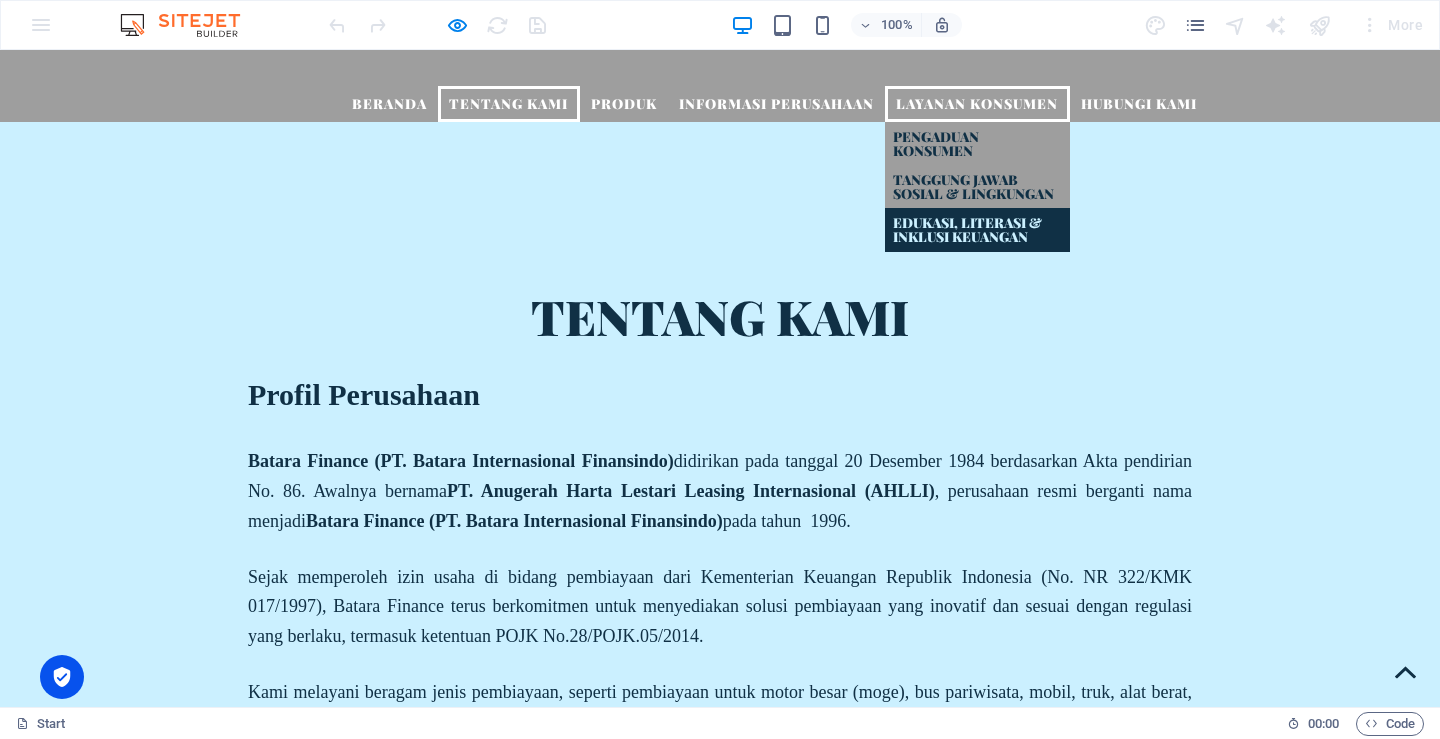click on "Edukasi, Literasi & Inklusi Keuangan" at bounding box center (977, 229) 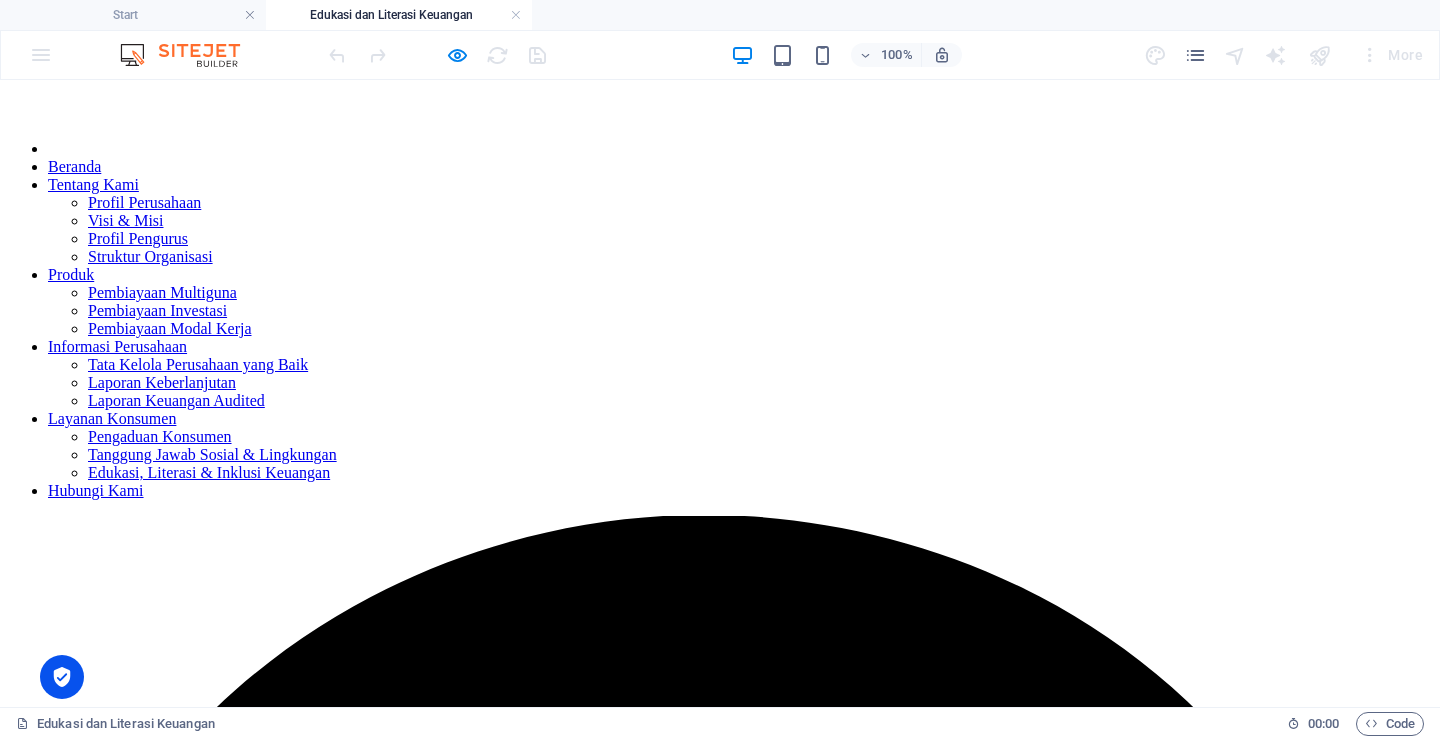 scroll, scrollTop: 0, scrollLeft: 0, axis: both 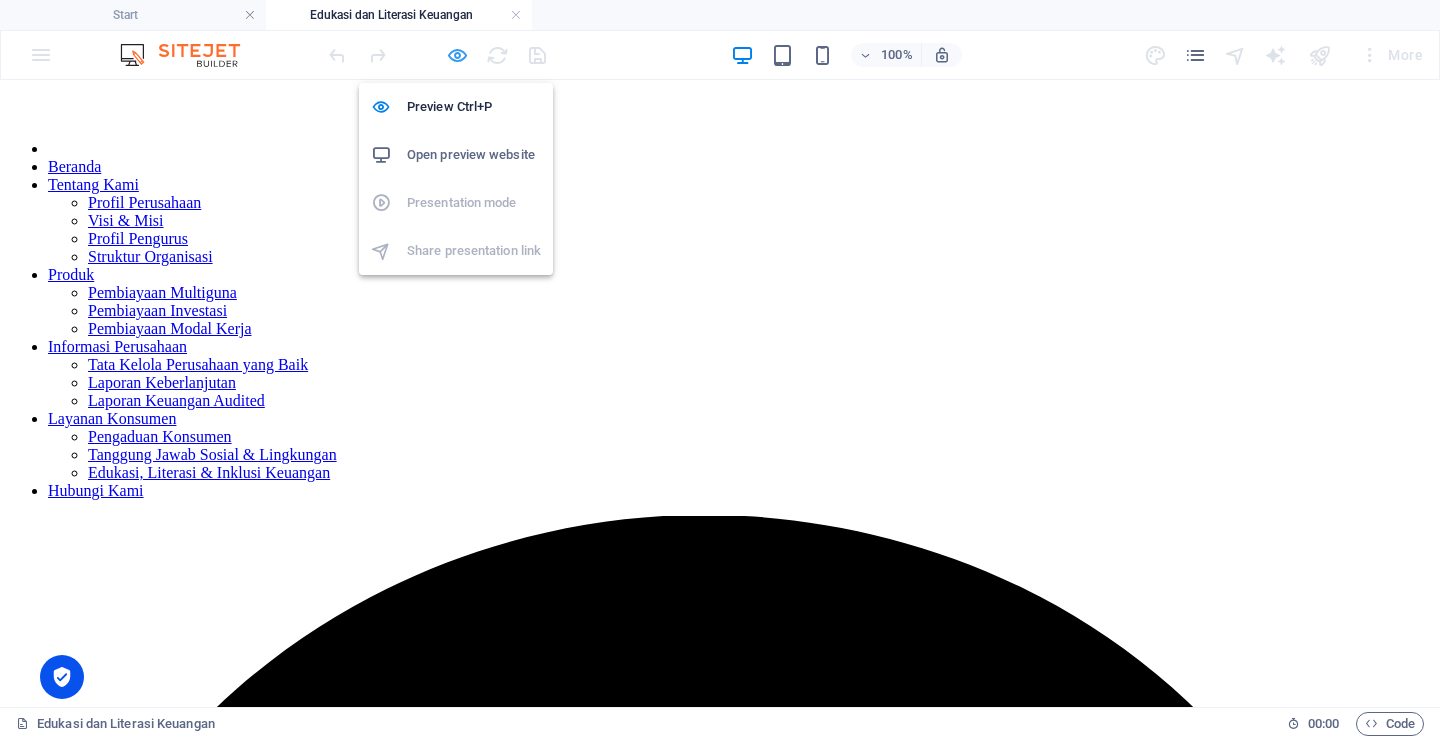 click at bounding box center (457, 55) 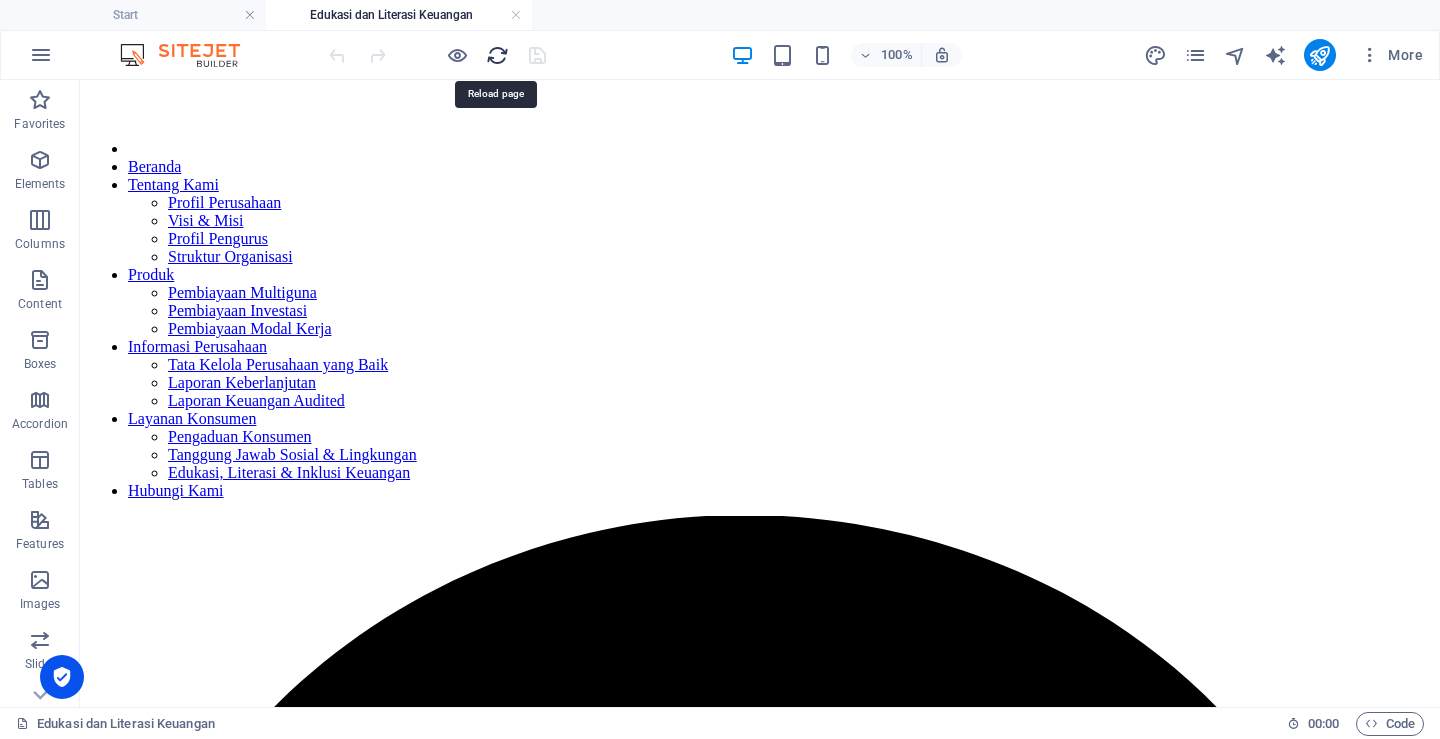click at bounding box center (497, 55) 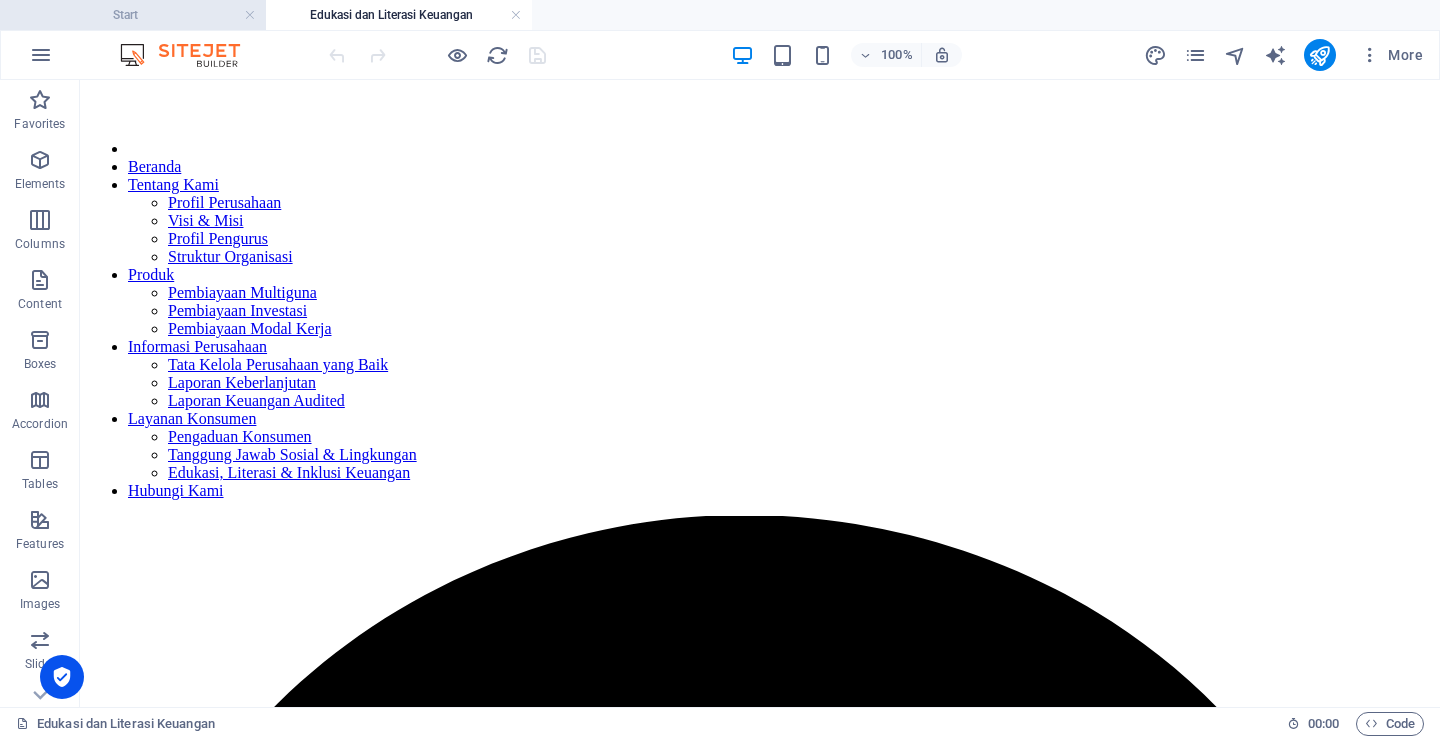 scroll, scrollTop: 0, scrollLeft: 0, axis: both 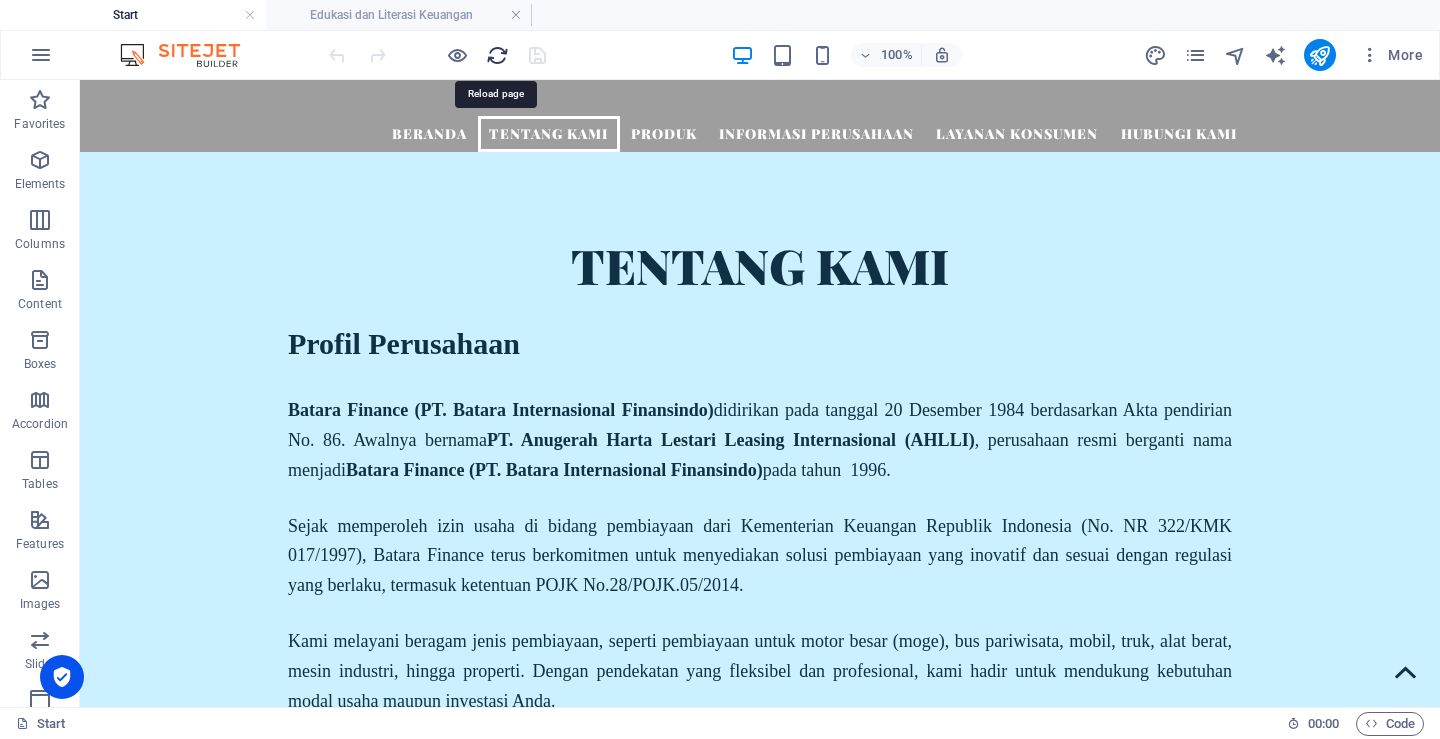 click at bounding box center [497, 55] 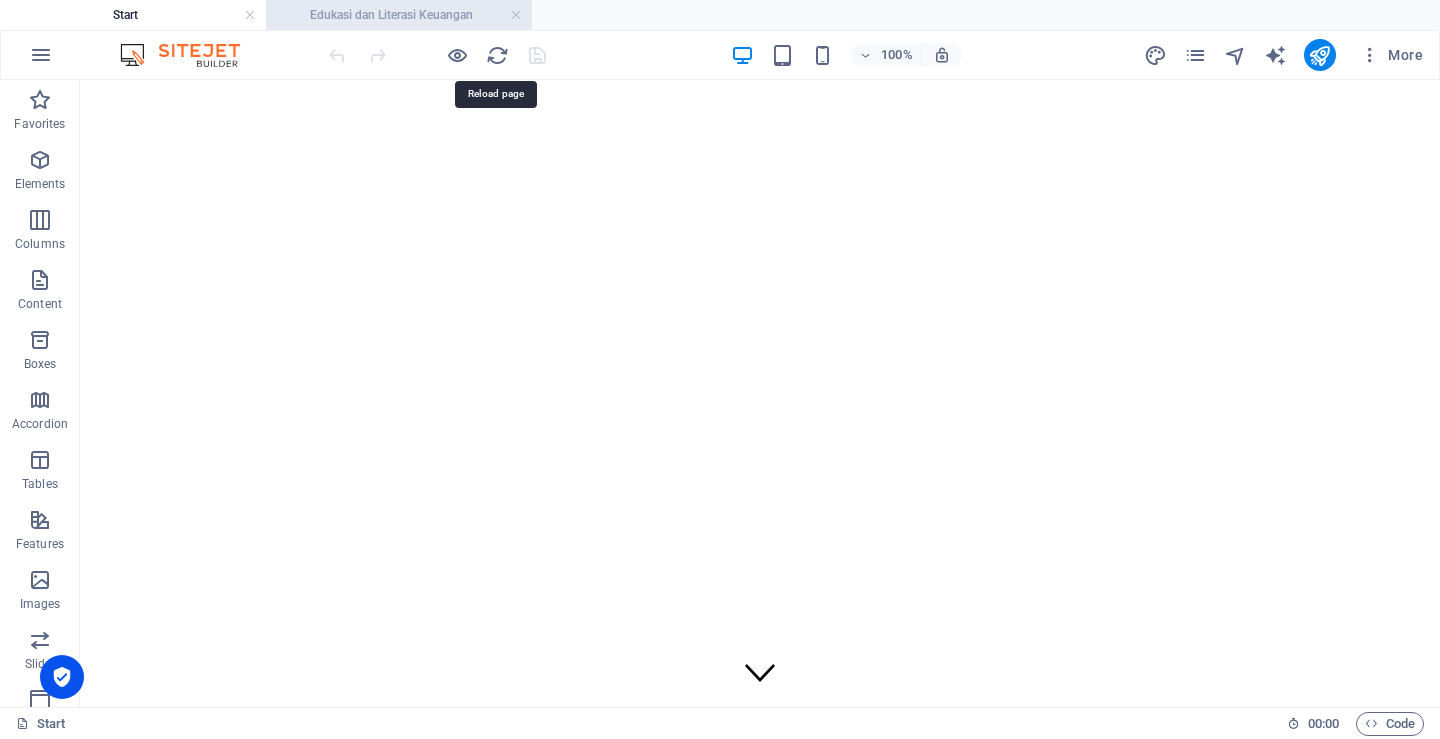 scroll, scrollTop: 0, scrollLeft: 0, axis: both 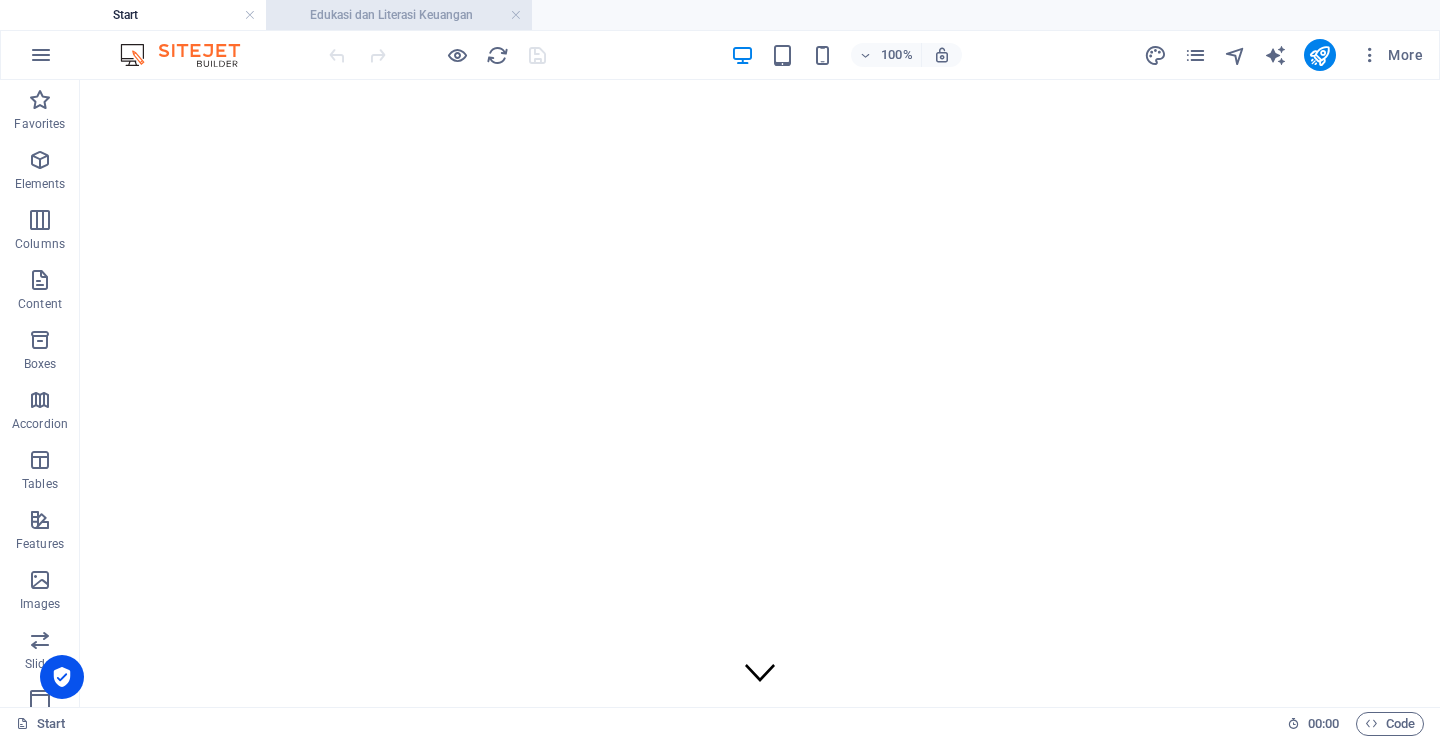click on "Edukasi dan Literasi Keuangan" at bounding box center [399, 15] 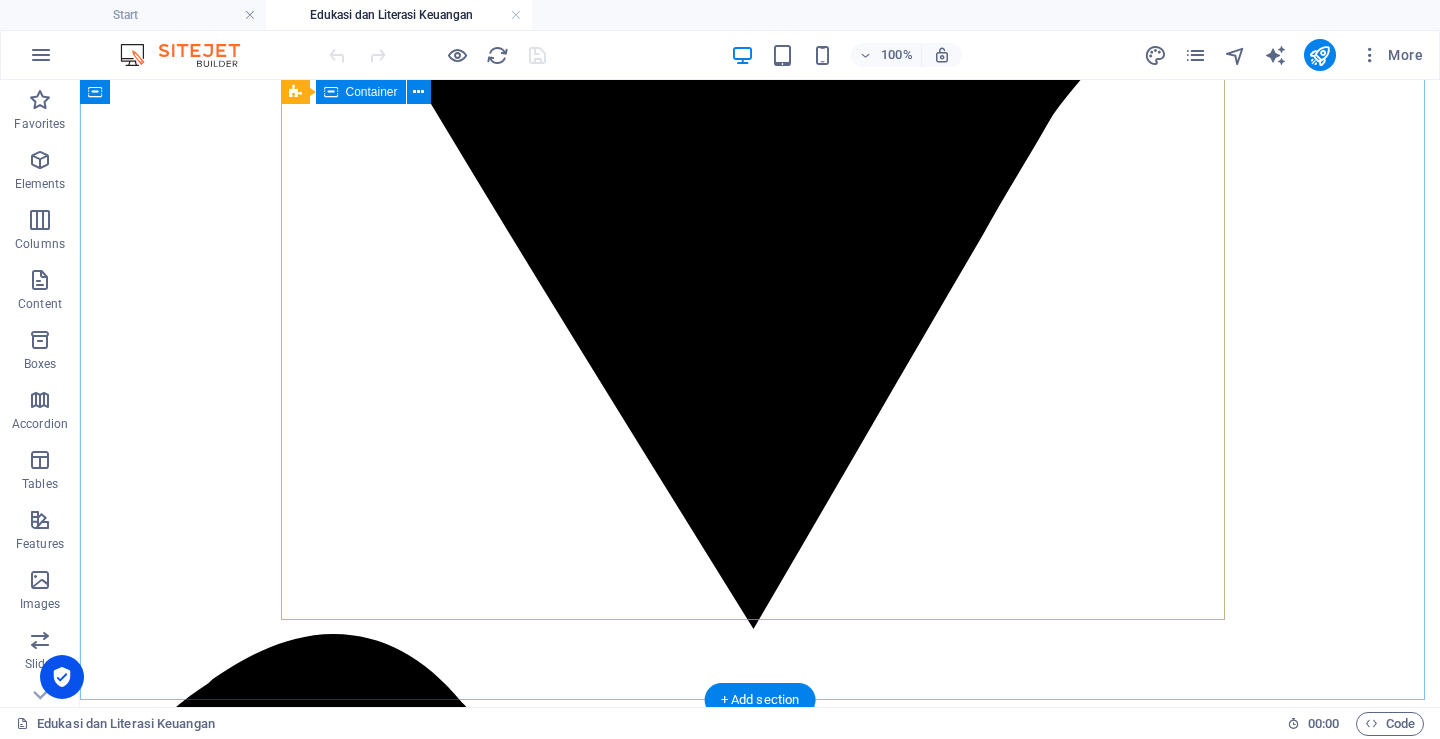 scroll, scrollTop: 1820, scrollLeft: 0, axis: vertical 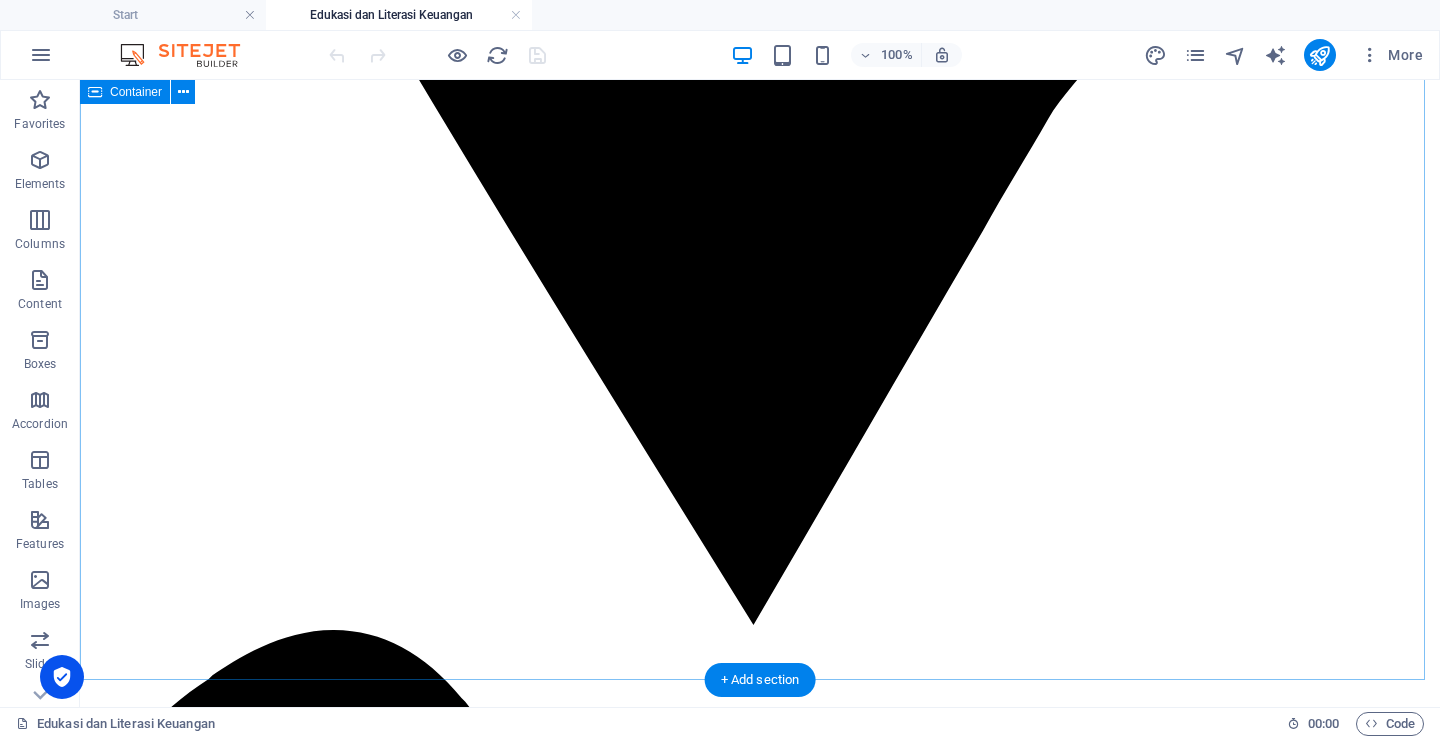 click on "Edukasi, Literasi [PERSON_NAME] Inklusi Keuangan LITERASI [PERSON_NAME] INKLUSI KEUANGAN  BATARA FINANCE  Sebagai bentuk komitmen kami dalam mendukung peningkatan pemahaman [PERSON_NAME] akses masyarakat terhadap lembaga, produk, [PERSON_NAME] layanan keuangan, Batara Finance secara aktif menjalankan kegiatan edukasi, literasi inklusi keuangan. Kegiatan ini dilaksanakan secara berkala, paling sedikit satu kali dalam setiap semester, sebagai bagian dari program tahunan perusahaan. Melalui program ini, kami ingin memastikan bahwa masyarakat tidak hanya memiliki akses terhadap layanan keuangan, tetapi juga memahami cara mengelolanya dengan baik, sesuai dengan kebutuhan [PERSON_NAME] kemampuan masing-masing. Upaya ini juga merupakan bentuk kepatuhan kami terhadap ketentuan peraturan perundang-undangan yang berlaku. Adapun definisi dari ketiga [PERSON_NAME] utama [PERSON_NAME] menjadi fokus kami : 1.  Literasi Keuangan   2.  Inklusi Keuangan   3.  Edukasi Keuangan Show all 2021 2022 2023 2024 2025" at bounding box center [760, 30146] 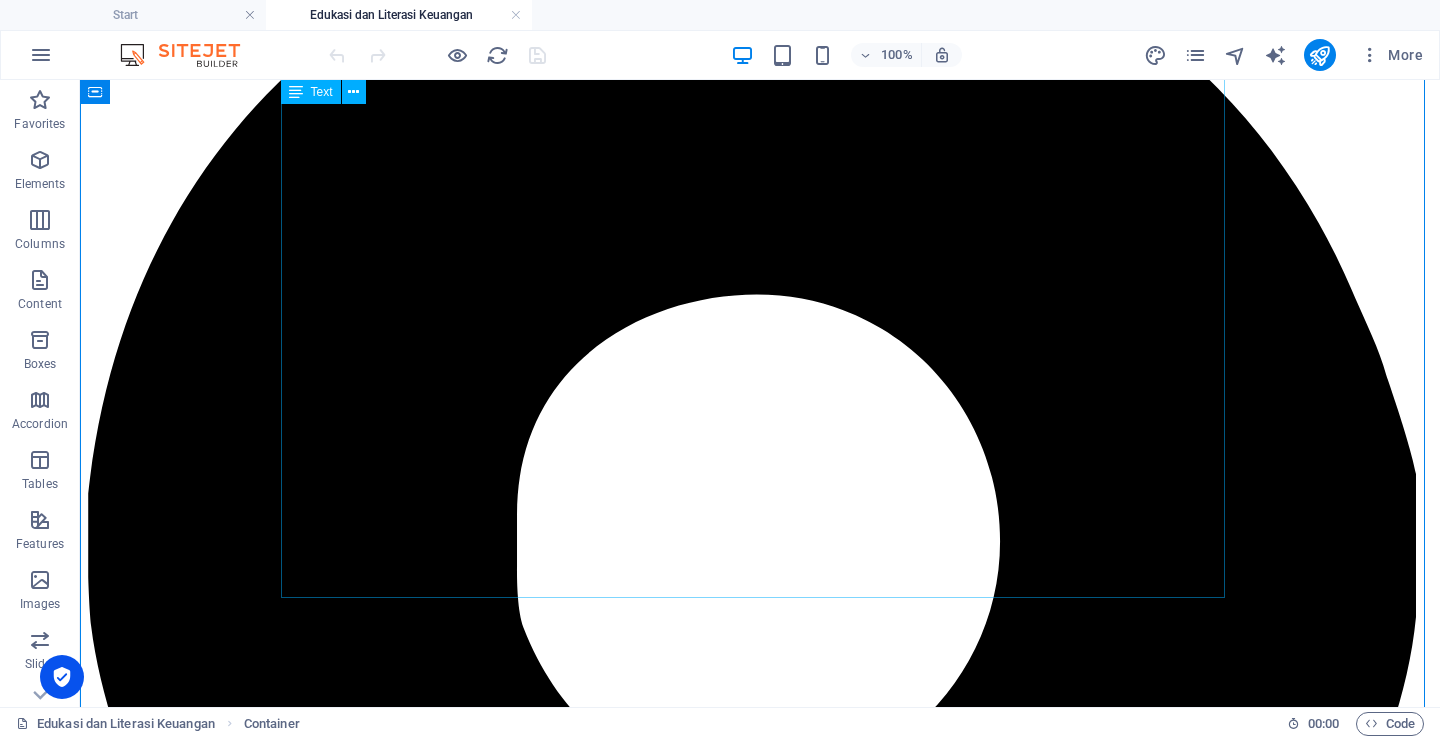 scroll, scrollTop: 520, scrollLeft: 0, axis: vertical 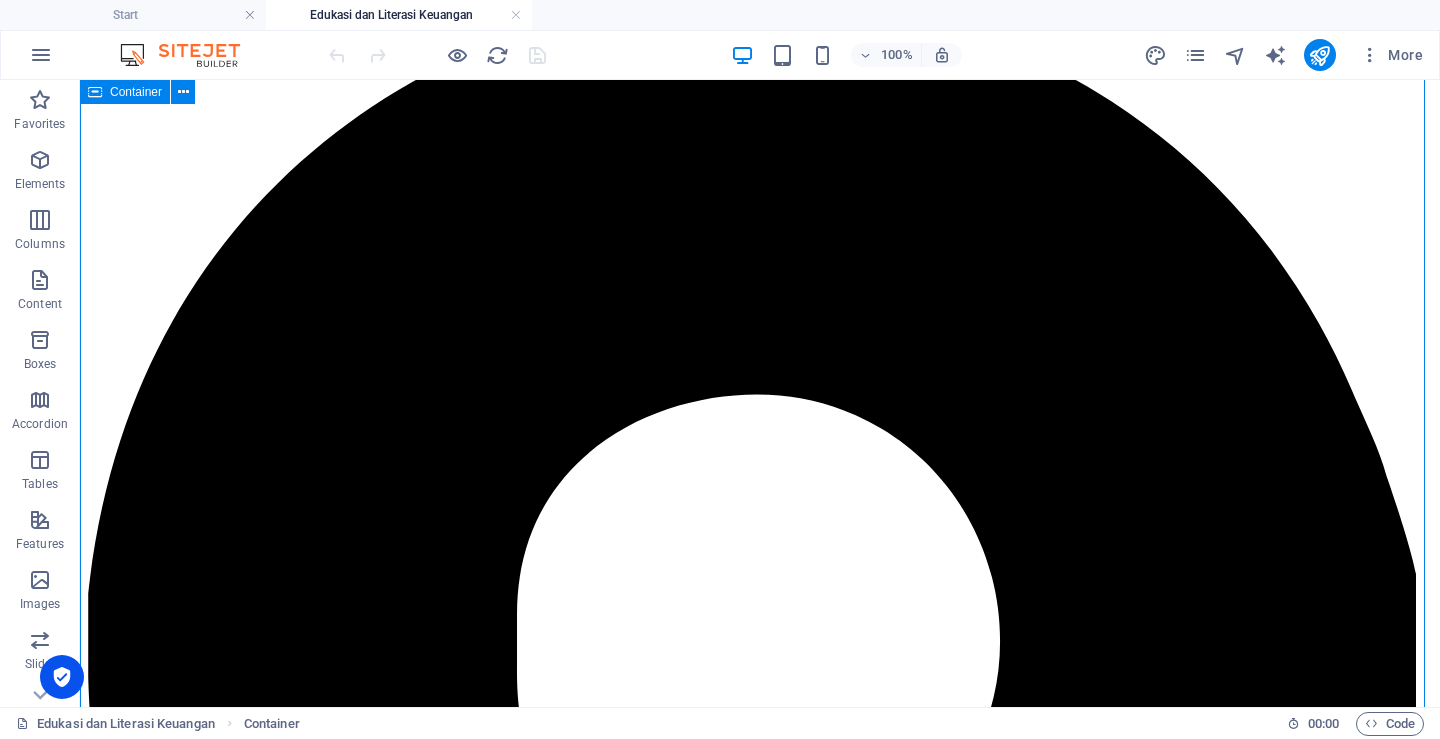 click on "Edukasi, Literasi [PERSON_NAME] Inklusi Keuangan LITERASI [PERSON_NAME] INKLUSI KEUANGAN  BATARA FINANCE  Sebagai bentuk komitmen kami dalam mendukung peningkatan pemahaman [PERSON_NAME] akses masyarakat terhadap lembaga, produk, [PERSON_NAME] layanan keuangan, Batara Finance secara aktif menjalankan kegiatan edukasi, literasi inklusi keuangan. Kegiatan ini dilaksanakan secara berkala, paling sedikit satu kali dalam setiap semester, sebagai bagian dari program tahunan perusahaan. Melalui program ini, kami ingin memastikan bahwa masyarakat tidak hanya memiliki akses terhadap layanan keuangan, tetapi juga memahami cara mengelolanya dengan baik, sesuai dengan kebutuhan [PERSON_NAME] kemampuan masing-masing. Upaya ini juga merupakan bentuk kepatuhan kami terhadap ketentuan peraturan perundang-undangan yang berlaku. Adapun definisi dari ketiga [PERSON_NAME] utama [PERSON_NAME] menjadi fokus kami : 1.  Literasi Keuangan   2.  Inklusi Keuangan   3.  Edukasi Keuangan Show all 2021 2022 2023 2024 2025" at bounding box center (760, 31446) 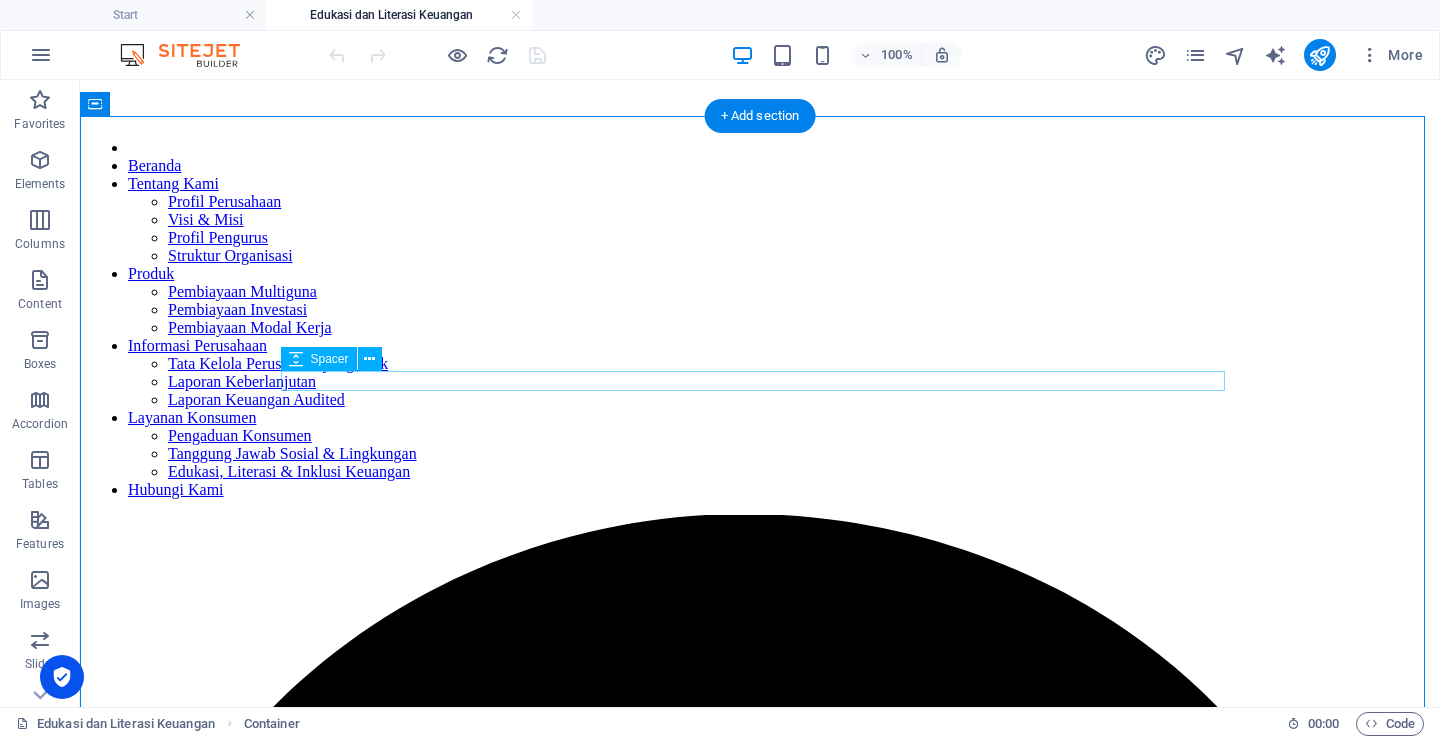 scroll, scrollTop: 0, scrollLeft: 0, axis: both 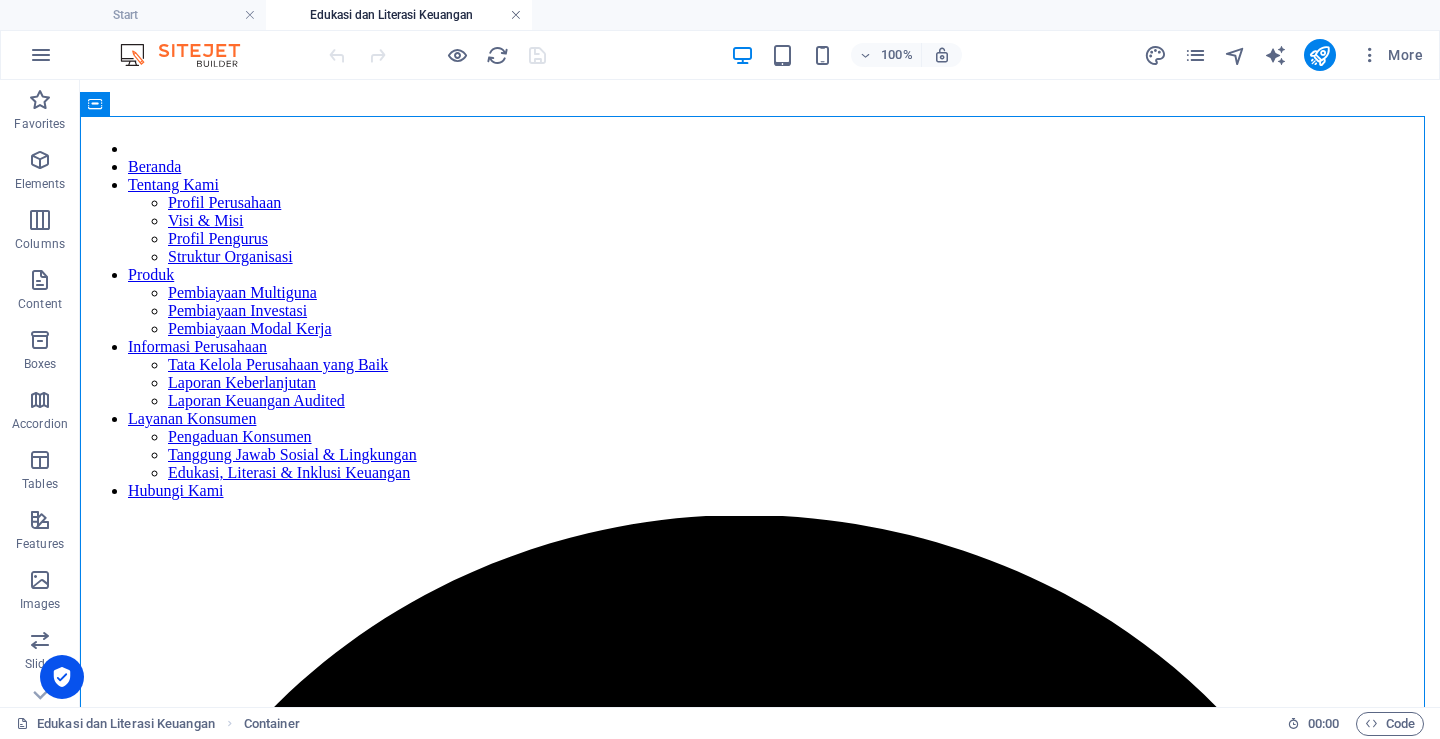 click at bounding box center (516, 15) 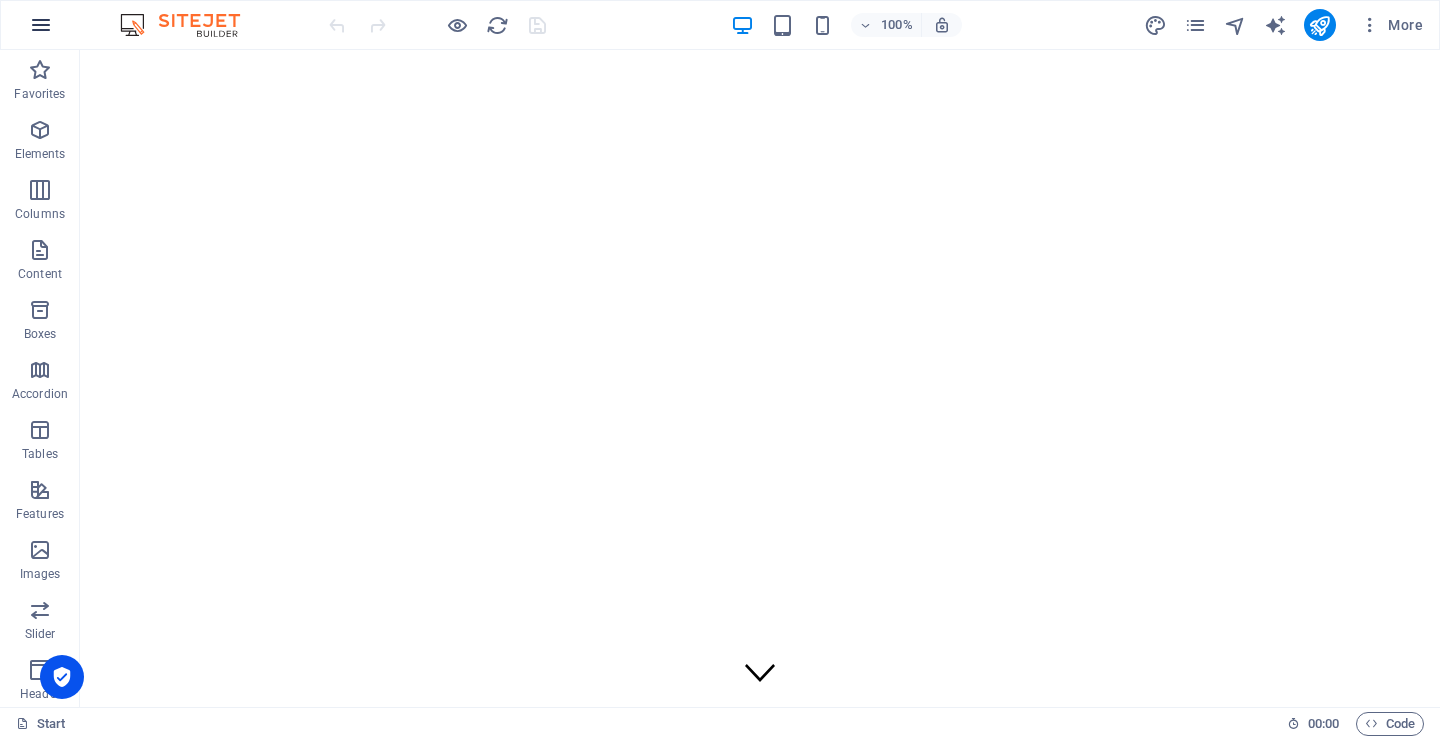 click at bounding box center (41, 25) 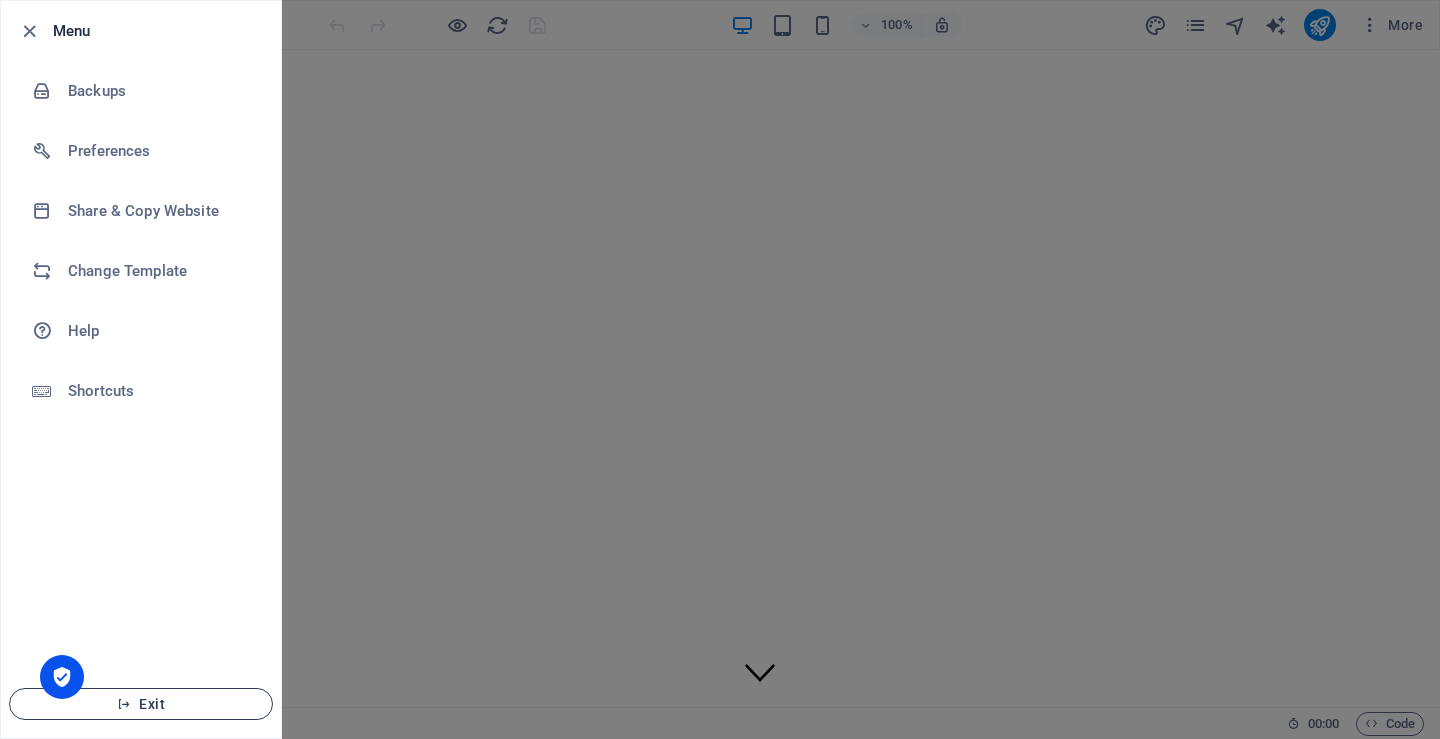 click on "Exit" at bounding box center [141, 704] 